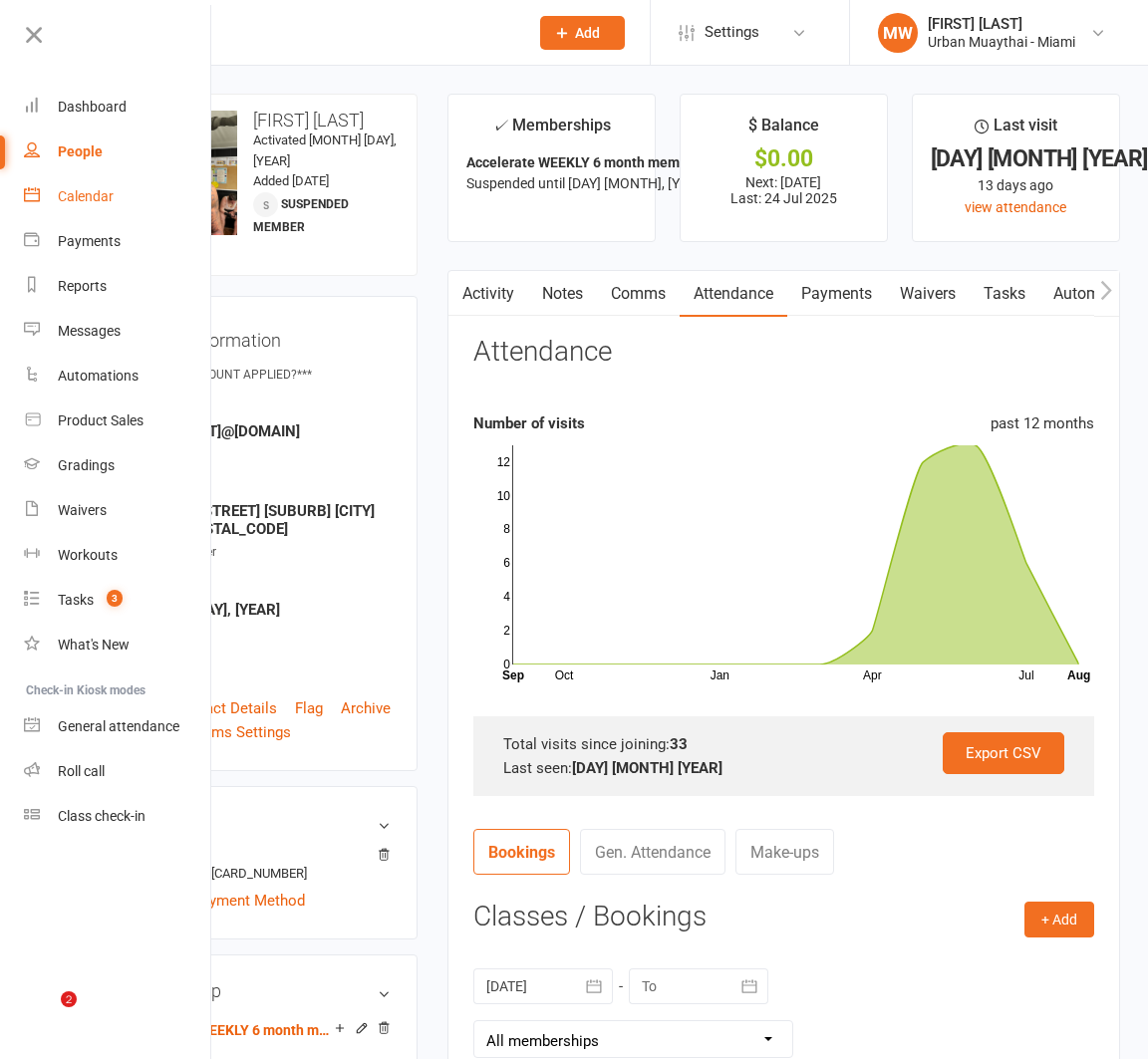 scroll, scrollTop: 0, scrollLeft: 0, axis: both 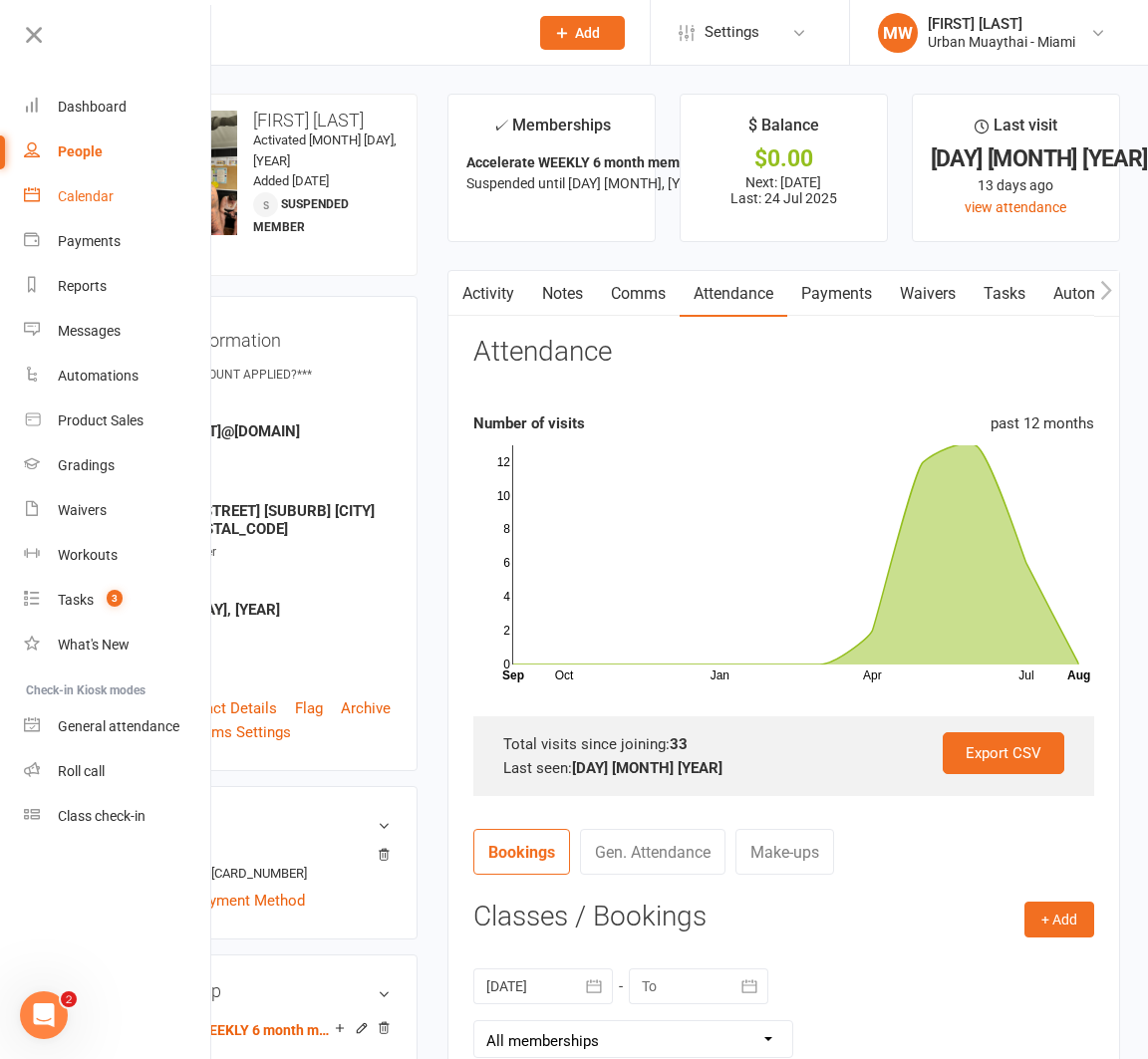 click on "Calendar" at bounding box center (86, 196) 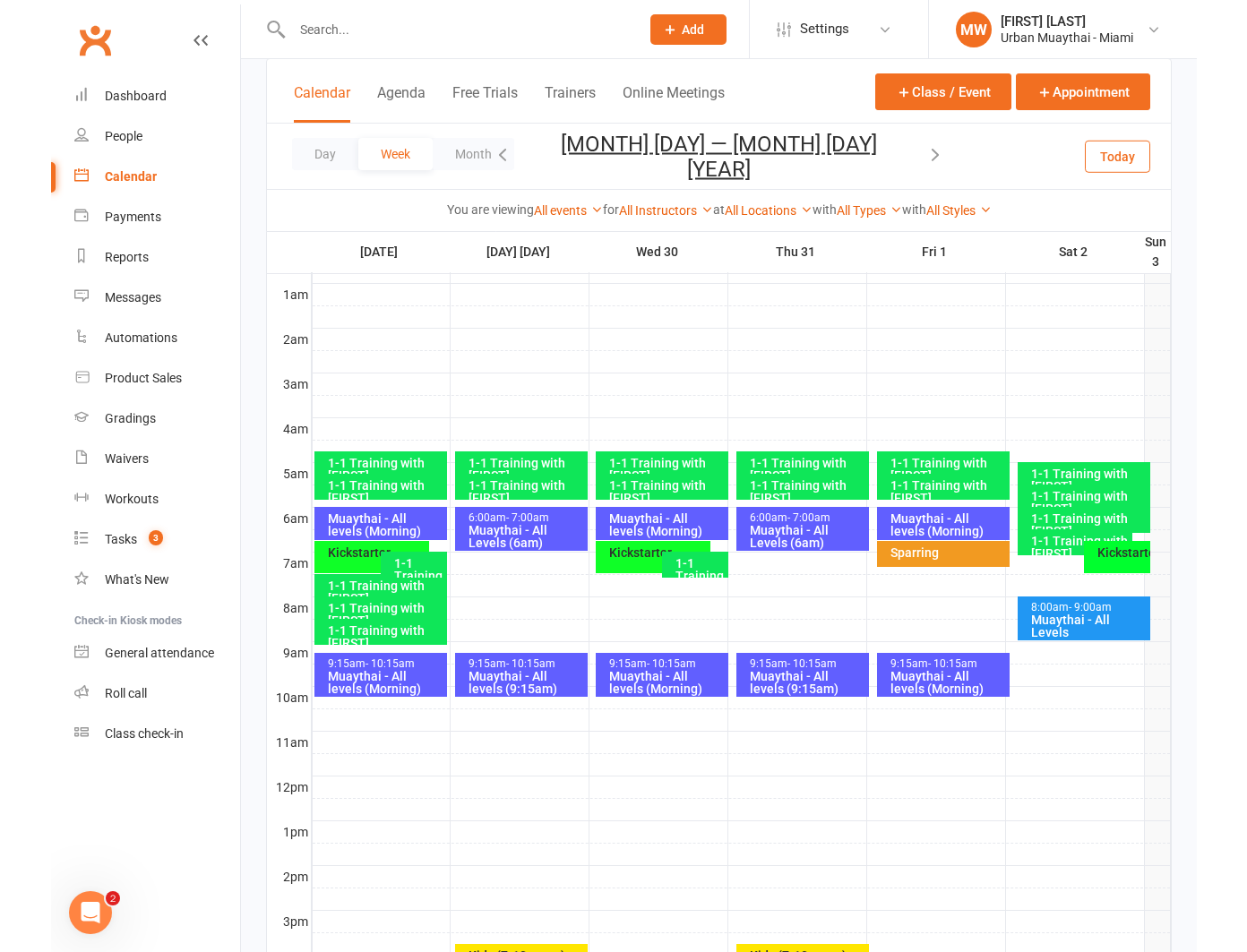 scroll, scrollTop: 127, scrollLeft: 0, axis: vertical 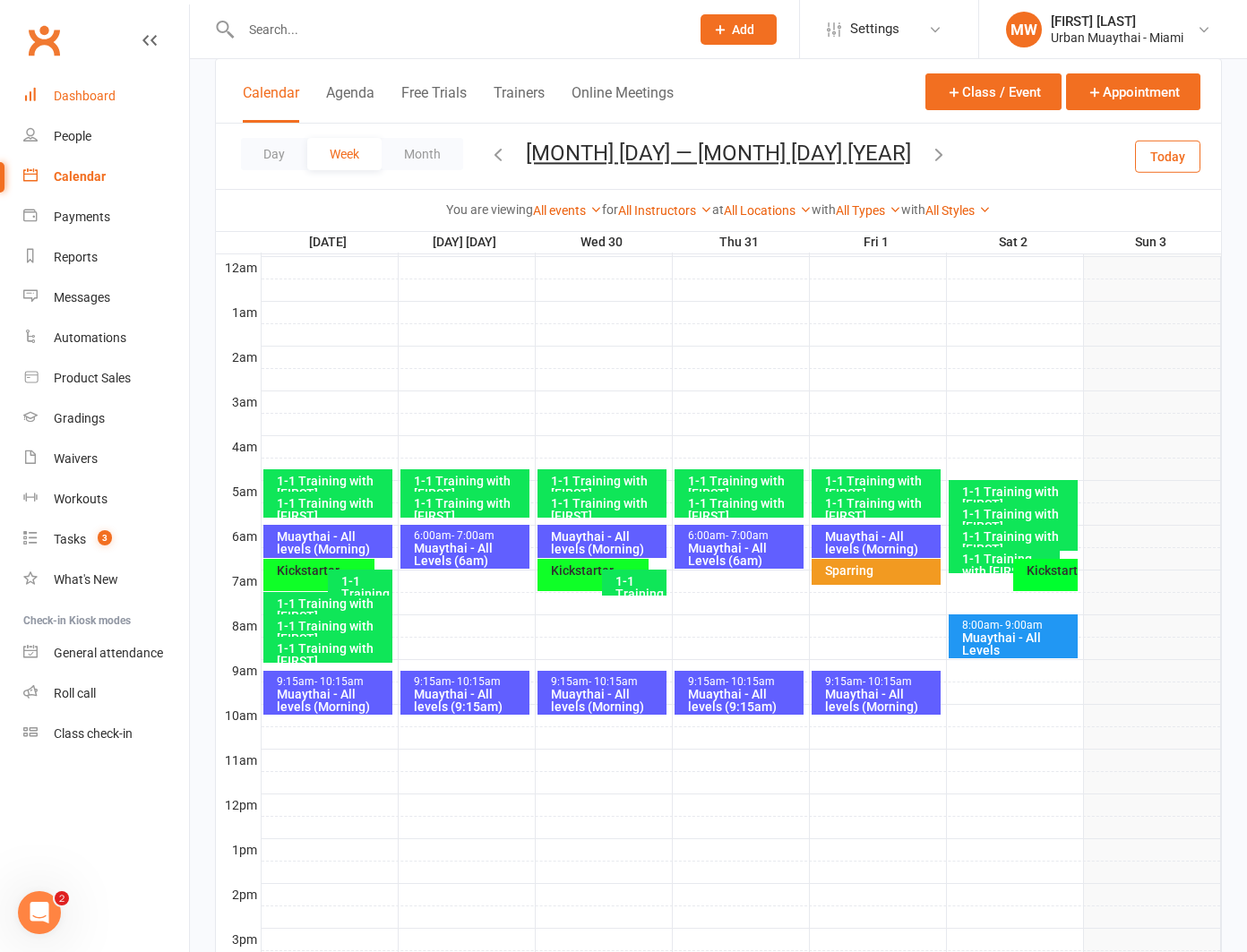 click on "Dashboard" at bounding box center (106, 96) 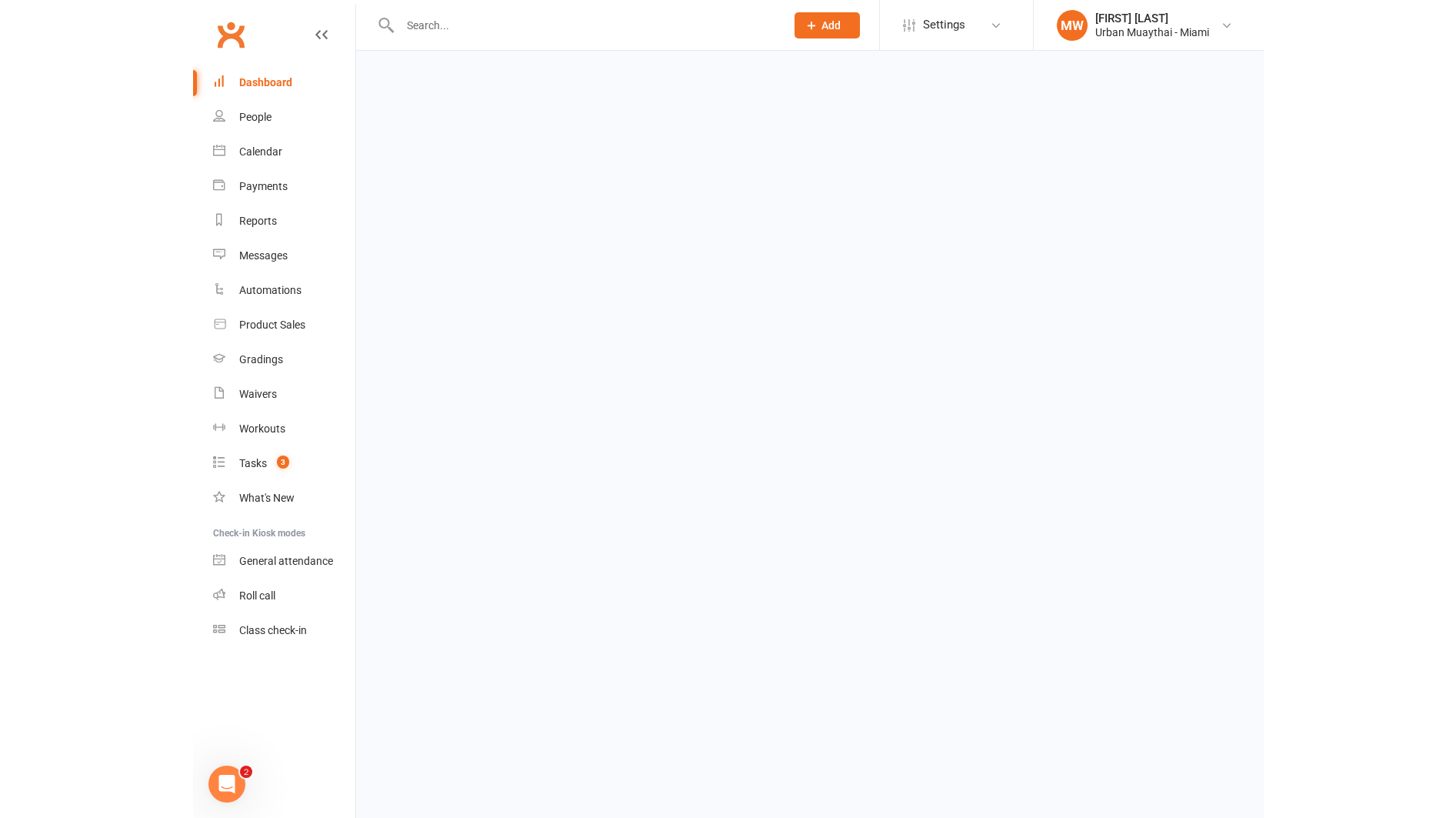 scroll, scrollTop: 0, scrollLeft: 0, axis: both 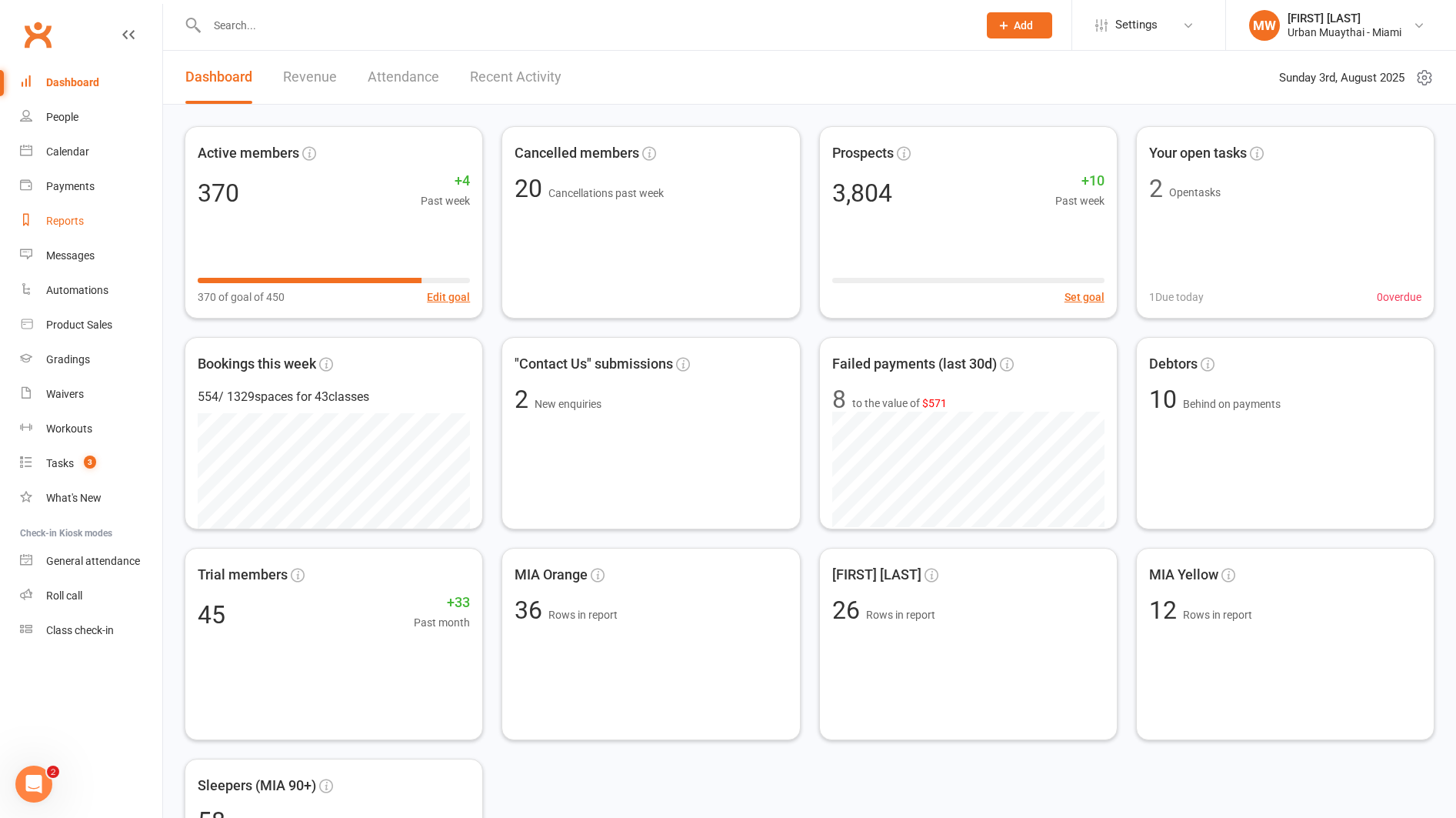 click on "Reports" at bounding box center (91, 221) 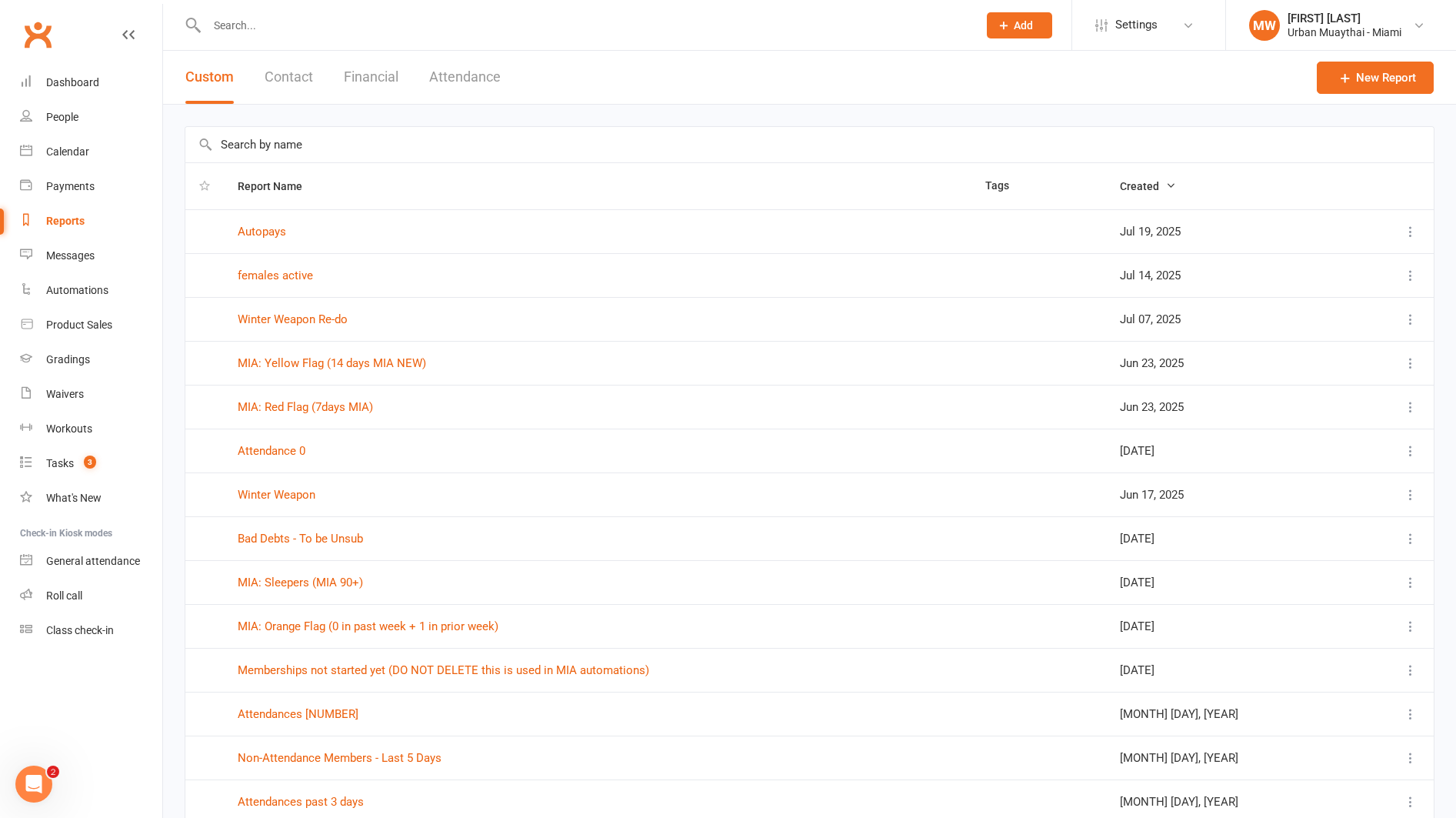 click on "Financial" at bounding box center [371, 77] 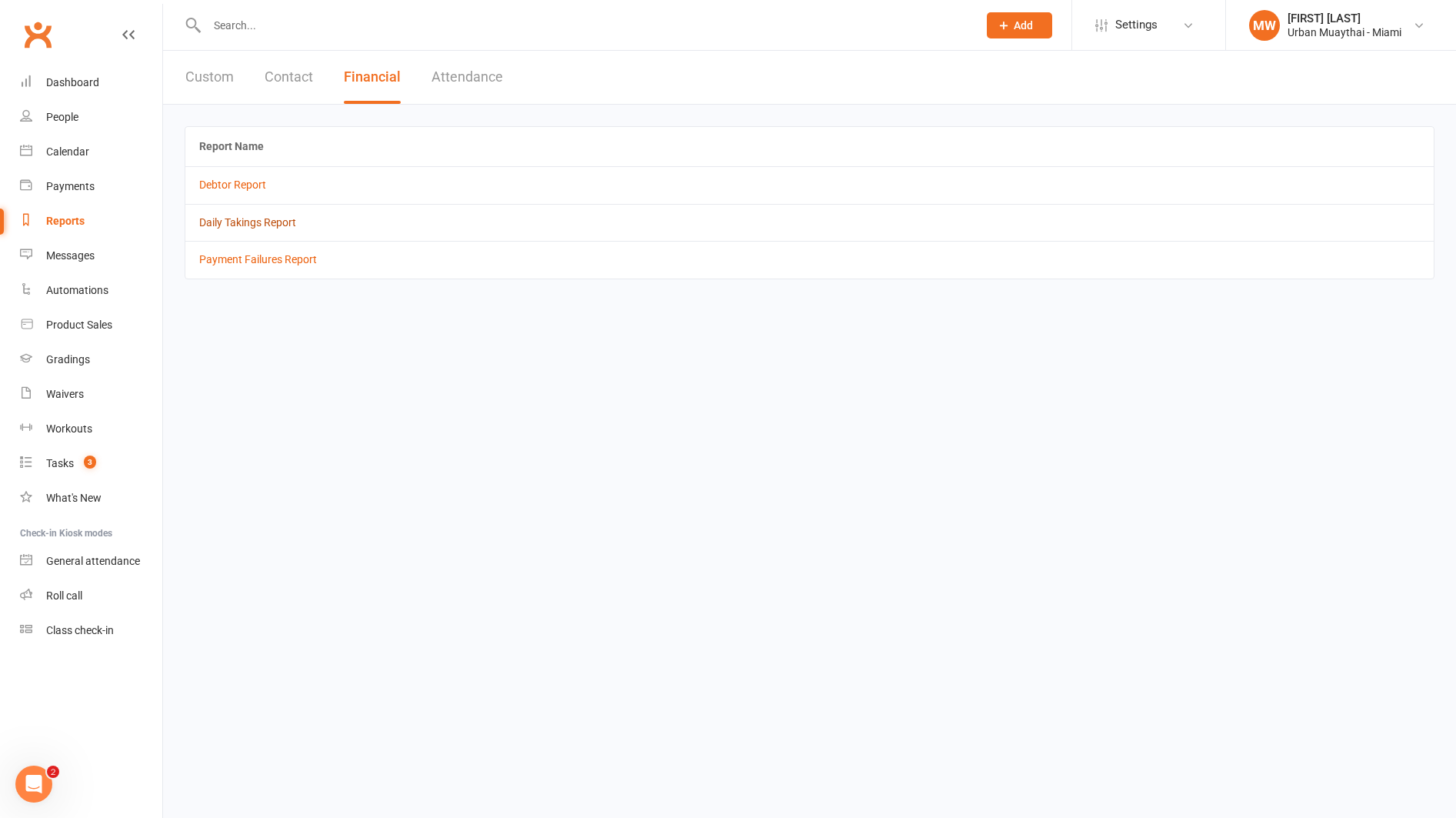 click on "Daily Takings Report" at bounding box center [248, 222] 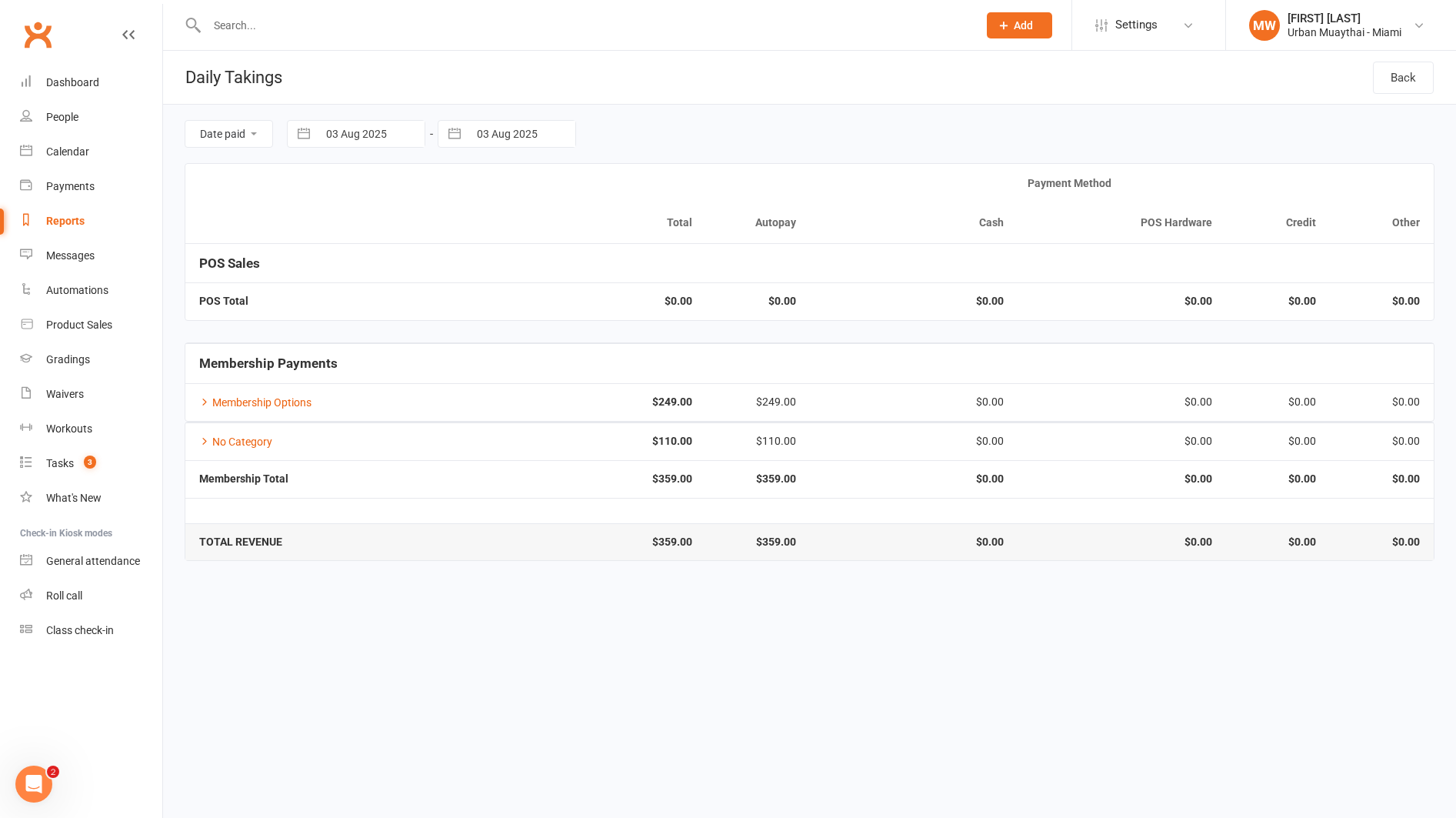 click at bounding box center [304, 134] 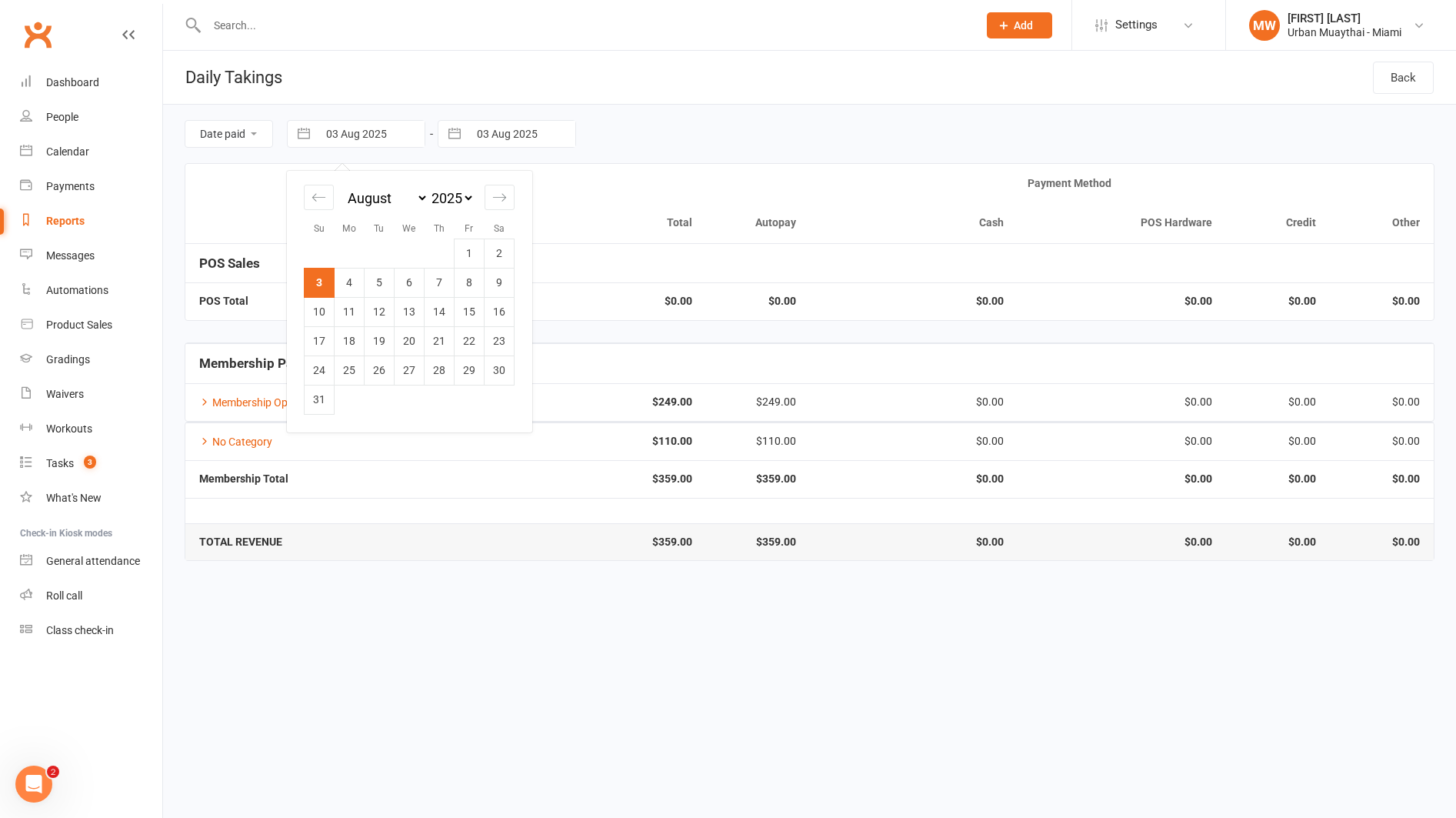 click at bounding box center [304, 134] 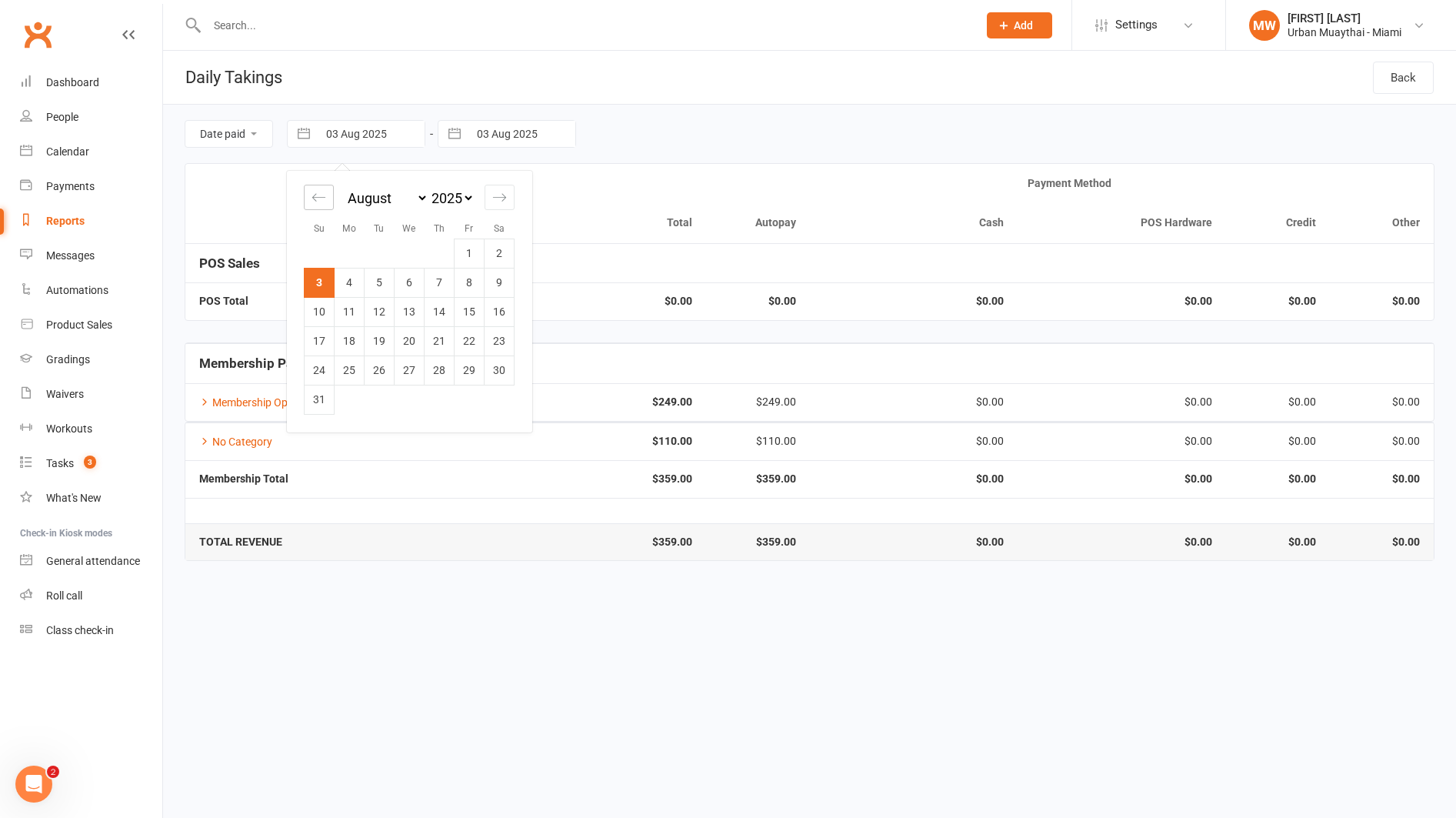 click 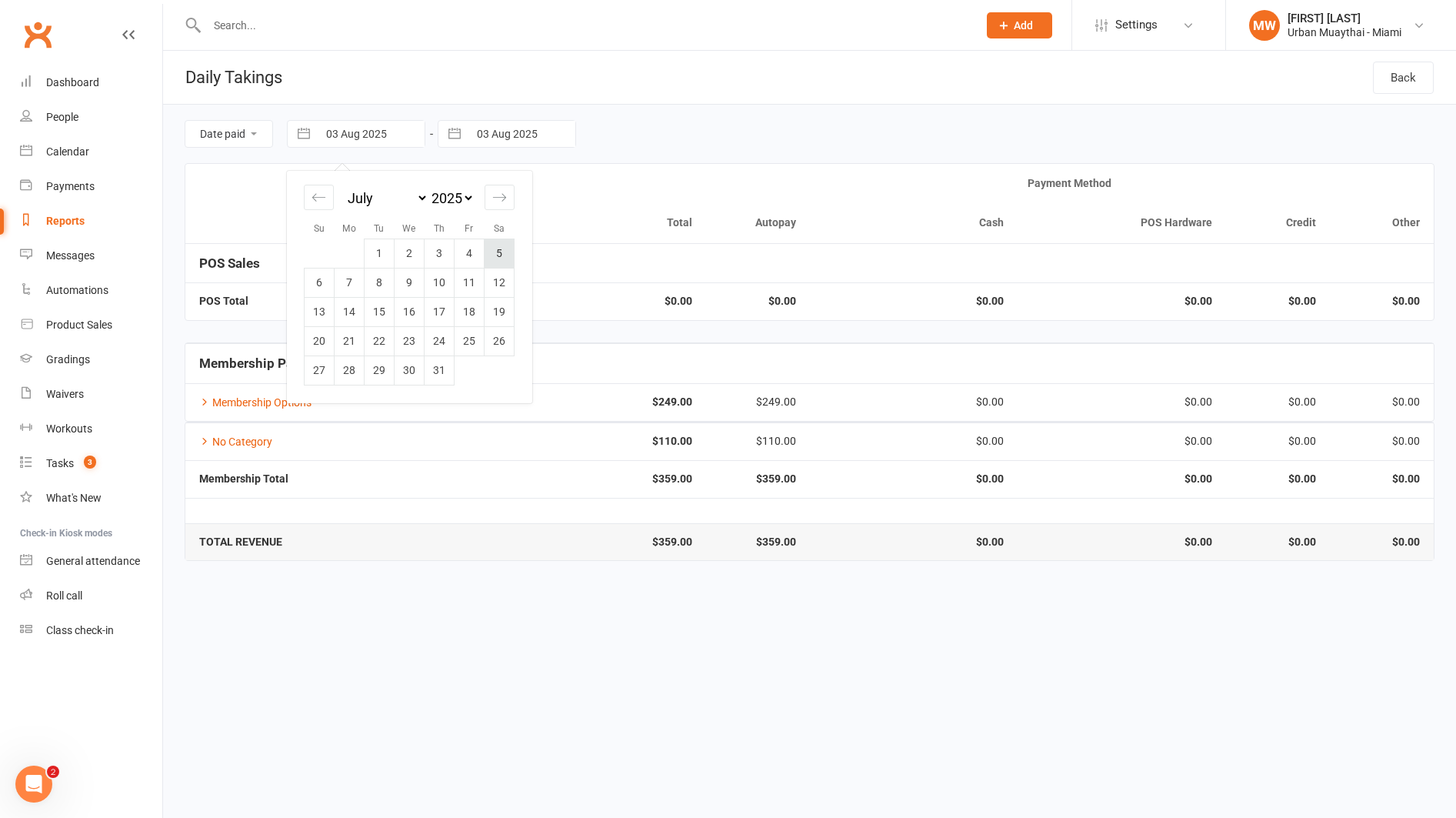 click on "5" at bounding box center [499, 253] 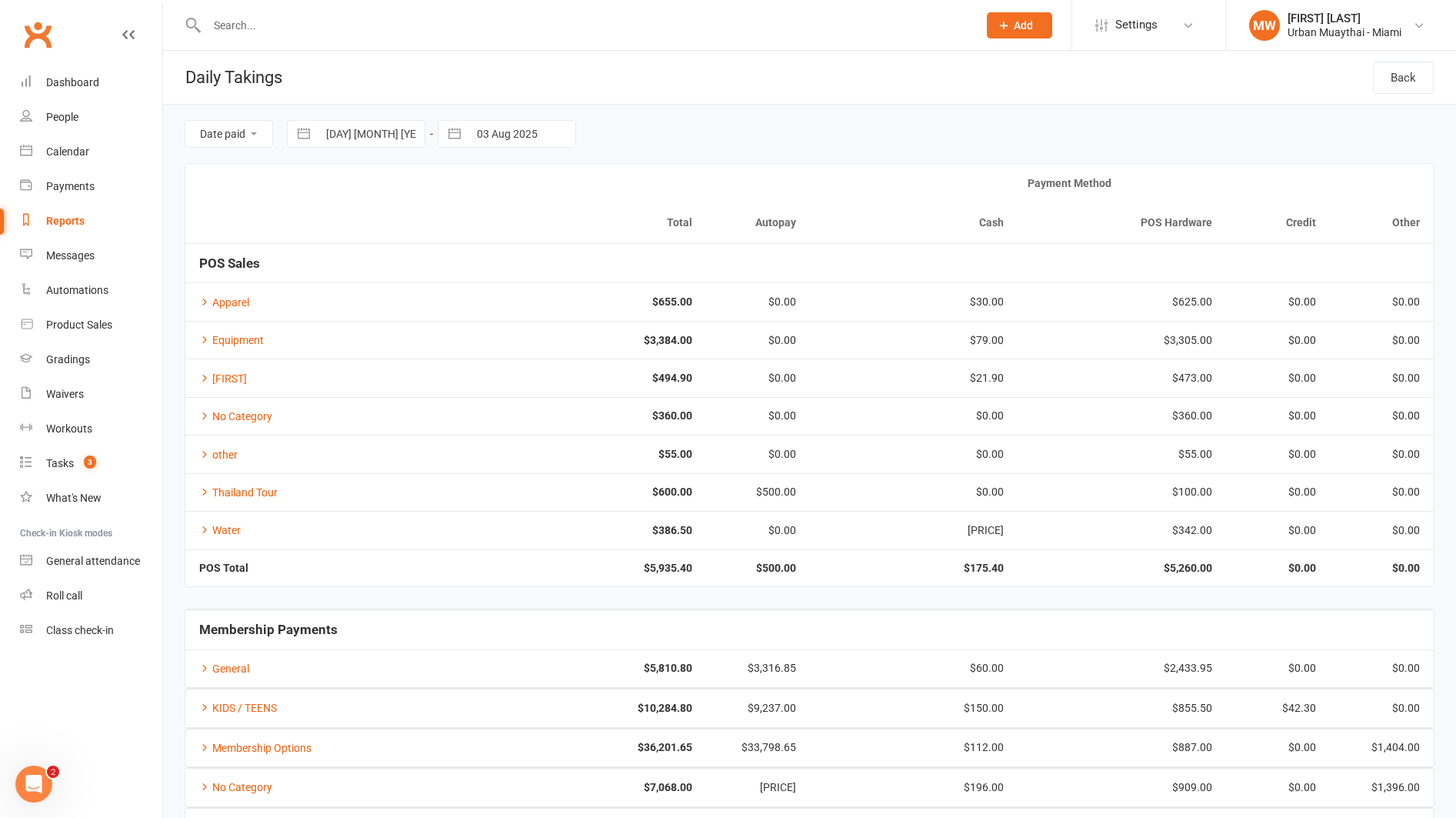 click at bounding box center [455, 134] 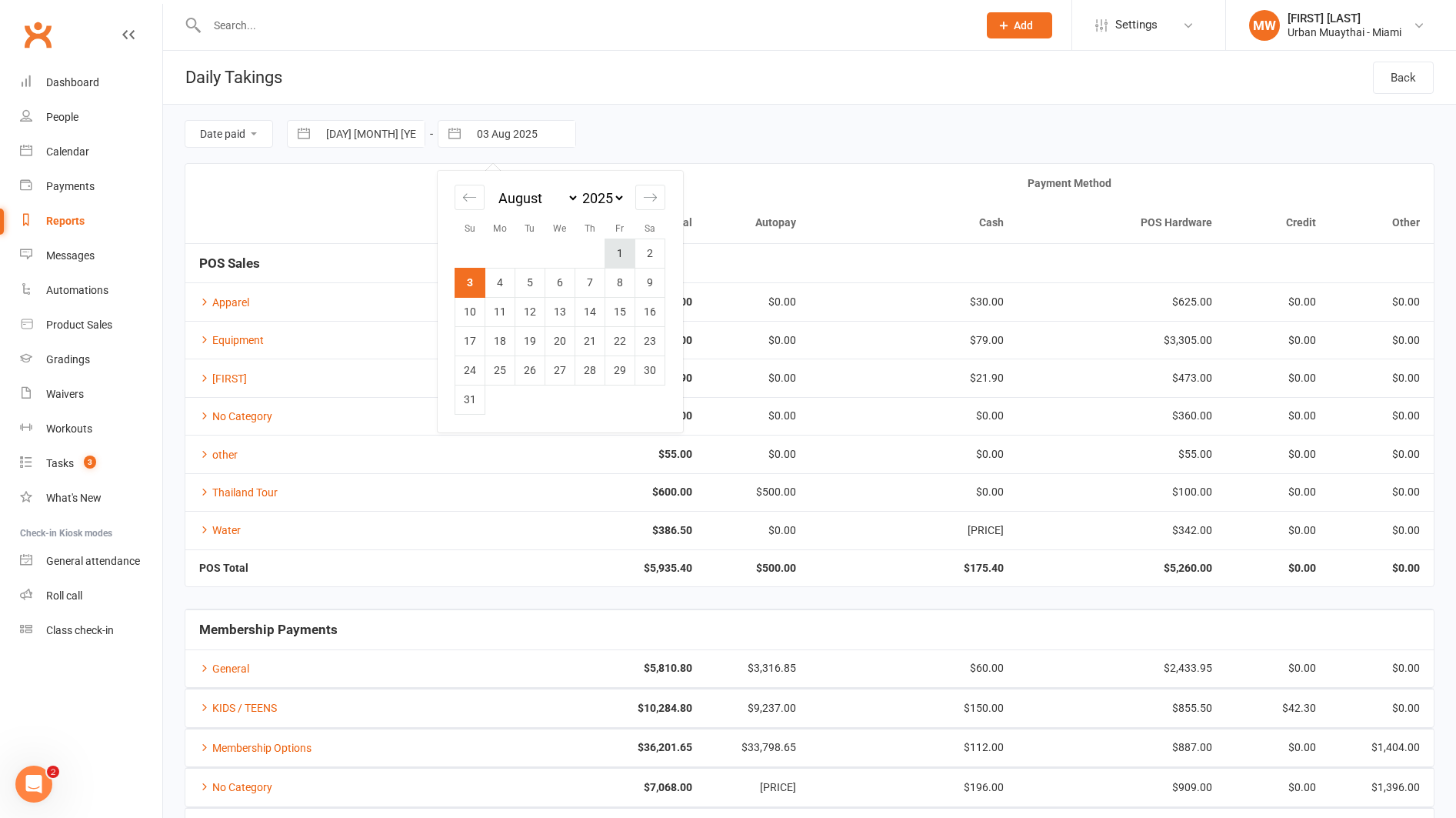 click on "1" at bounding box center (620, 253) 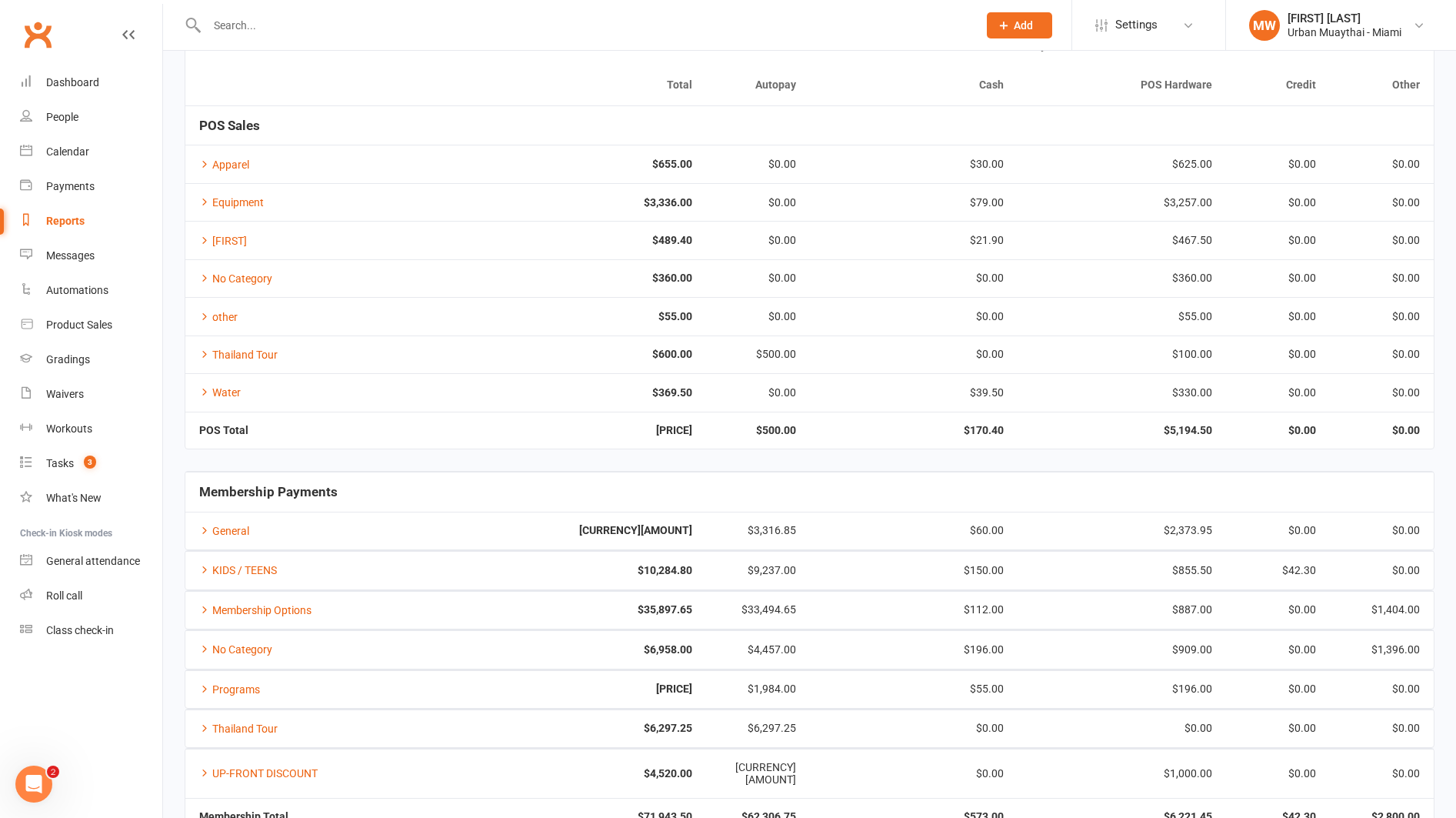 scroll, scrollTop: 0, scrollLeft: 0, axis: both 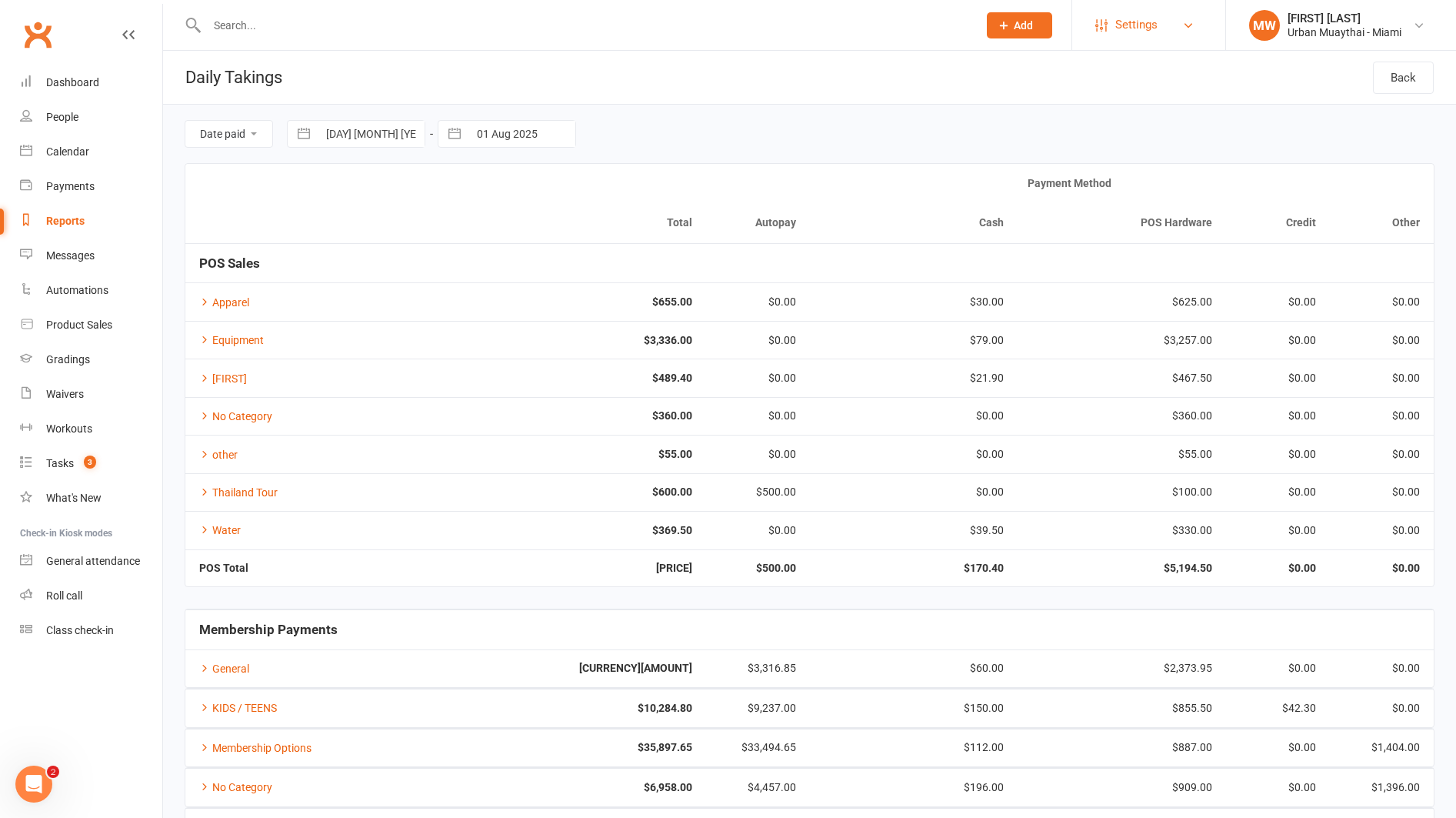 click on "Settings" at bounding box center [1136, 25] 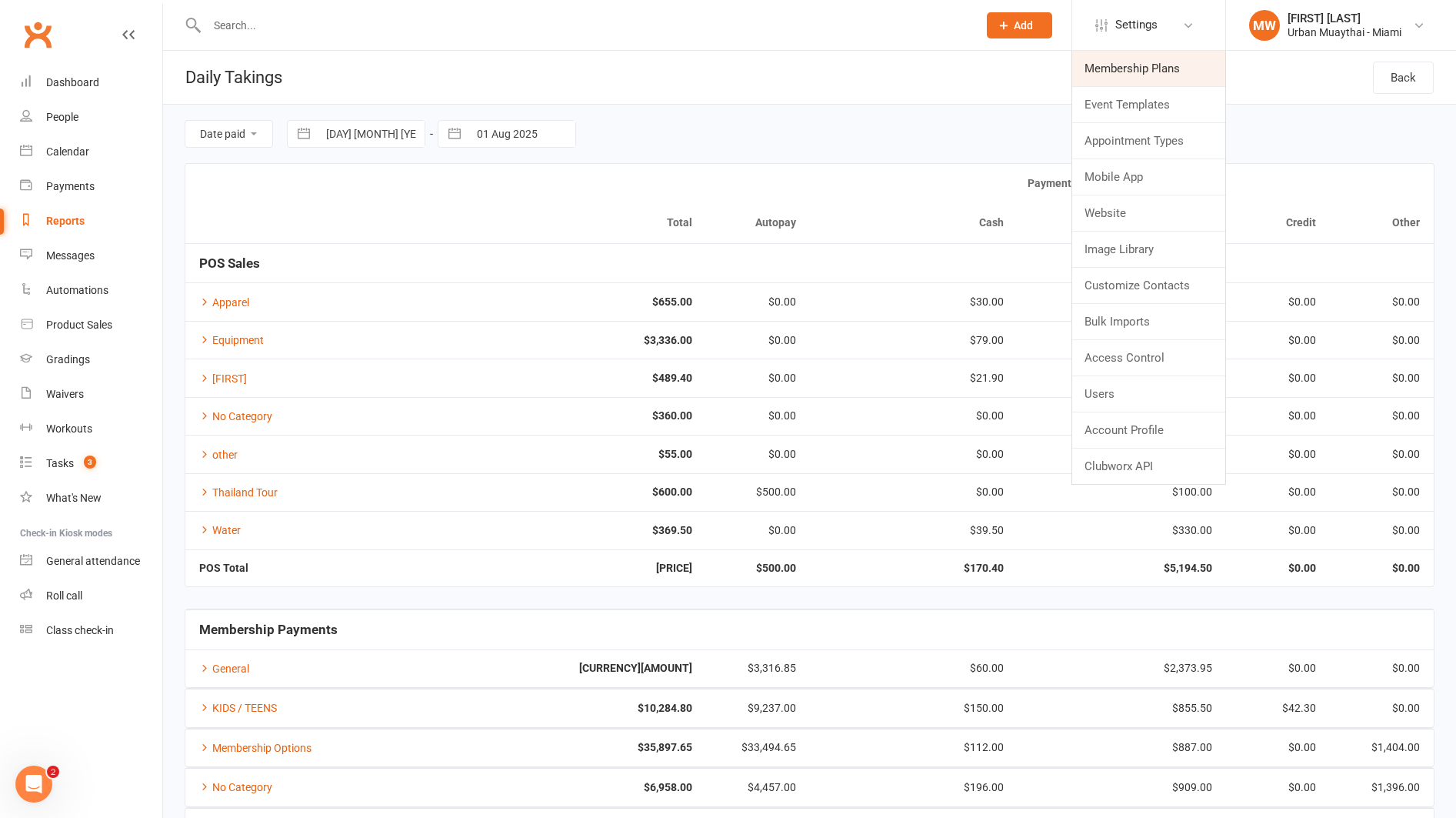 click on "Membership Plans" at bounding box center (1148, 68) 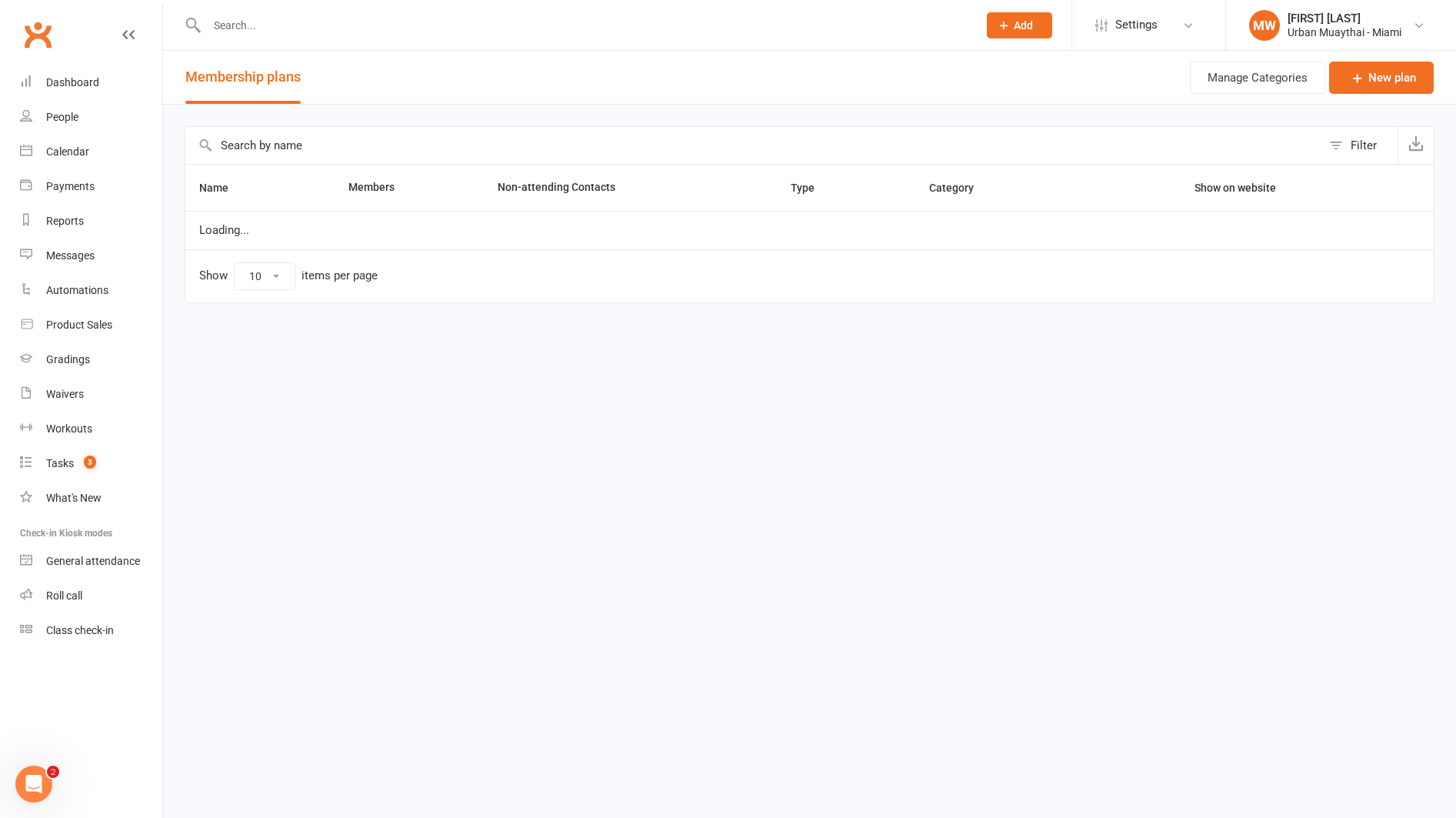 select on "100" 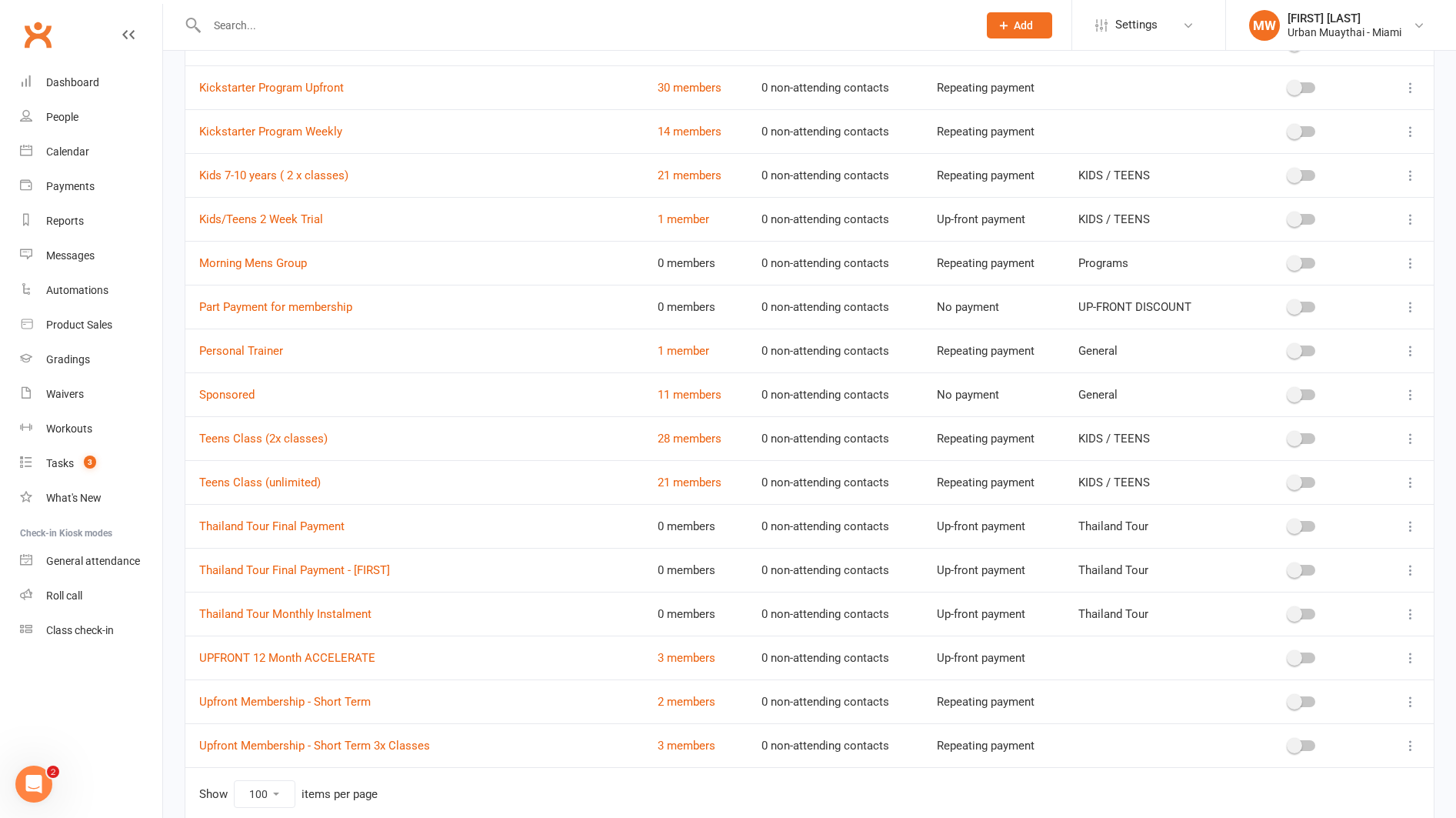 scroll, scrollTop: 718, scrollLeft: 0, axis: vertical 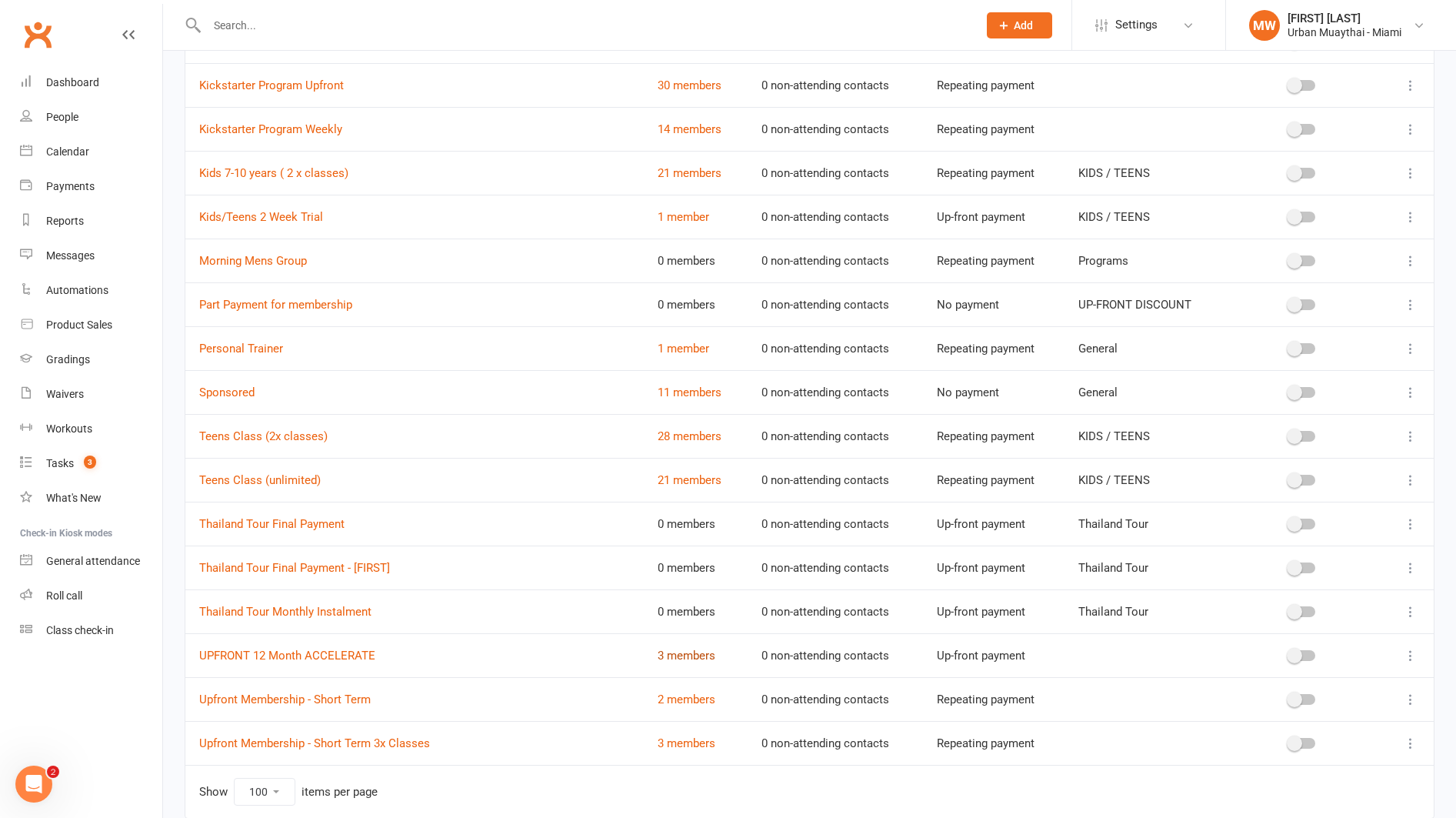 click on "3 members" at bounding box center [686, 656] 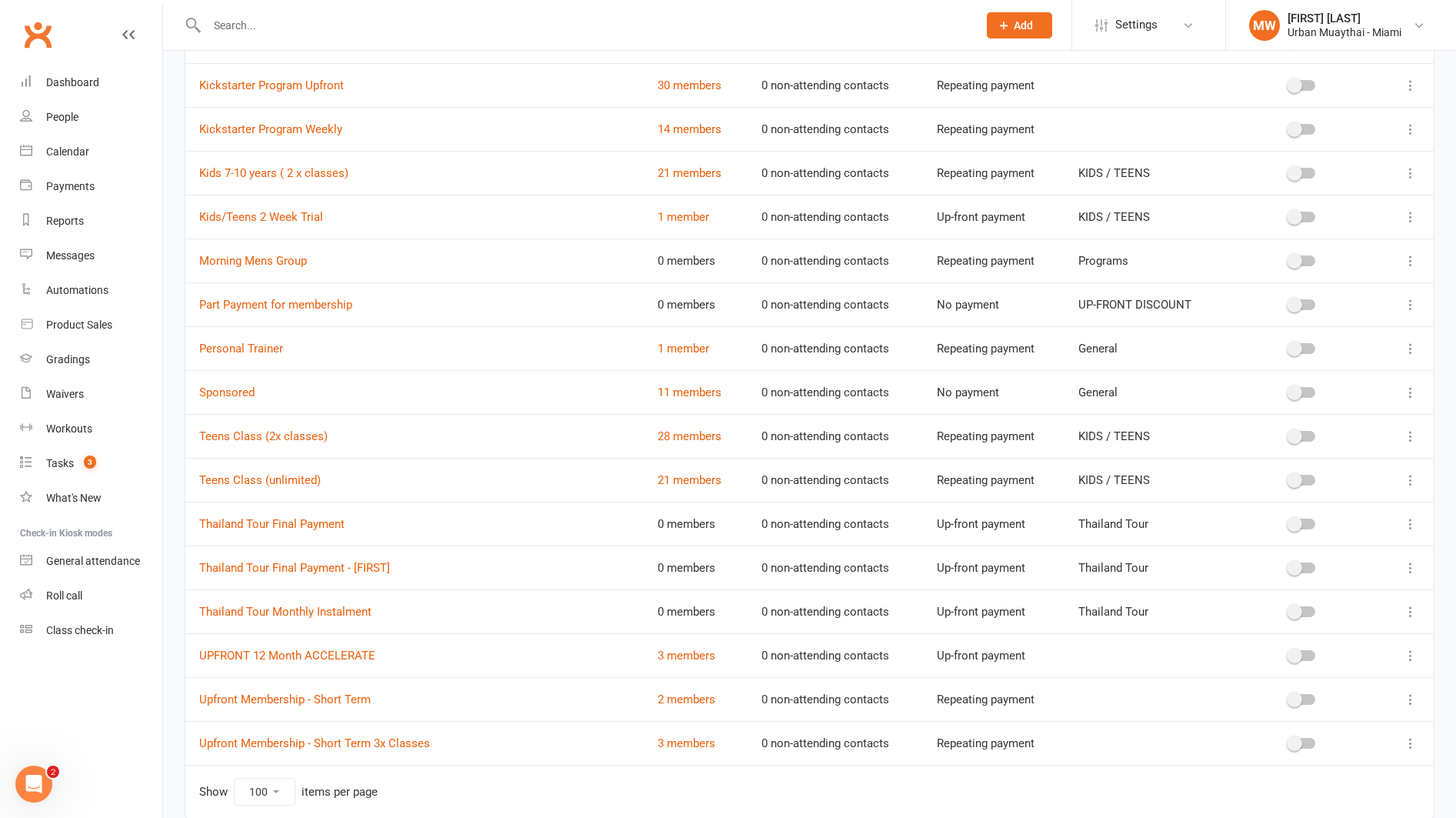 scroll, scrollTop: 0, scrollLeft: 0, axis: both 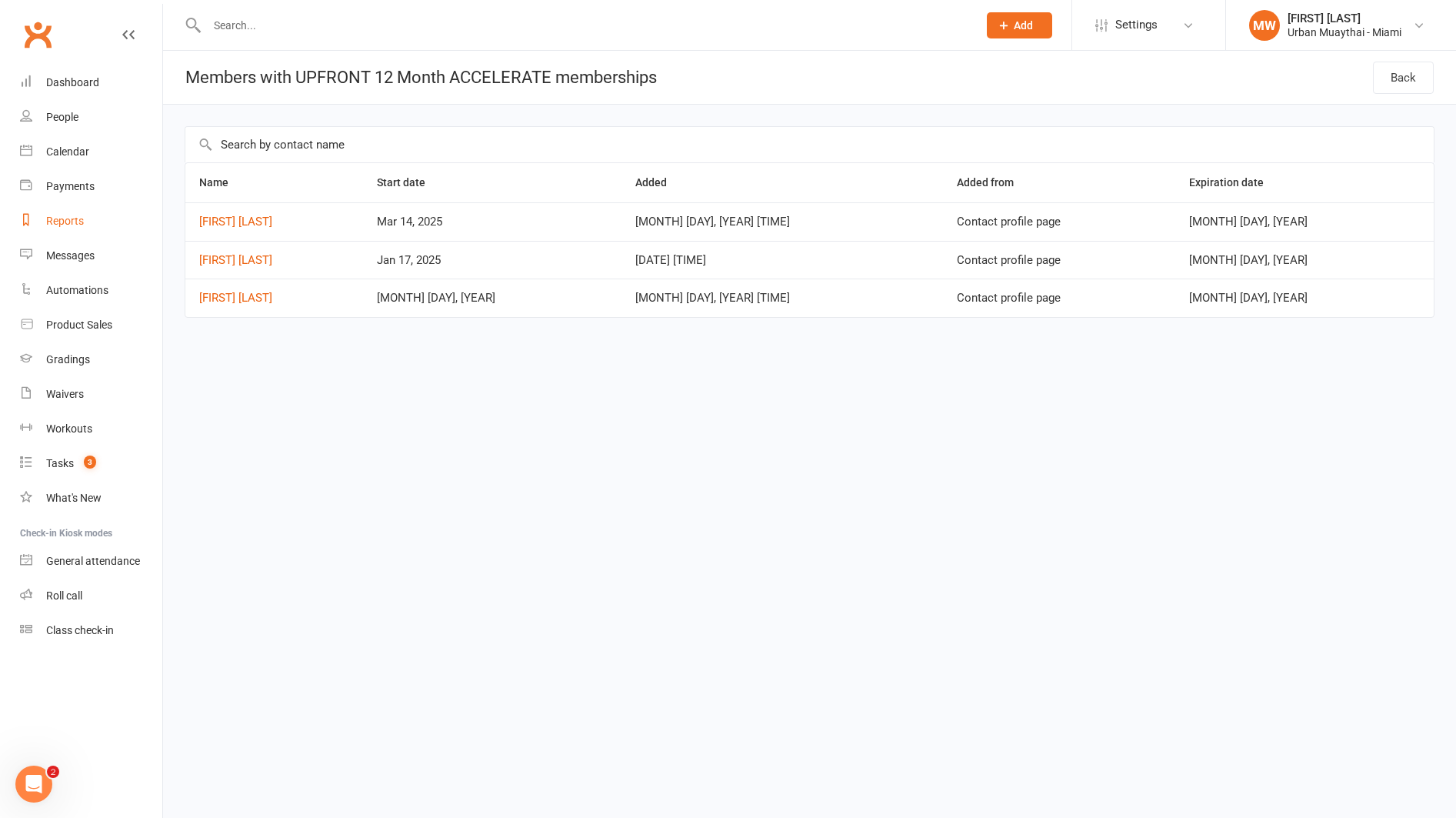 click on "Reports" at bounding box center [65, 221] 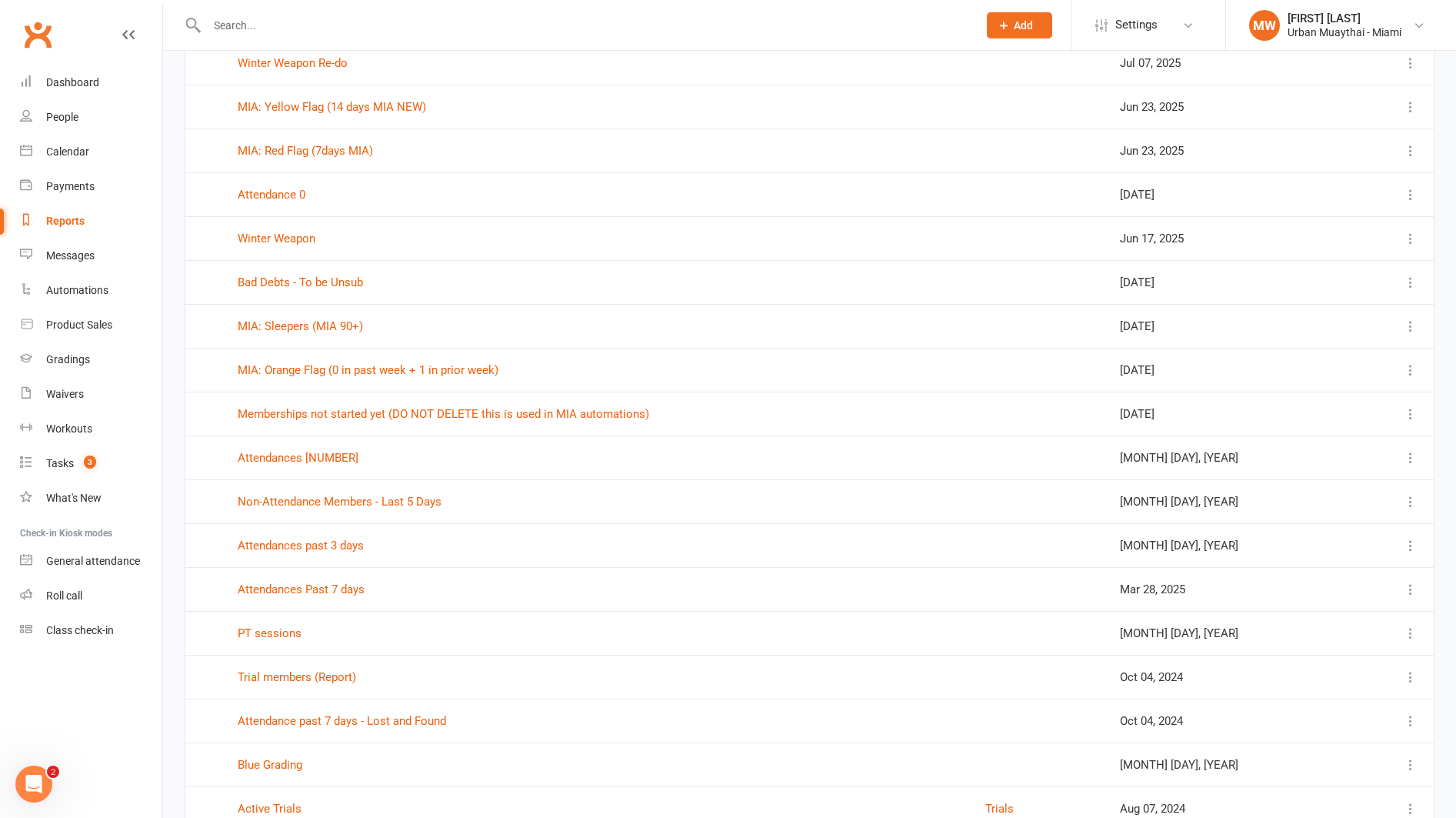 scroll, scrollTop: 0, scrollLeft: 0, axis: both 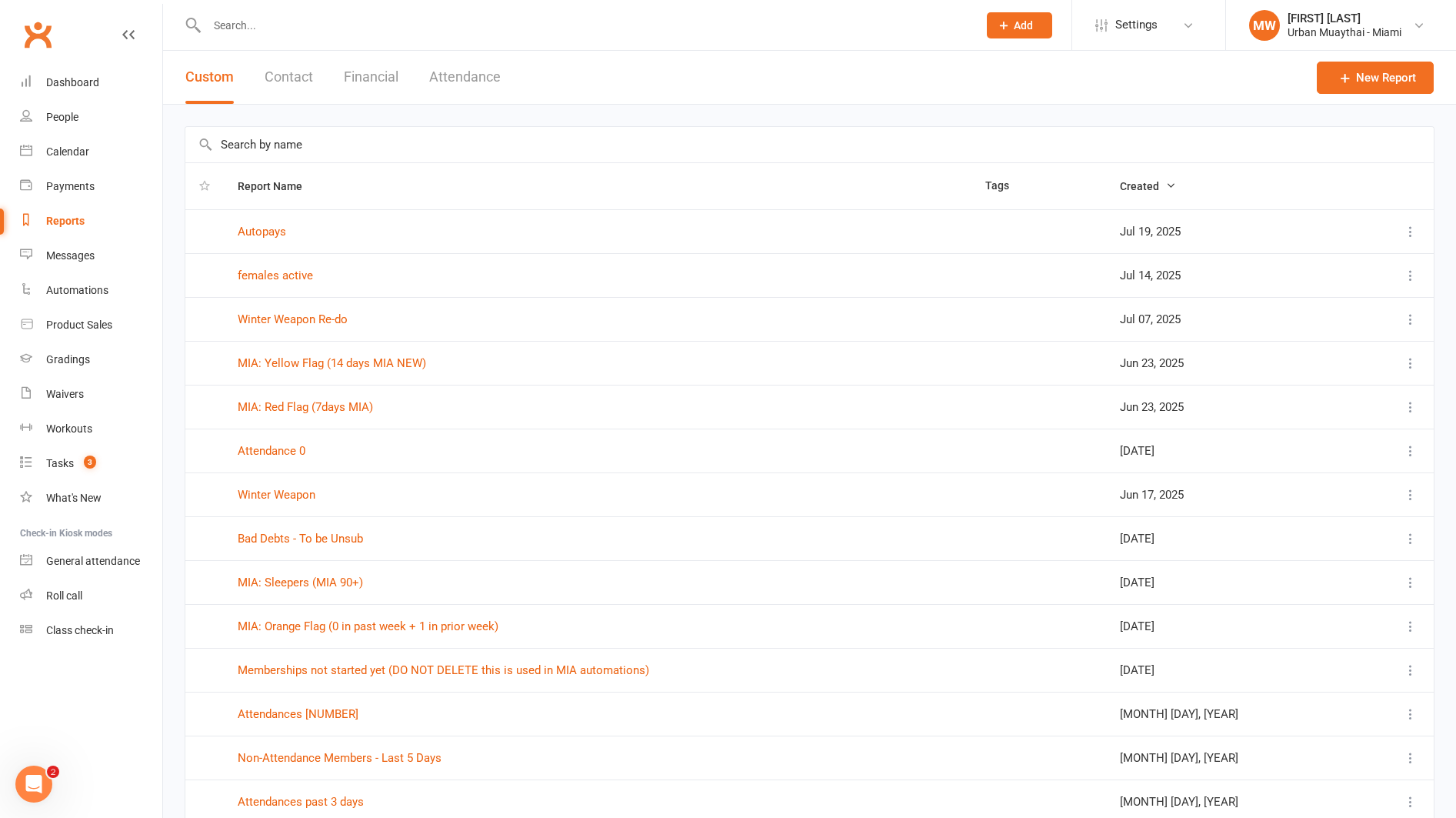 click at bounding box center [809, 145] 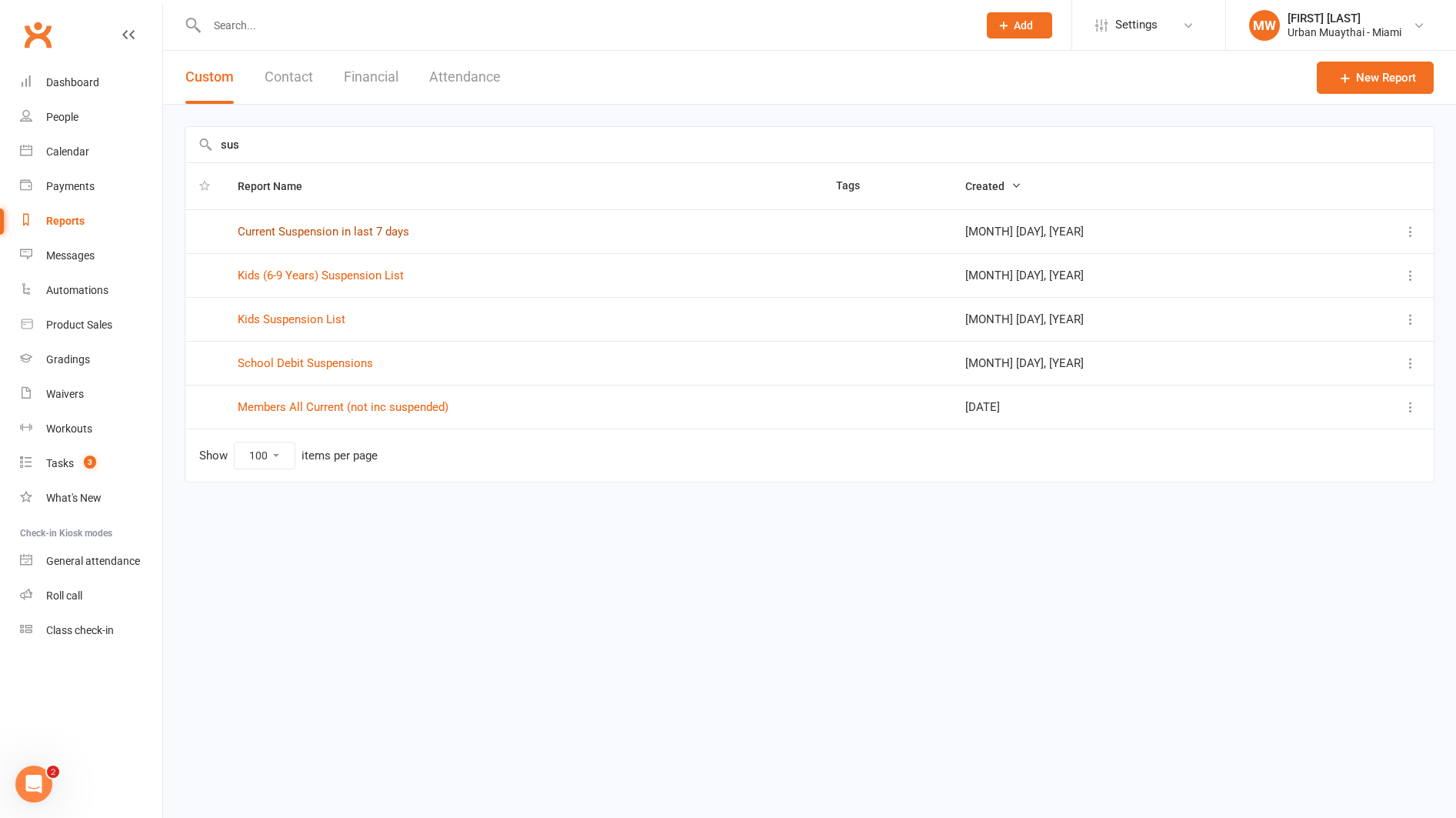 type on "sus" 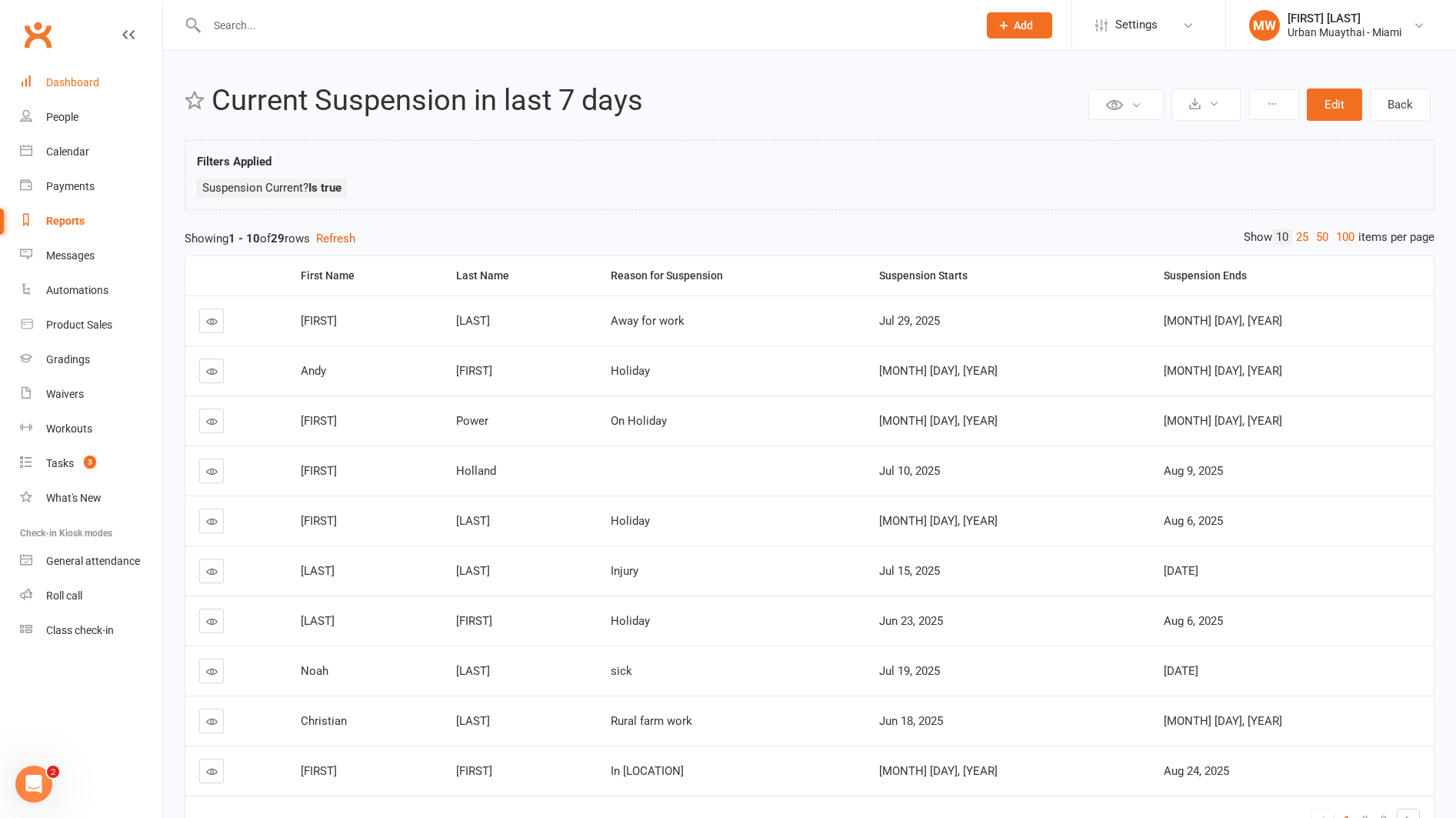 click on "Dashboard" at bounding box center (72, 82) 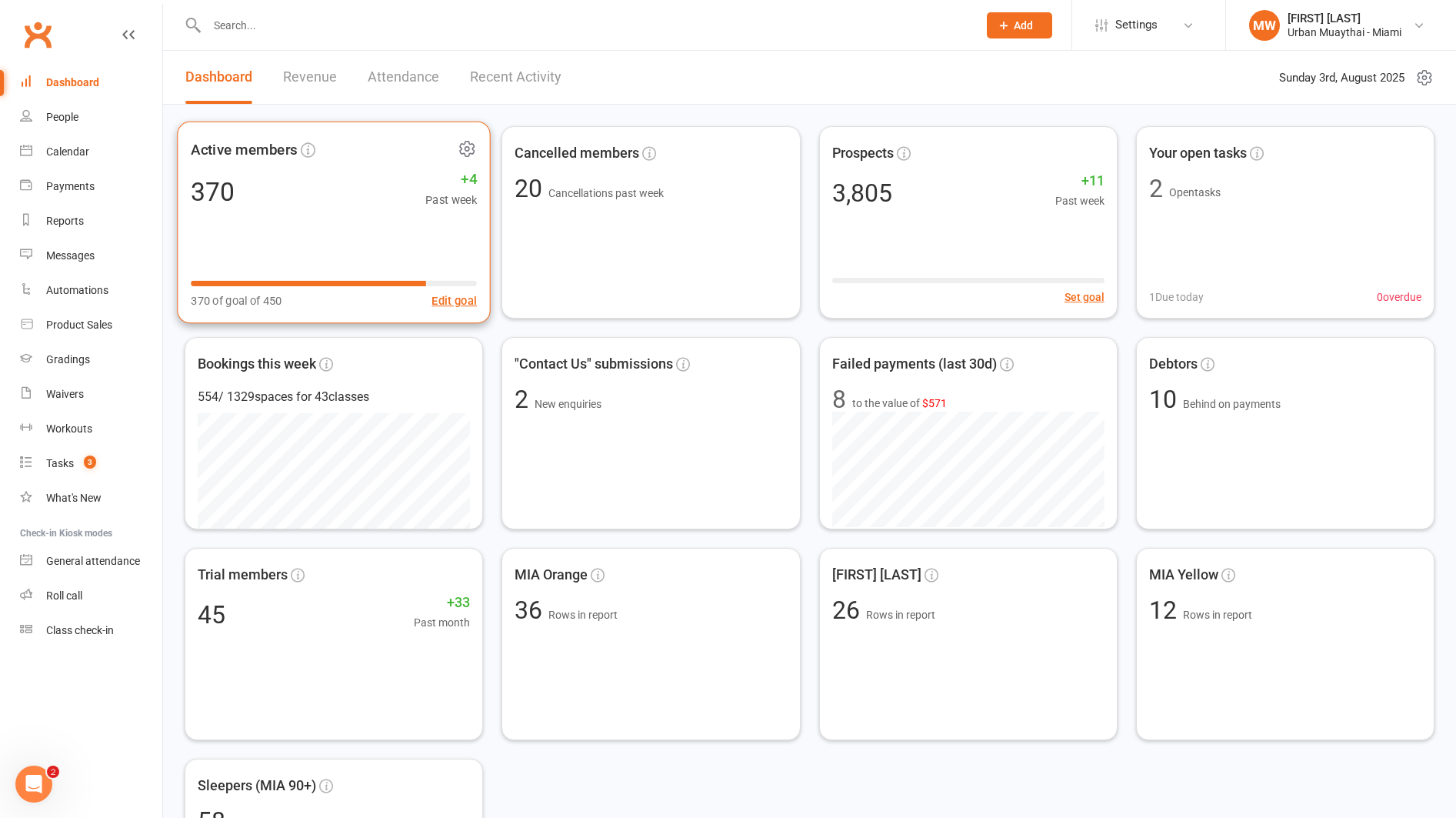 click on "Active members   370 +4 Past week 370 of goal of 450 Edit goal" at bounding box center (334, 222) 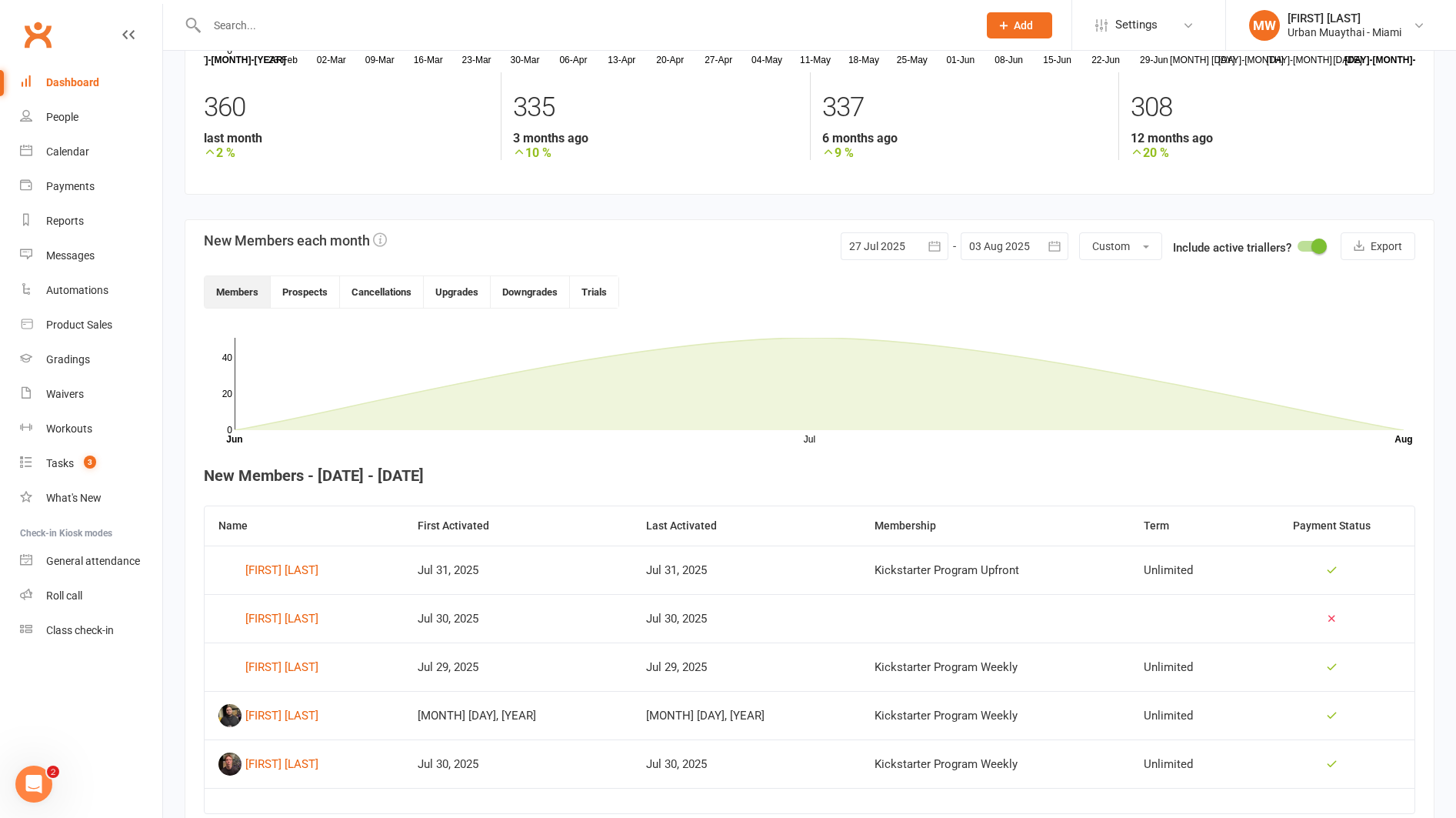 scroll, scrollTop: 217, scrollLeft: 0, axis: vertical 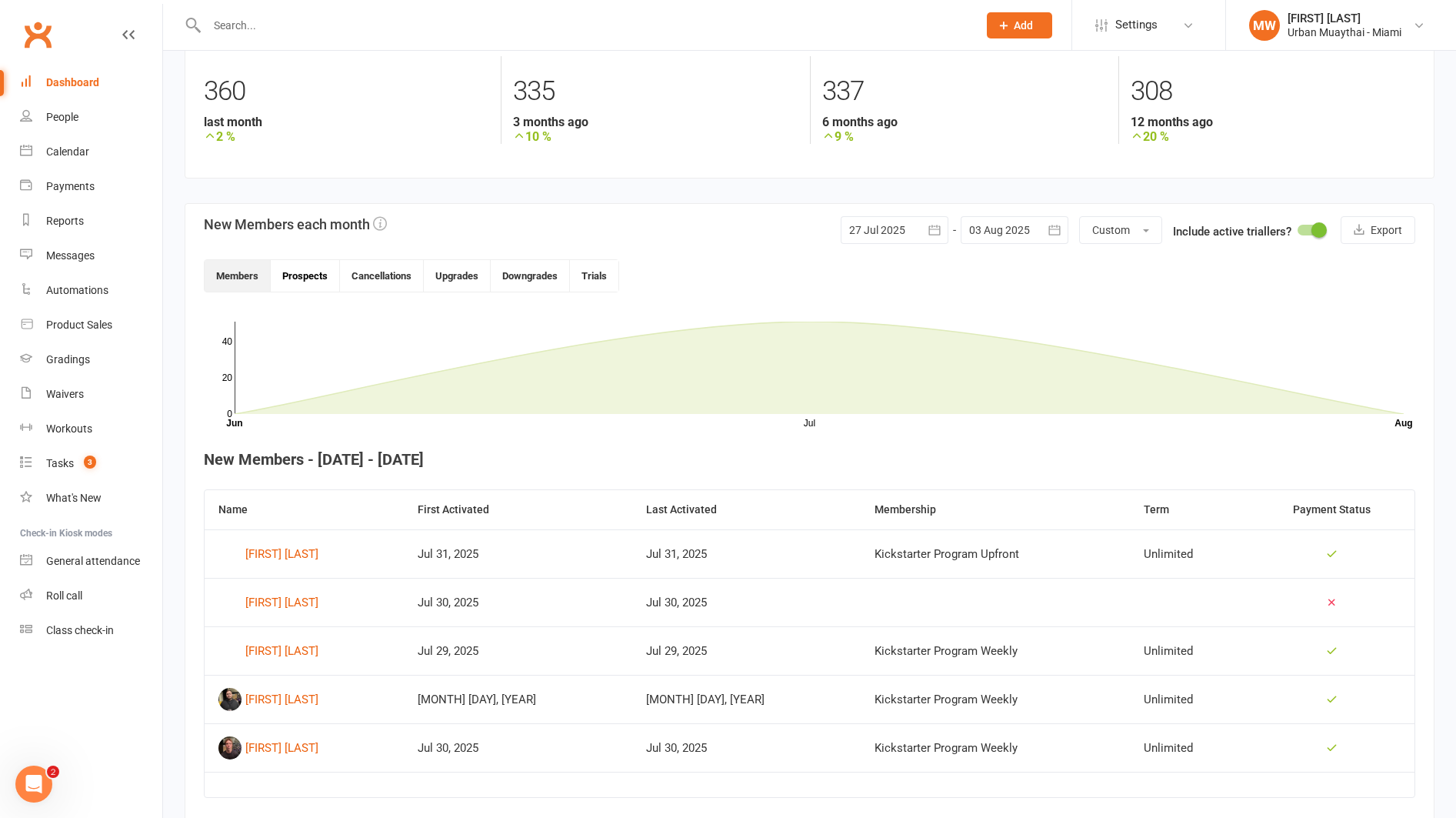 click on "Prospects" at bounding box center [305, 275] 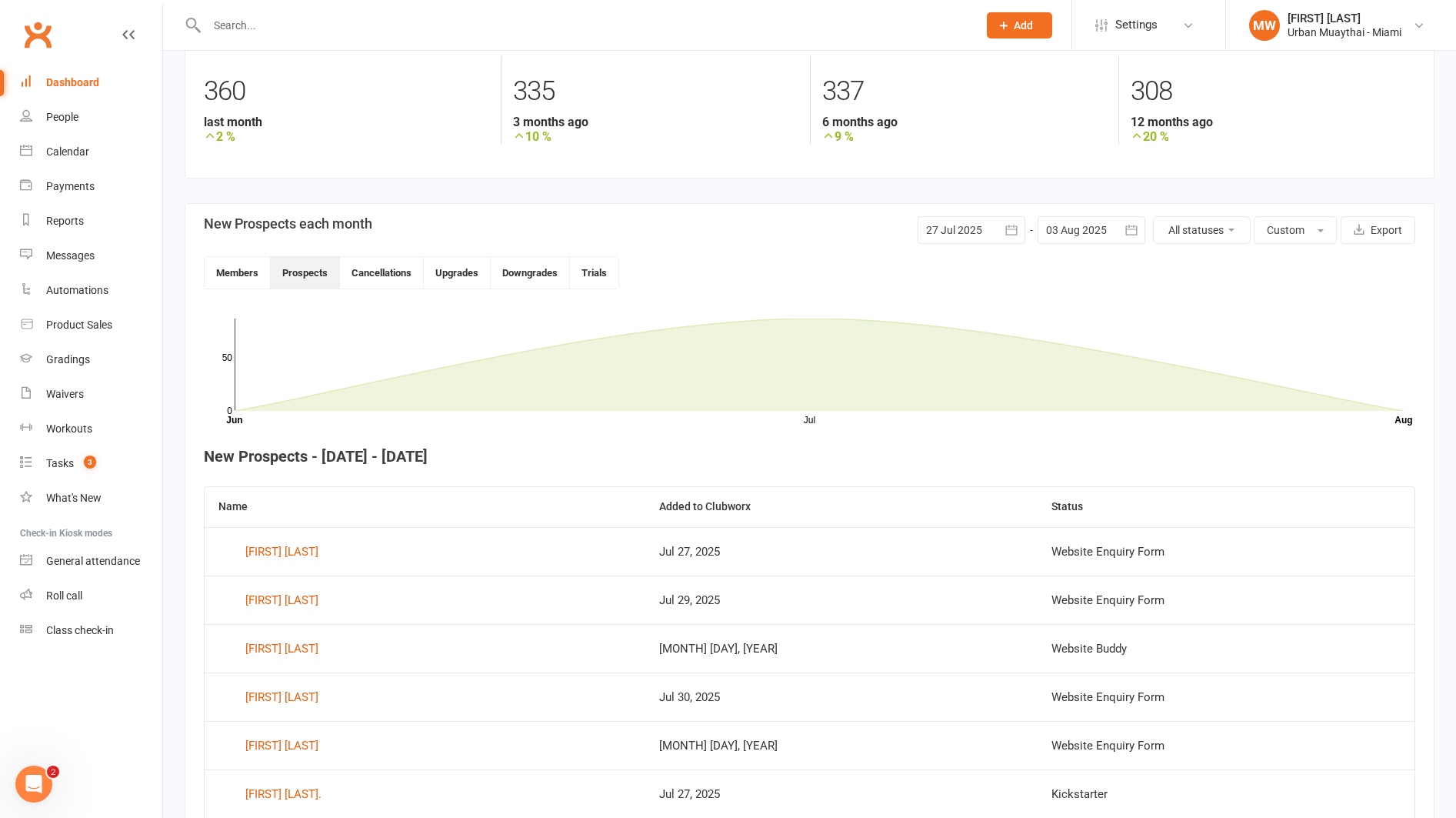 click 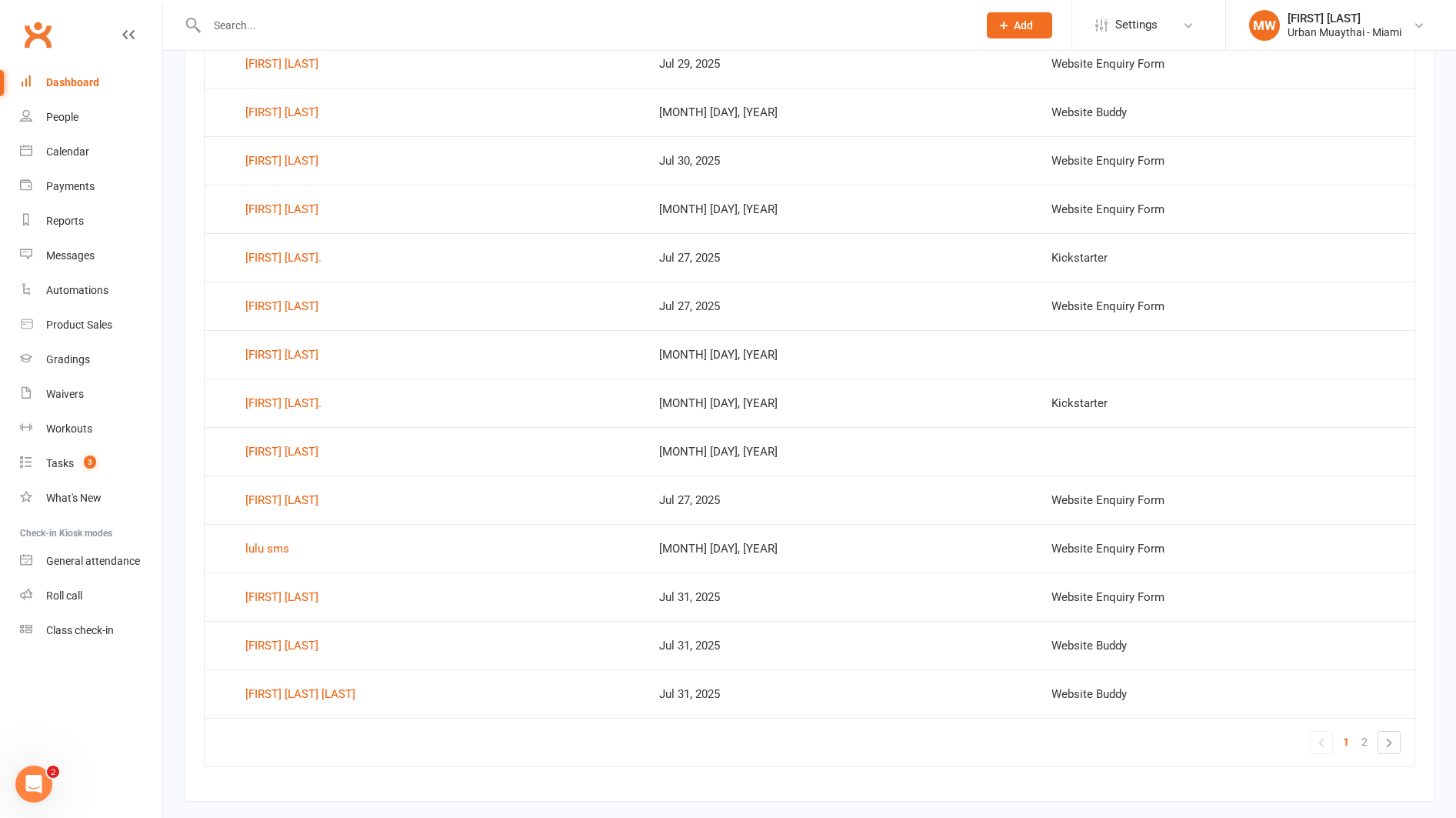 scroll, scrollTop: 754, scrollLeft: 0, axis: vertical 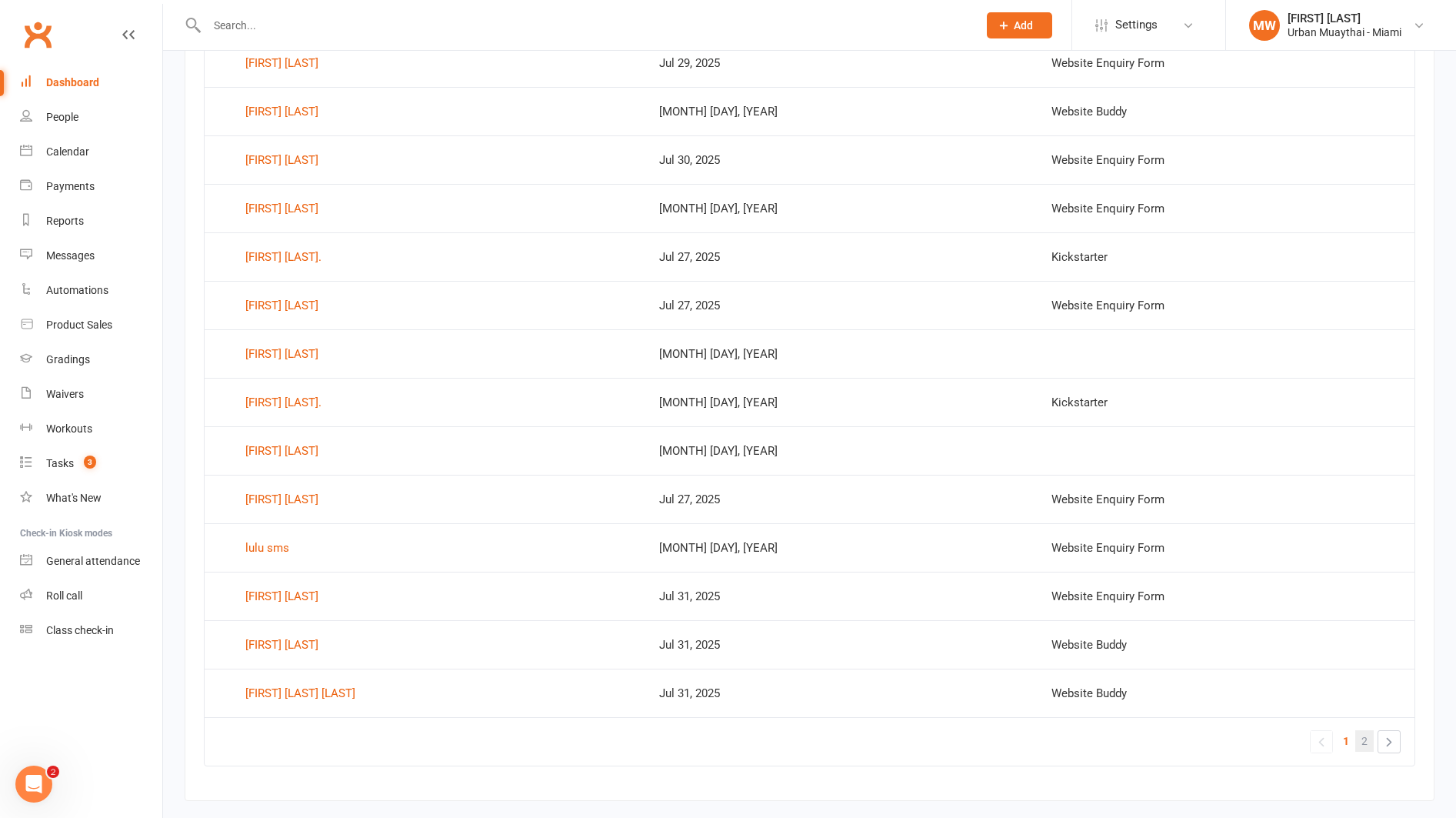 click on "2" at bounding box center (1364, 741) 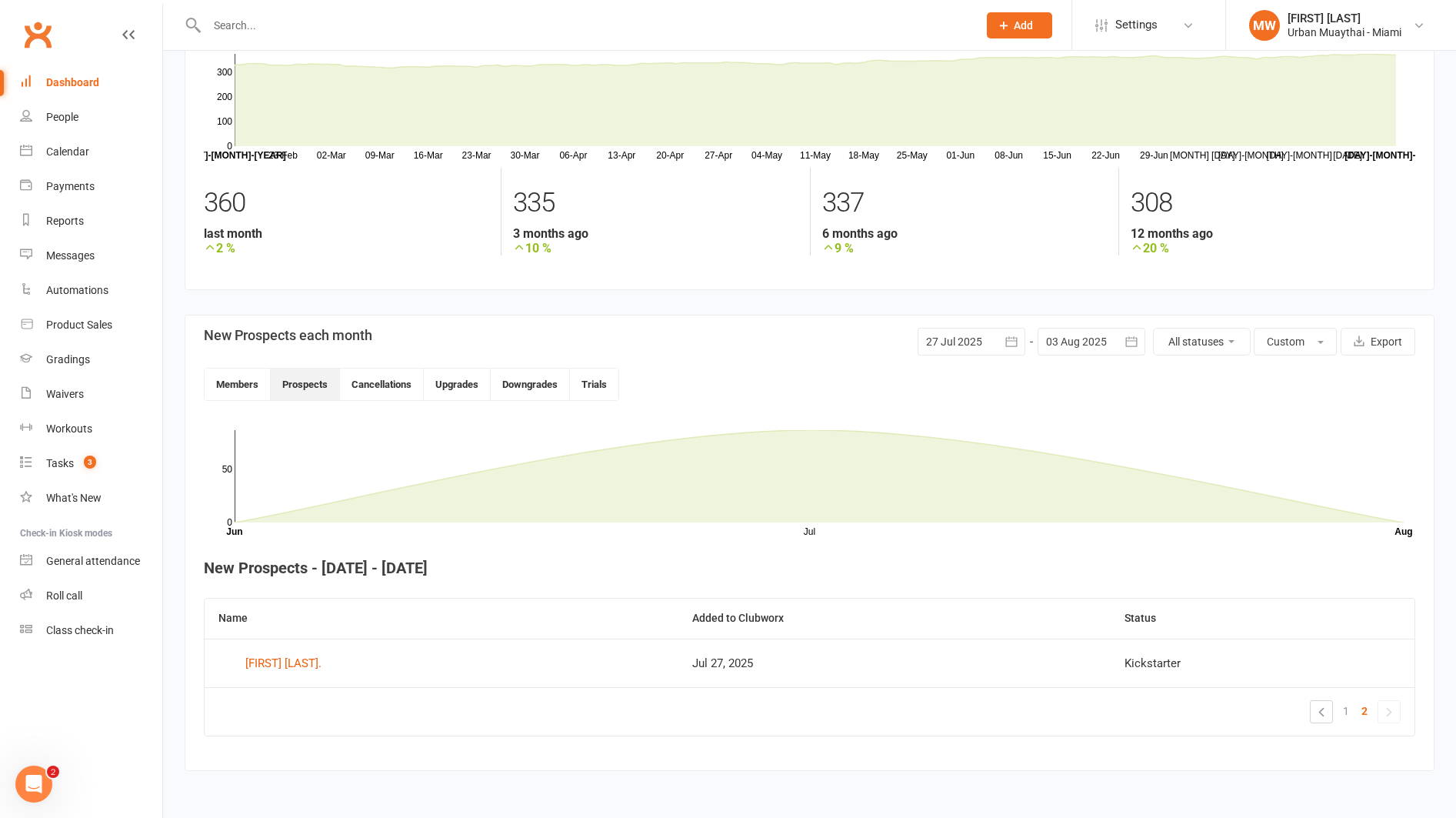 scroll, scrollTop: 0, scrollLeft: 0, axis: both 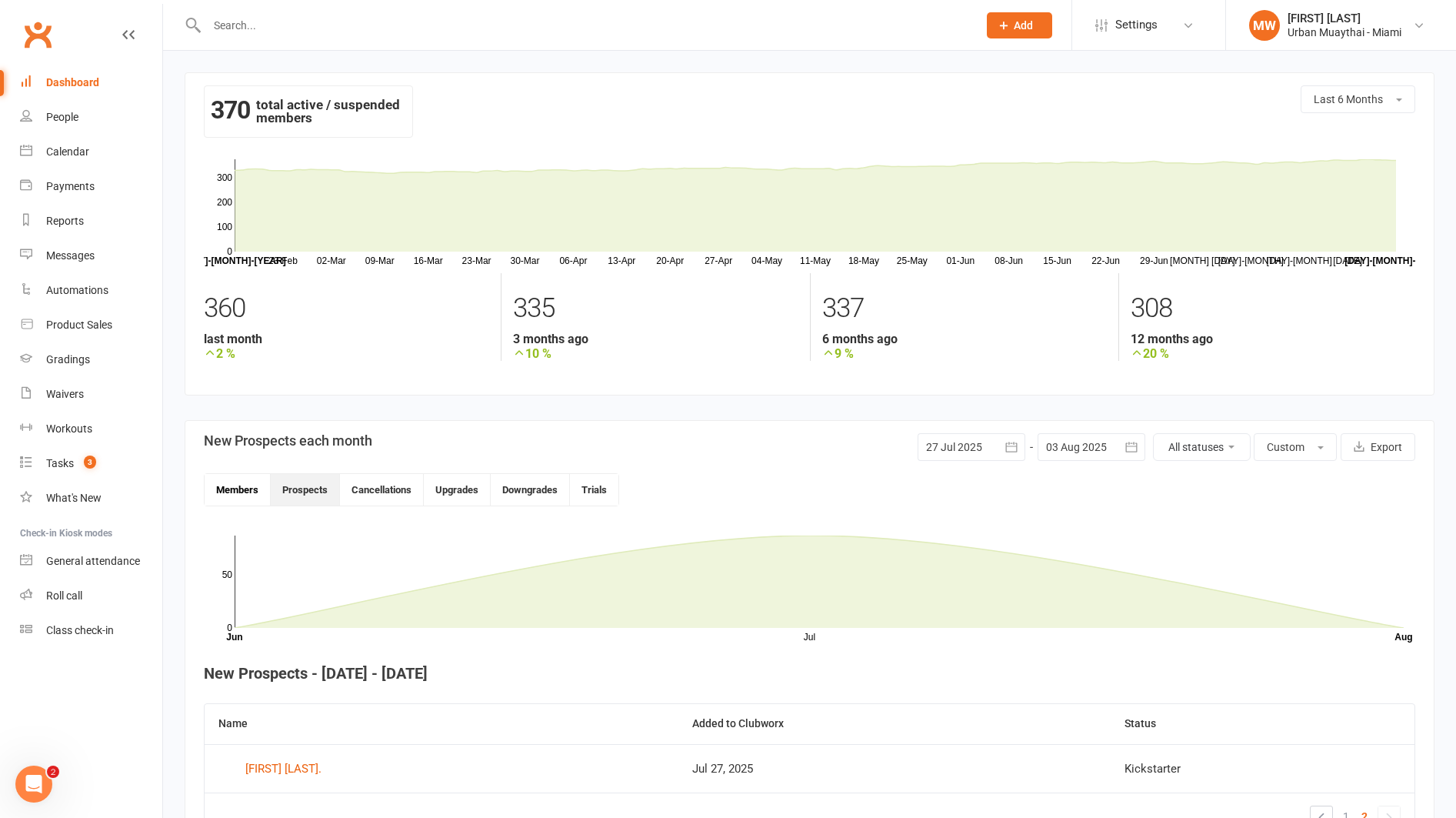click on "Members" at bounding box center [238, 489] 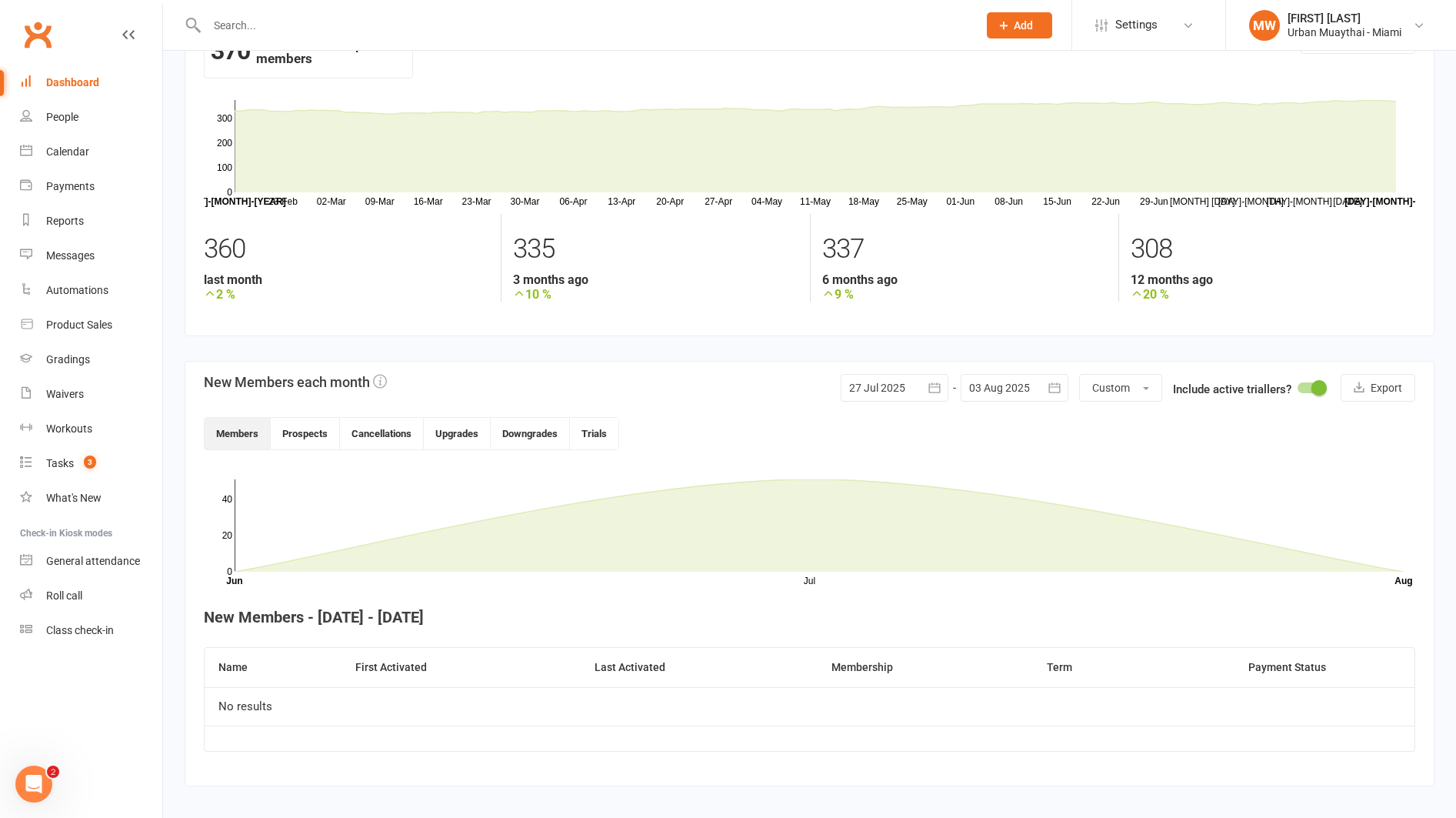 scroll, scrollTop: 75, scrollLeft: 0, axis: vertical 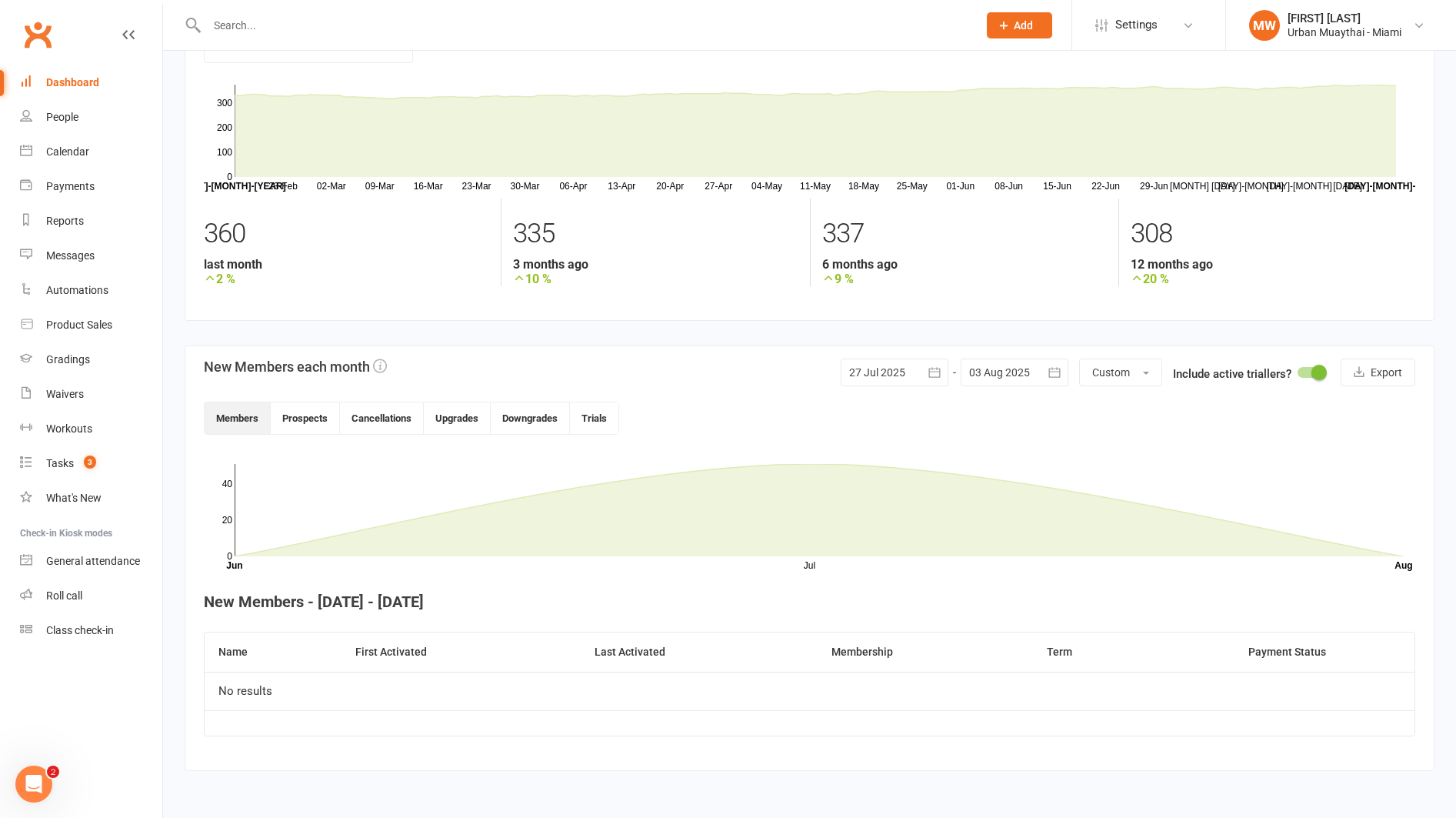 click at bounding box center [895, 372] 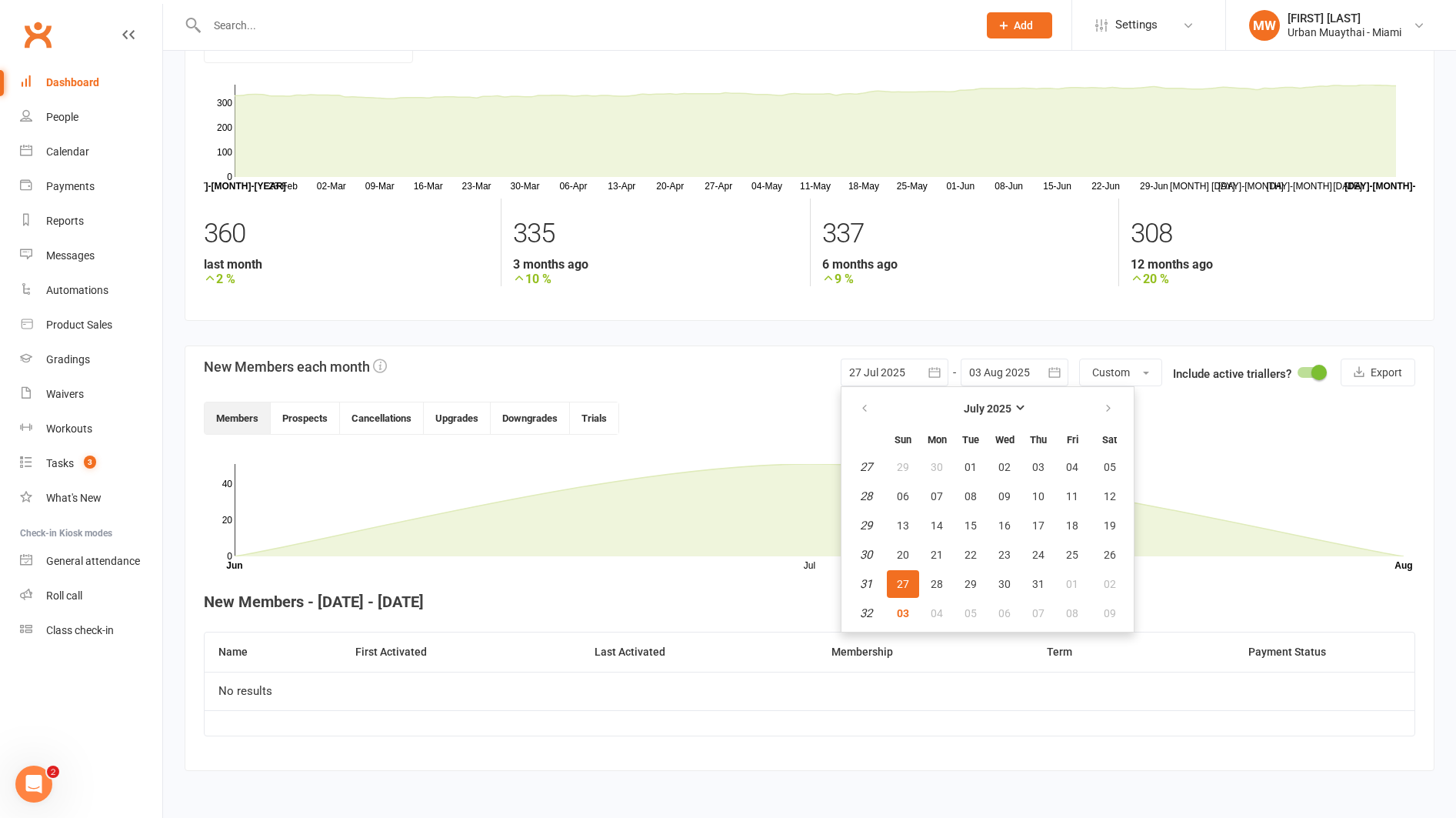click on "27" at bounding box center [903, 584] 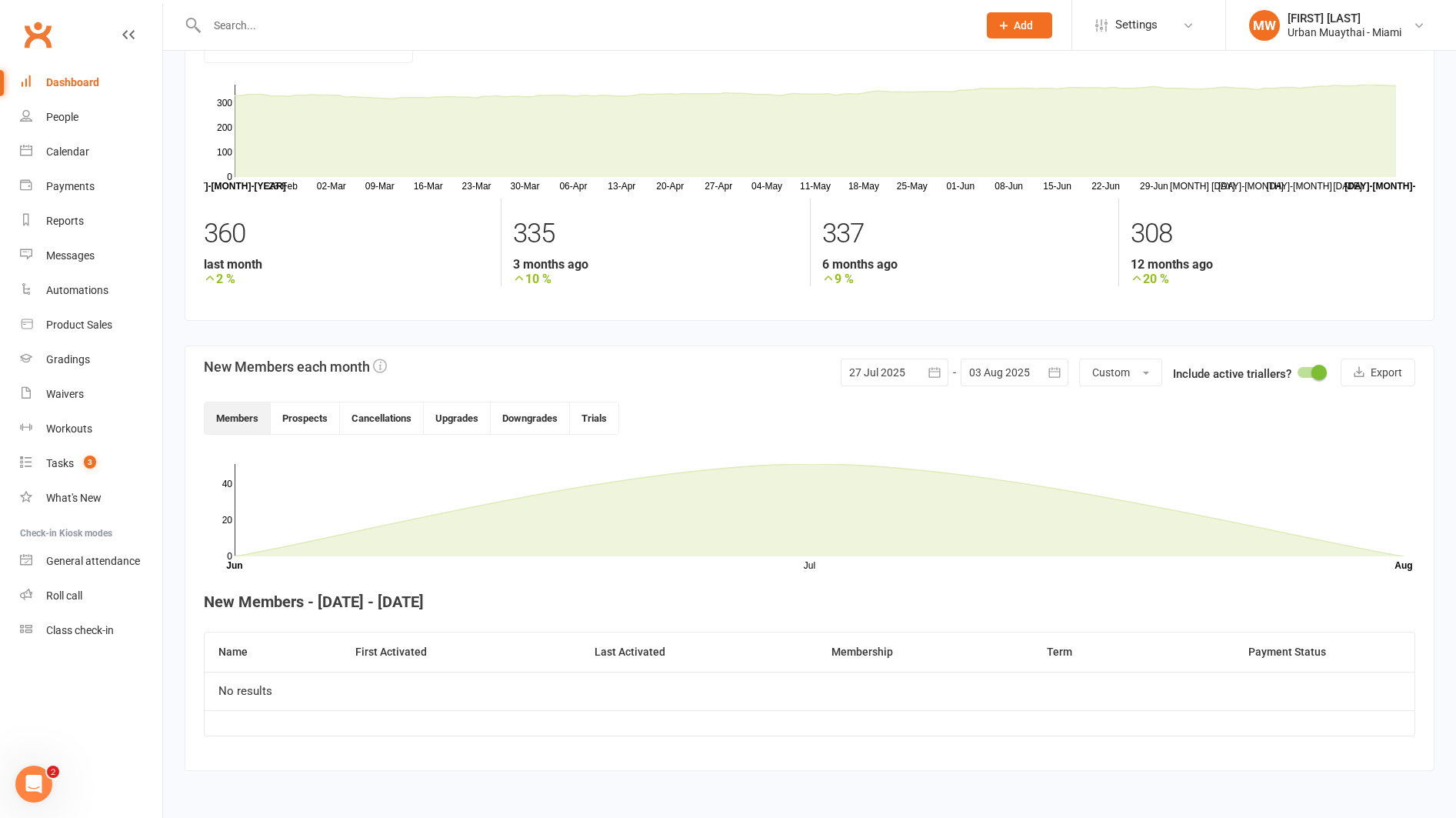click 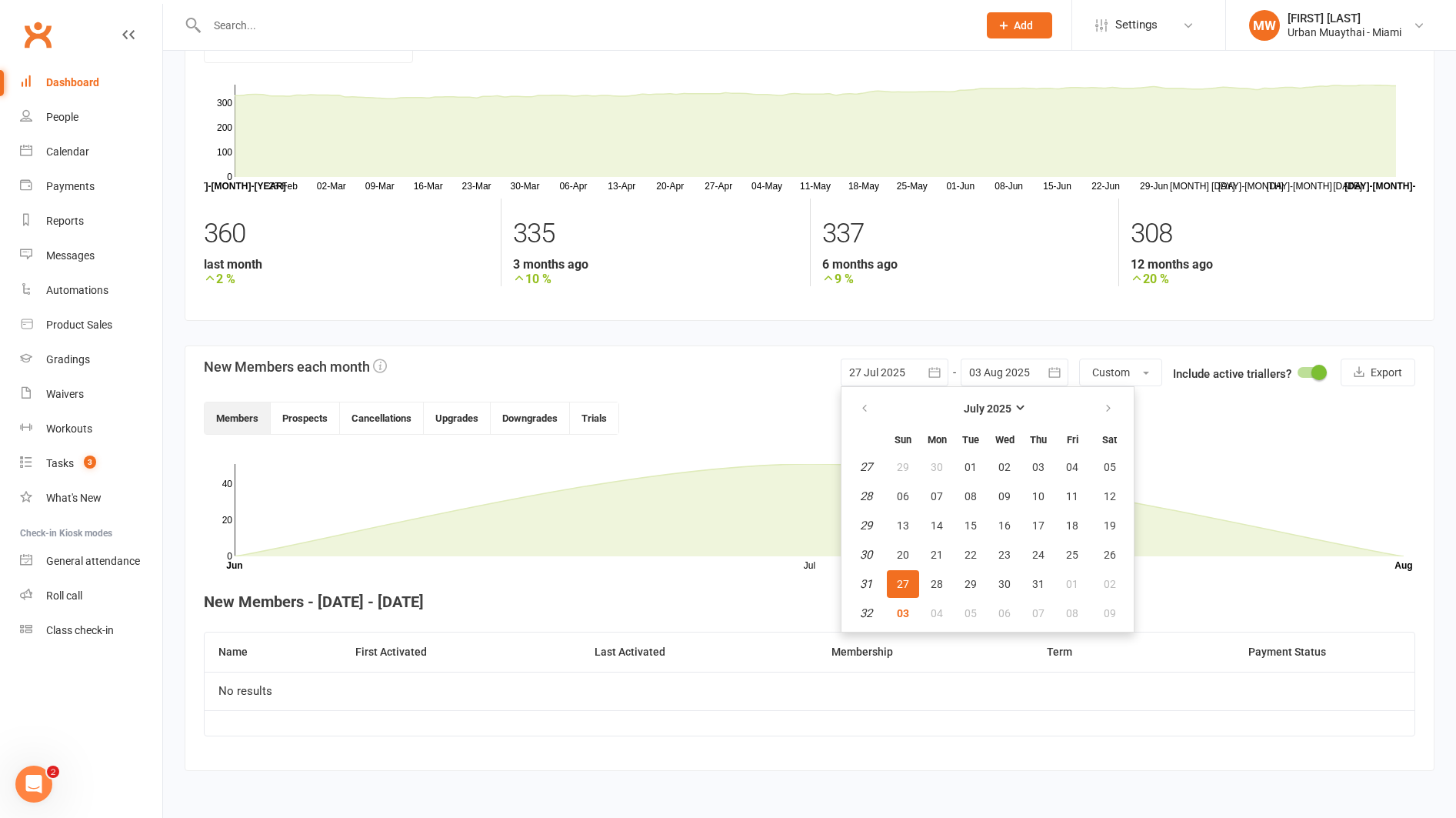 click on "New Members each [DATE]
[MONTH] [YEAR]
Sun Mon Tue Wed Thu Fri Sat
[NUMBER]
[NUMBER]
[NUMBER]
[NUMBER]
[NUMBER]
[NUMBER]
[NUMBER]
[NUMBER]
[NUMBER]
[NUMBER]
[NUMBER]
[NUMBER]
[NUMBER]
[NUMBER]
[NUMBER]
[NUMBER]
[NUMBER]
[NUMBER]
[NUMBER]
[NUMBER]
[NUMBER]
[NUMBER]
[NUMBER]
[NUMBER]
[NUMBER]
[NUMBER]
[NUMBER]
[NUMBER]
[NUMBER]
[NUMBER]
[NUMBER]
[NUMBER]
[NUMBER]
[NUMBER]
[NUMBER]
[NUMBER]
[NUMBER]
[NUMBER]
[NUMBER]
[NUMBER]
32" at bounding box center [809, 558] 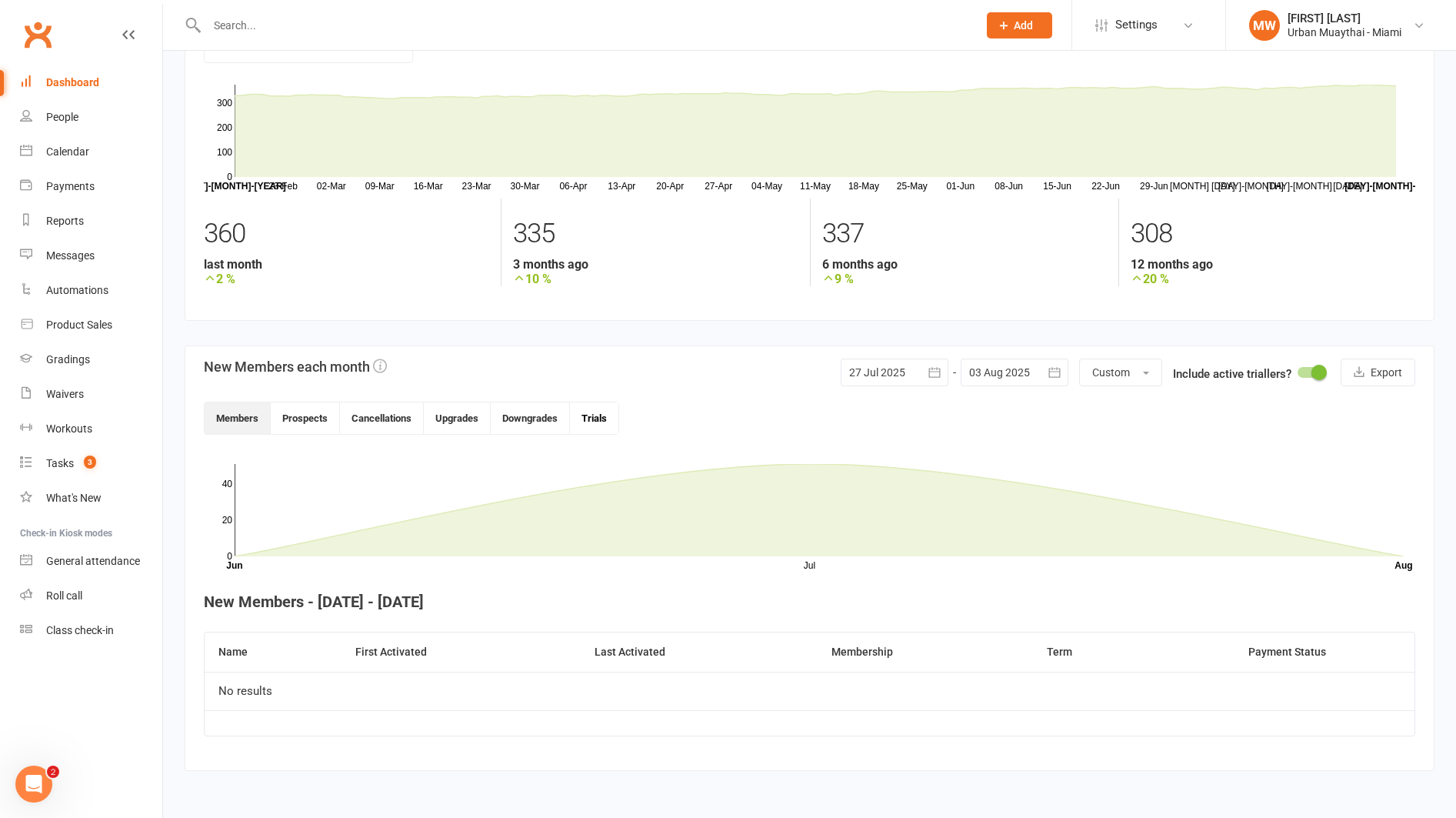click on "Trials" at bounding box center [594, 418] 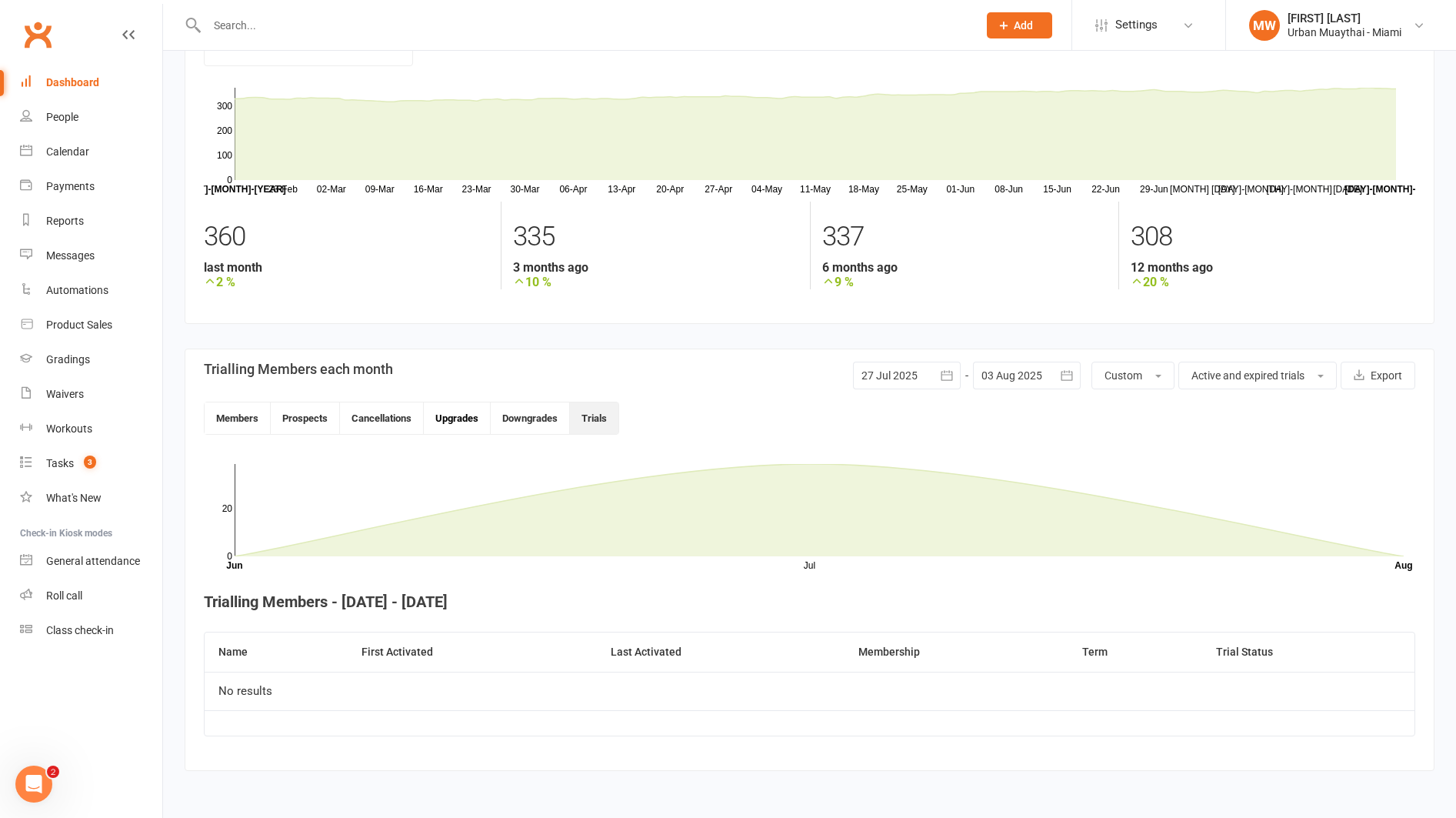 drag, startPoint x: 542, startPoint y: 416, endPoint x: 477, endPoint y: 415, distance: 65.00769 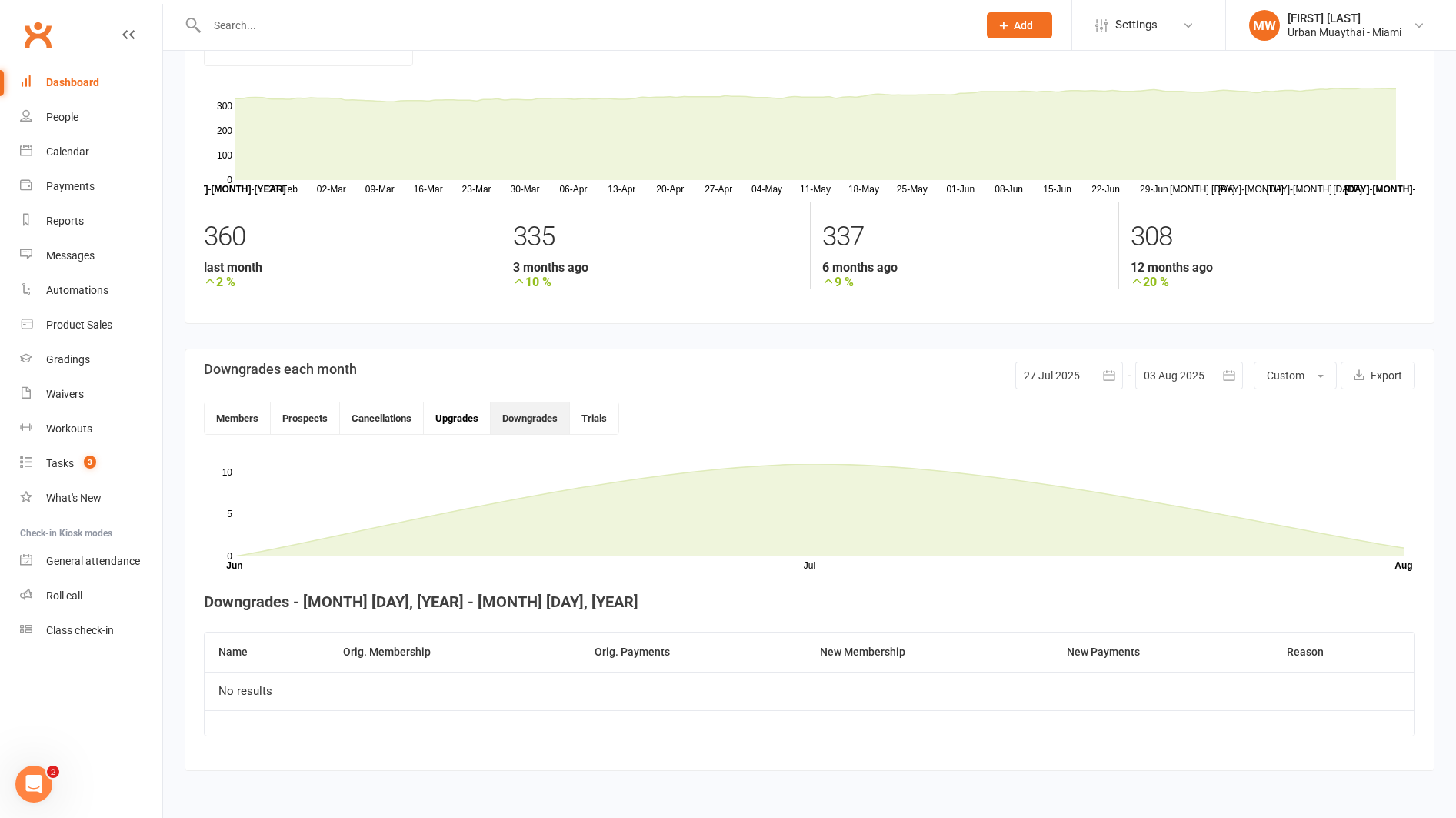 click on "Upgrades" at bounding box center (457, 418) 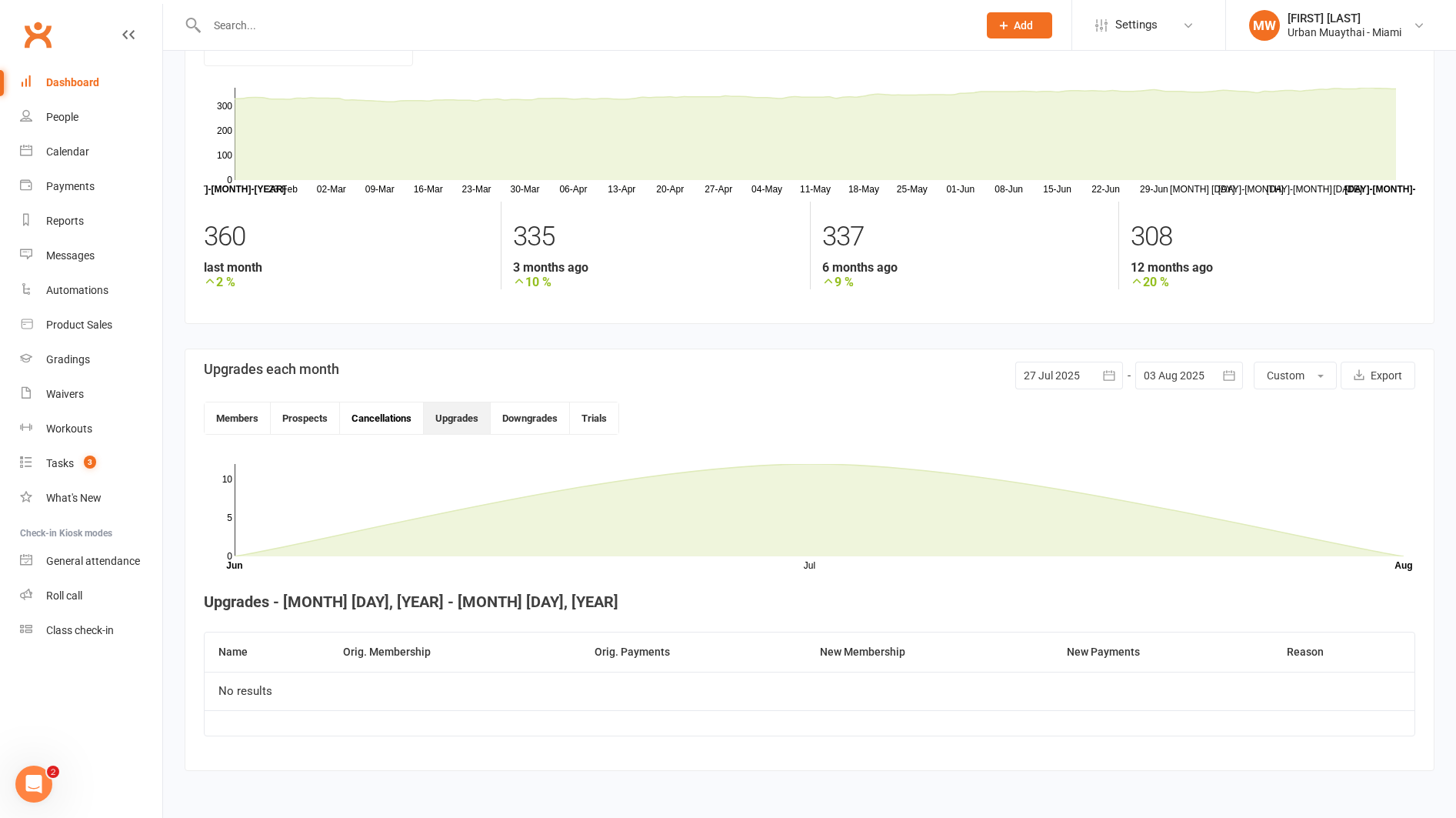 click on "Cancellations" at bounding box center (381, 418) 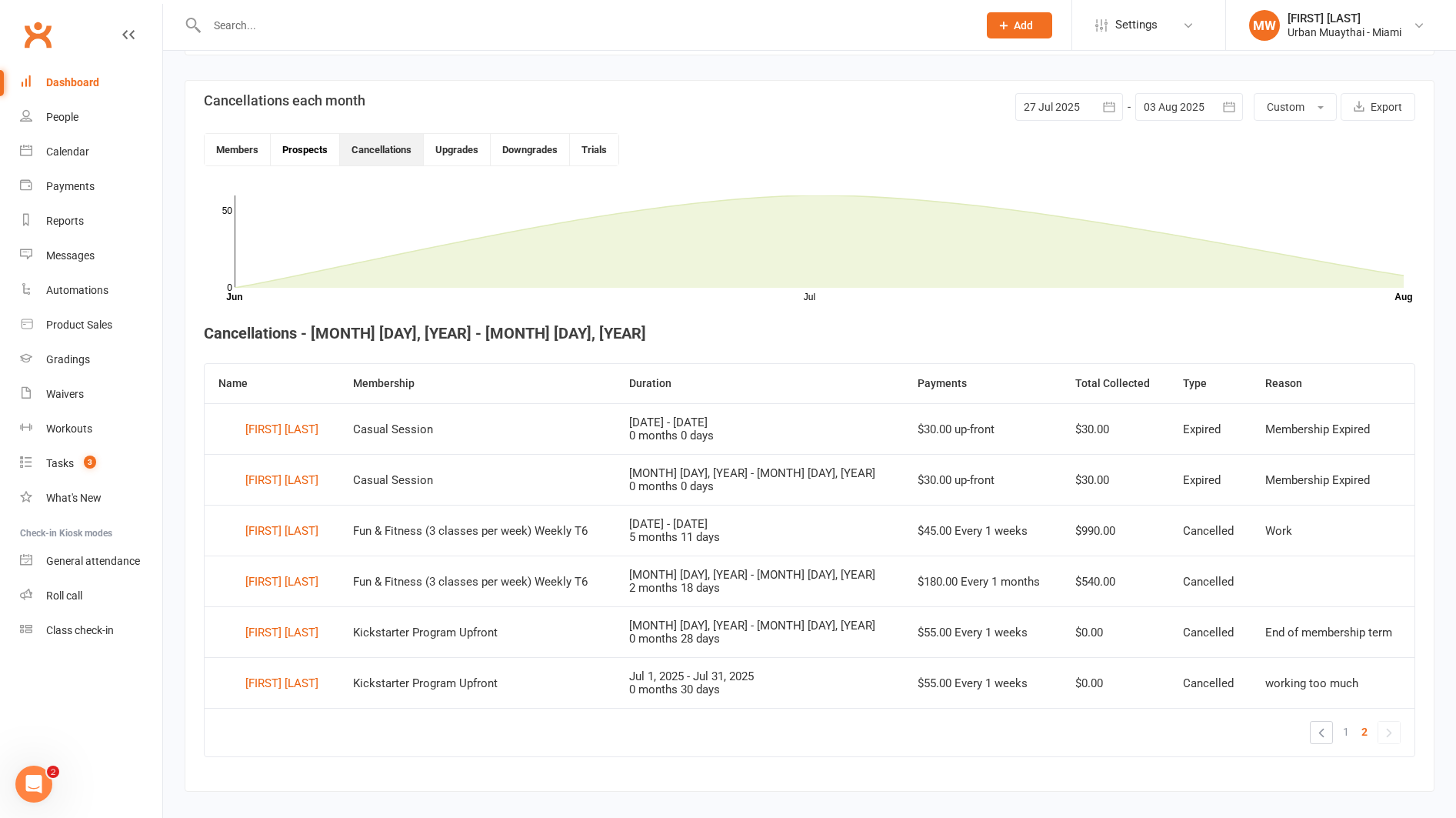 scroll, scrollTop: 361, scrollLeft: 0, axis: vertical 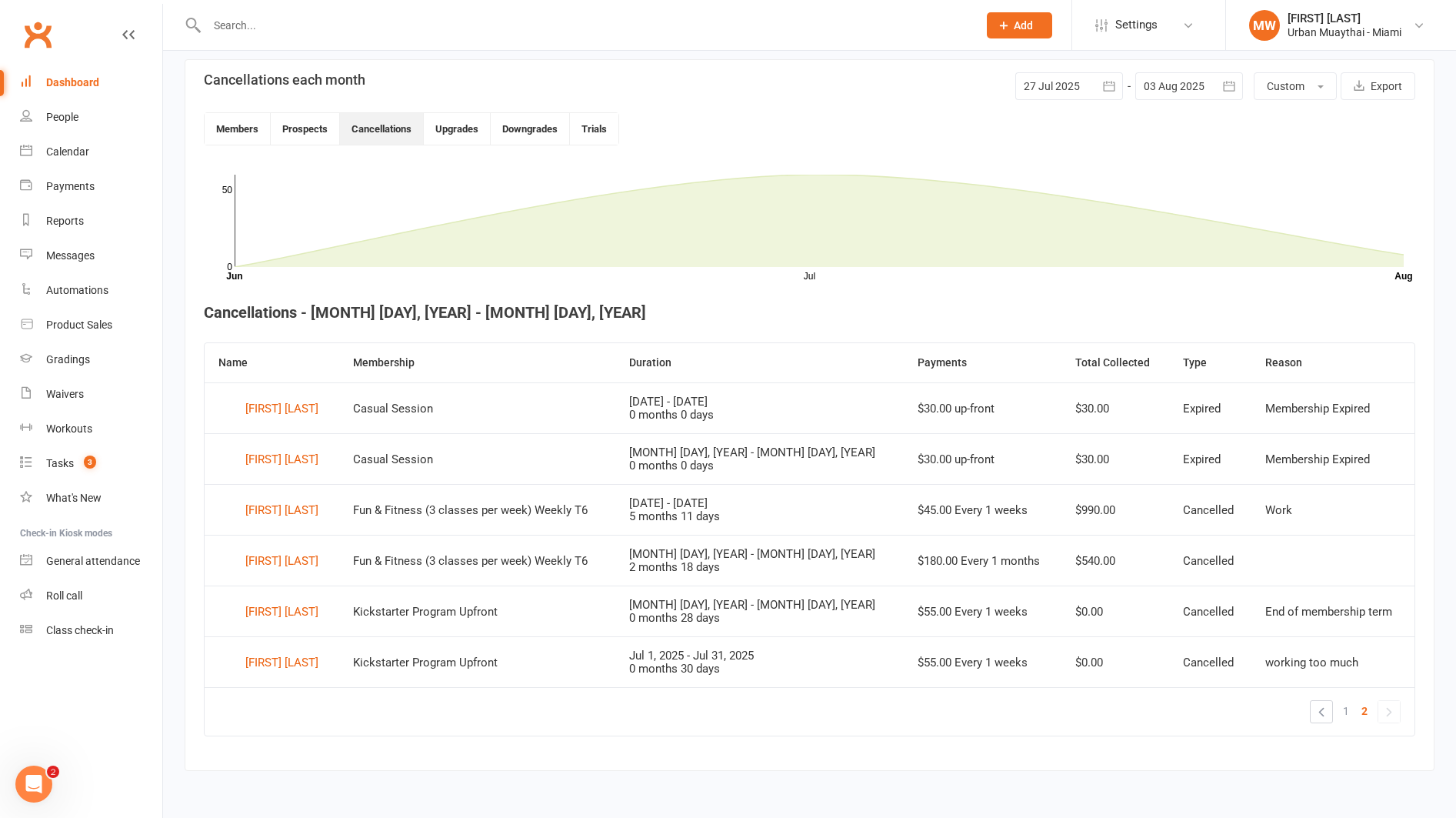click on "2" at bounding box center [1364, 711] 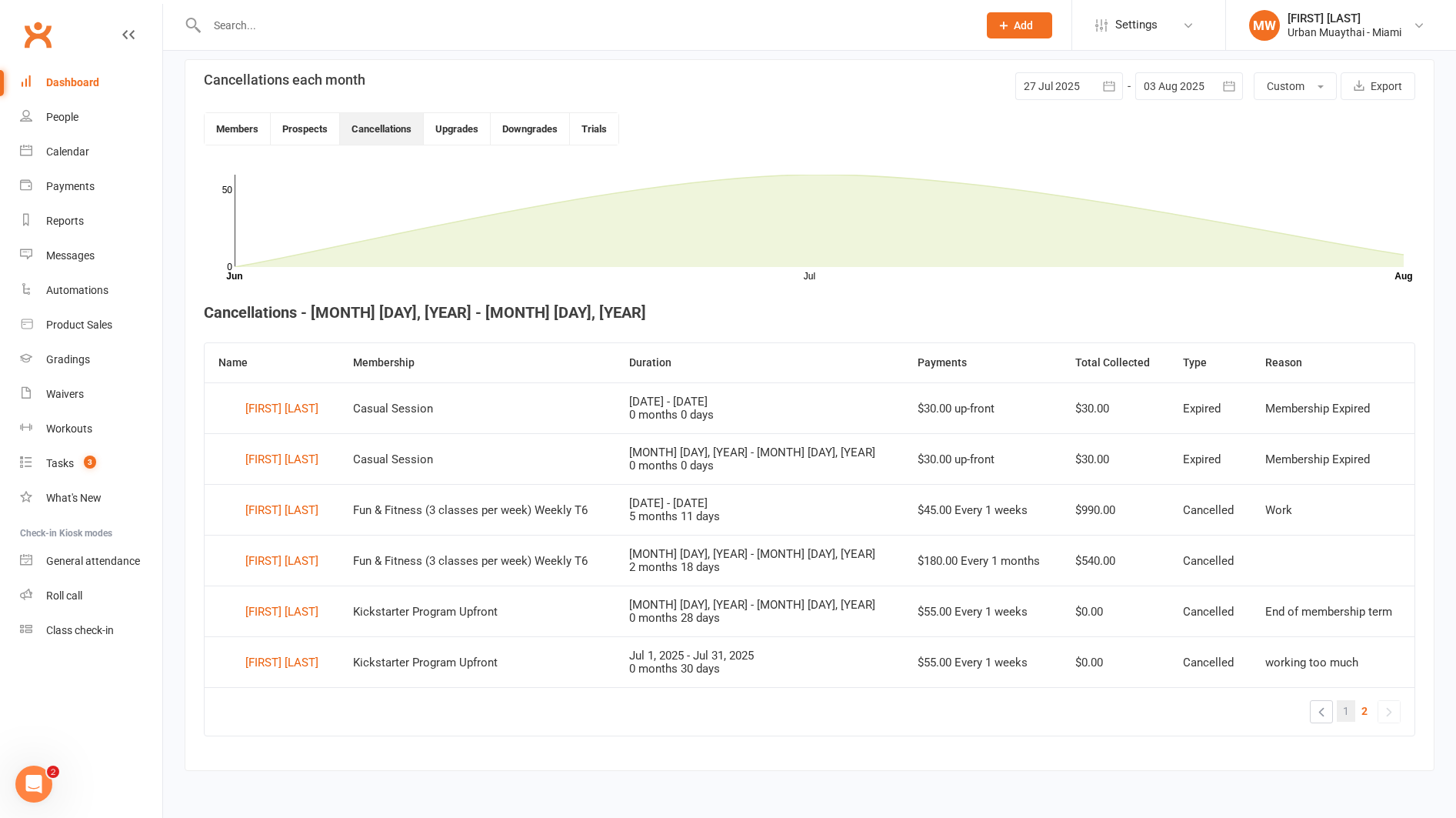 click on "1" at bounding box center (1346, 711) 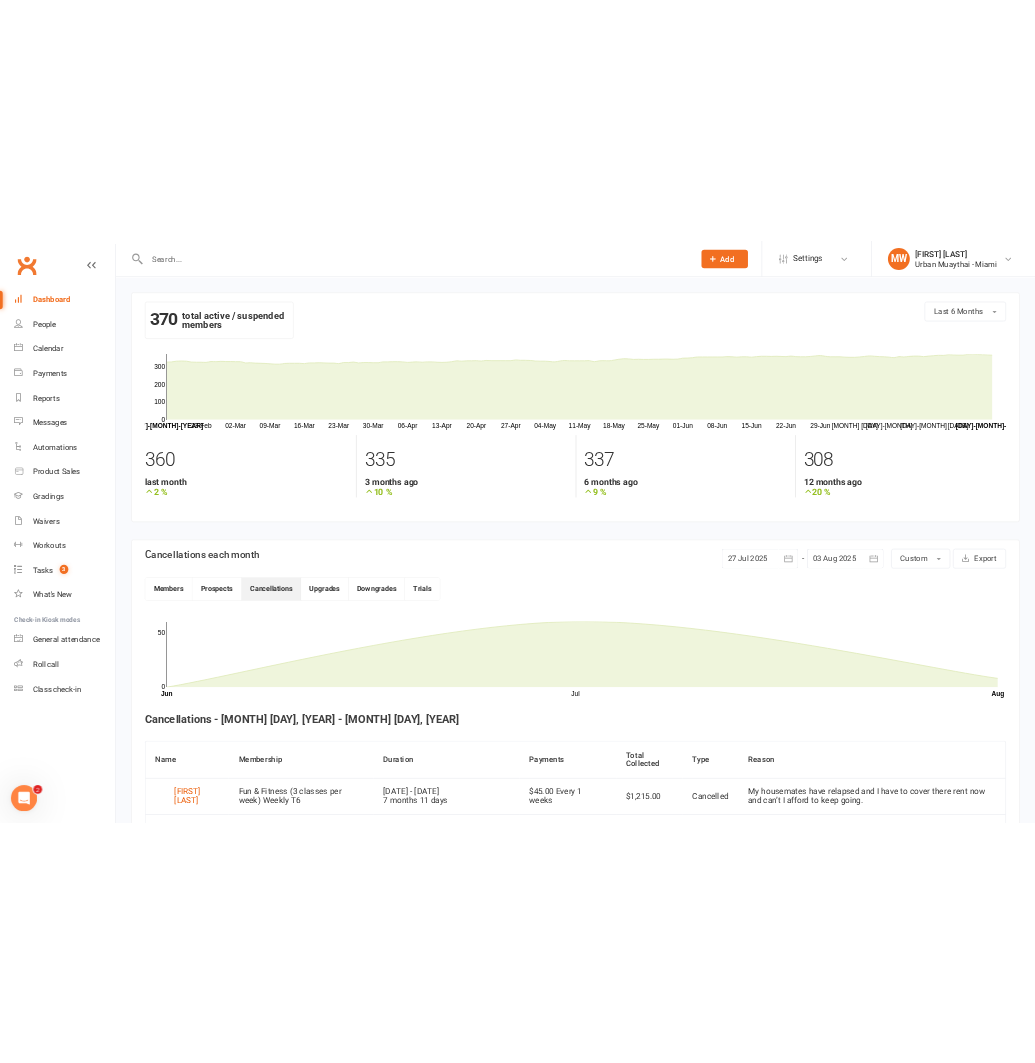 scroll, scrollTop: 0, scrollLeft: 0, axis: both 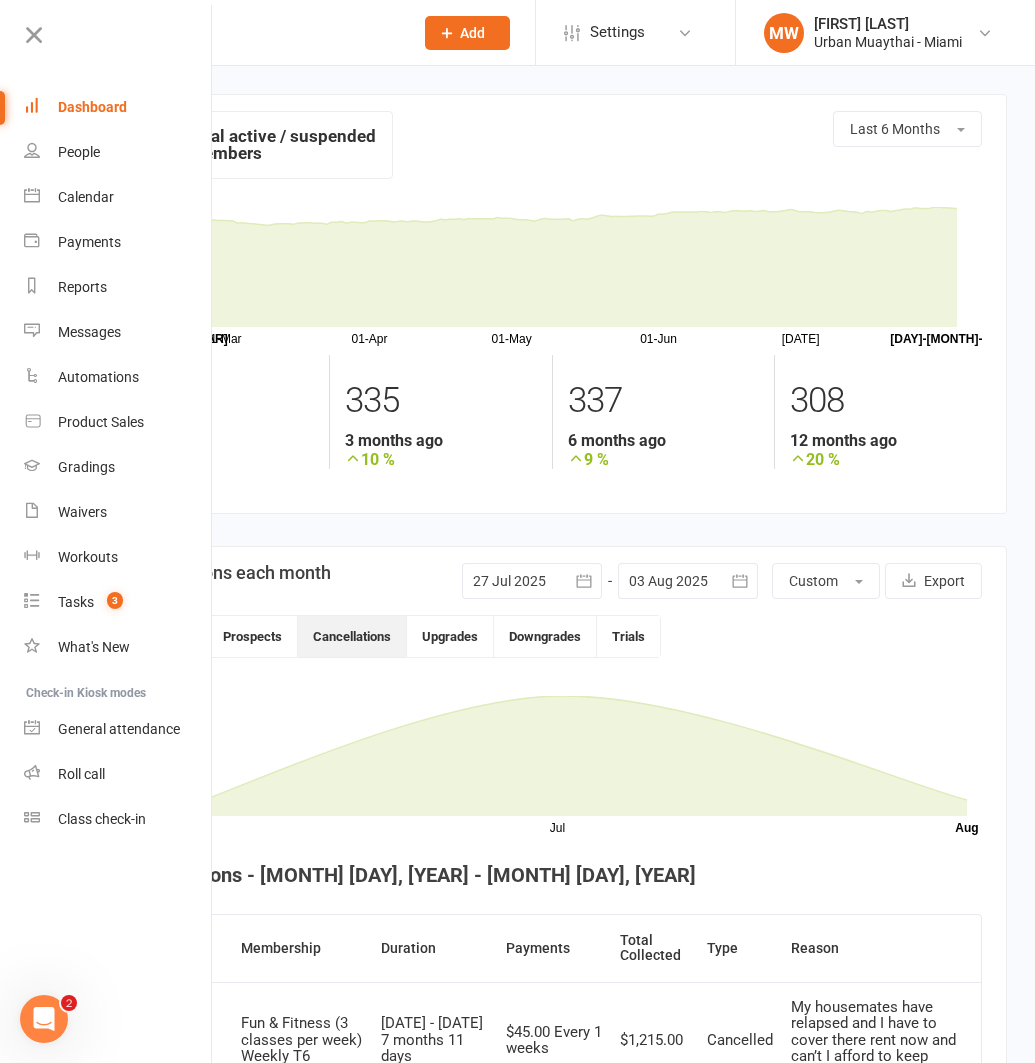 drag, startPoint x: 42, startPoint y: 34, endPoint x: 68, endPoint y: 33, distance: 26.019224 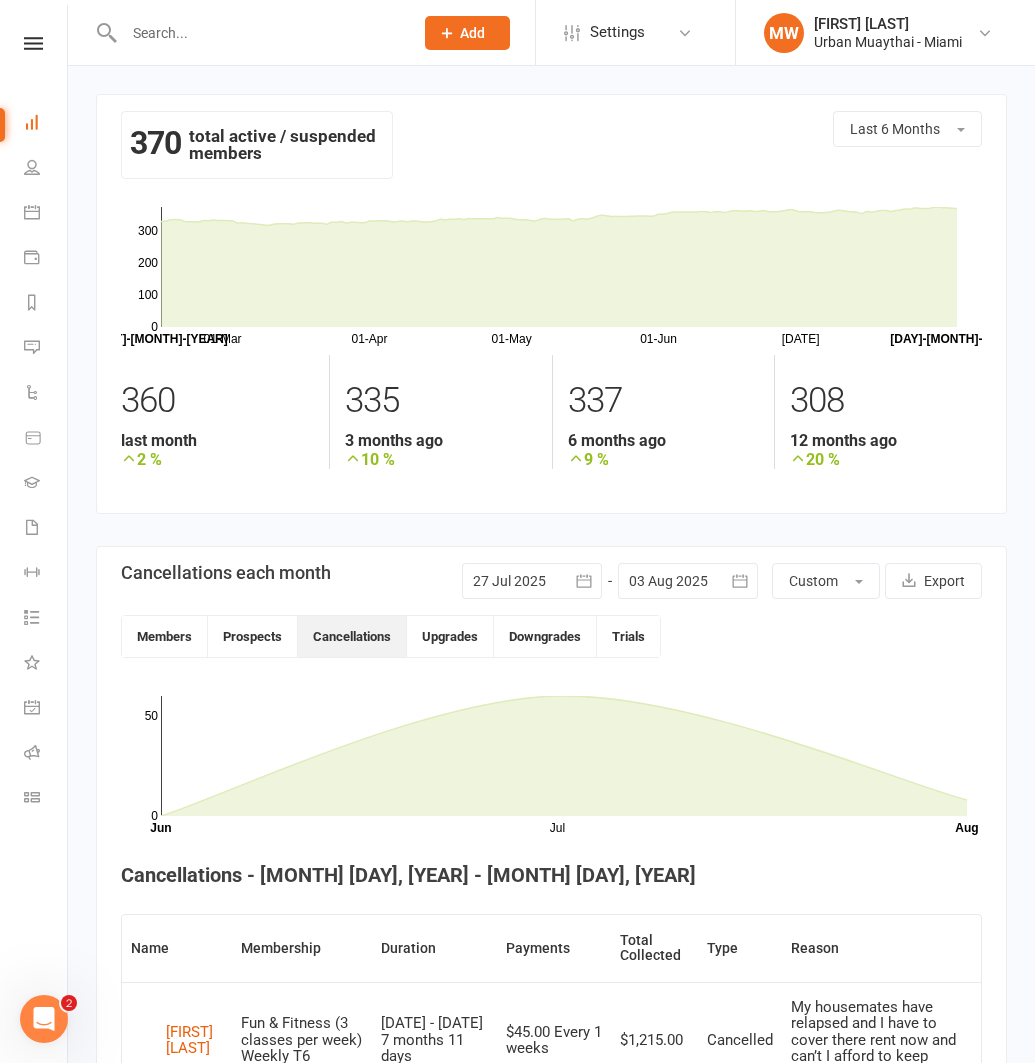 click at bounding box center (258, 33) 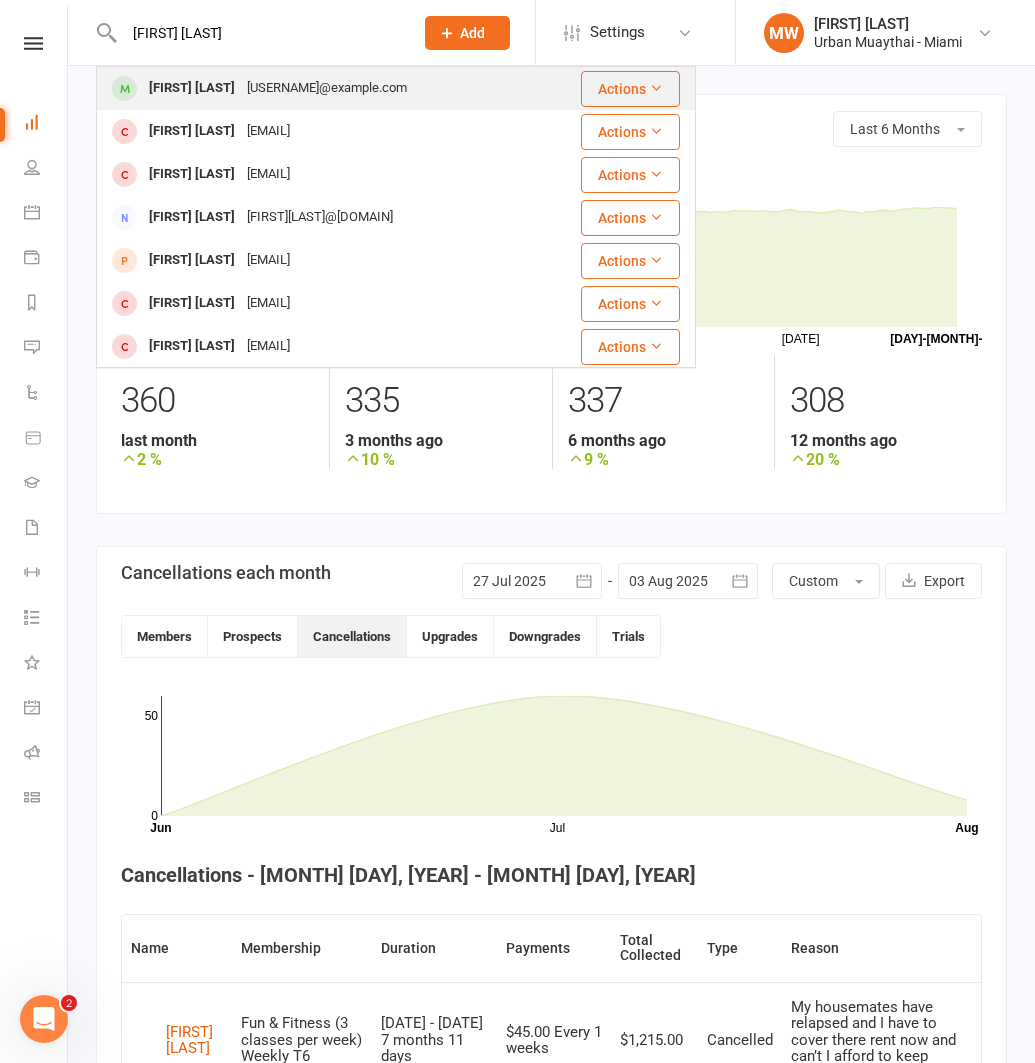 type on "[FIRST] [LAST]" 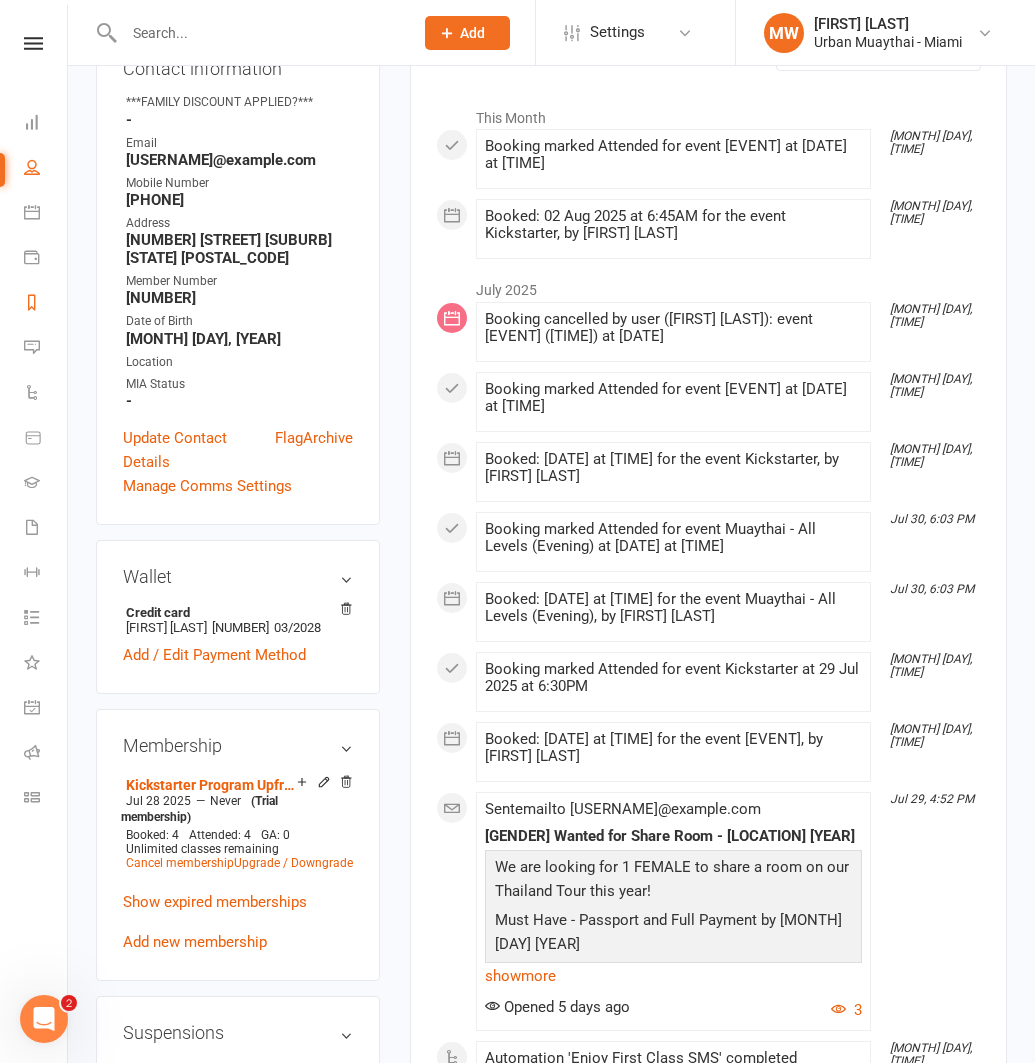 scroll, scrollTop: 0, scrollLeft: 0, axis: both 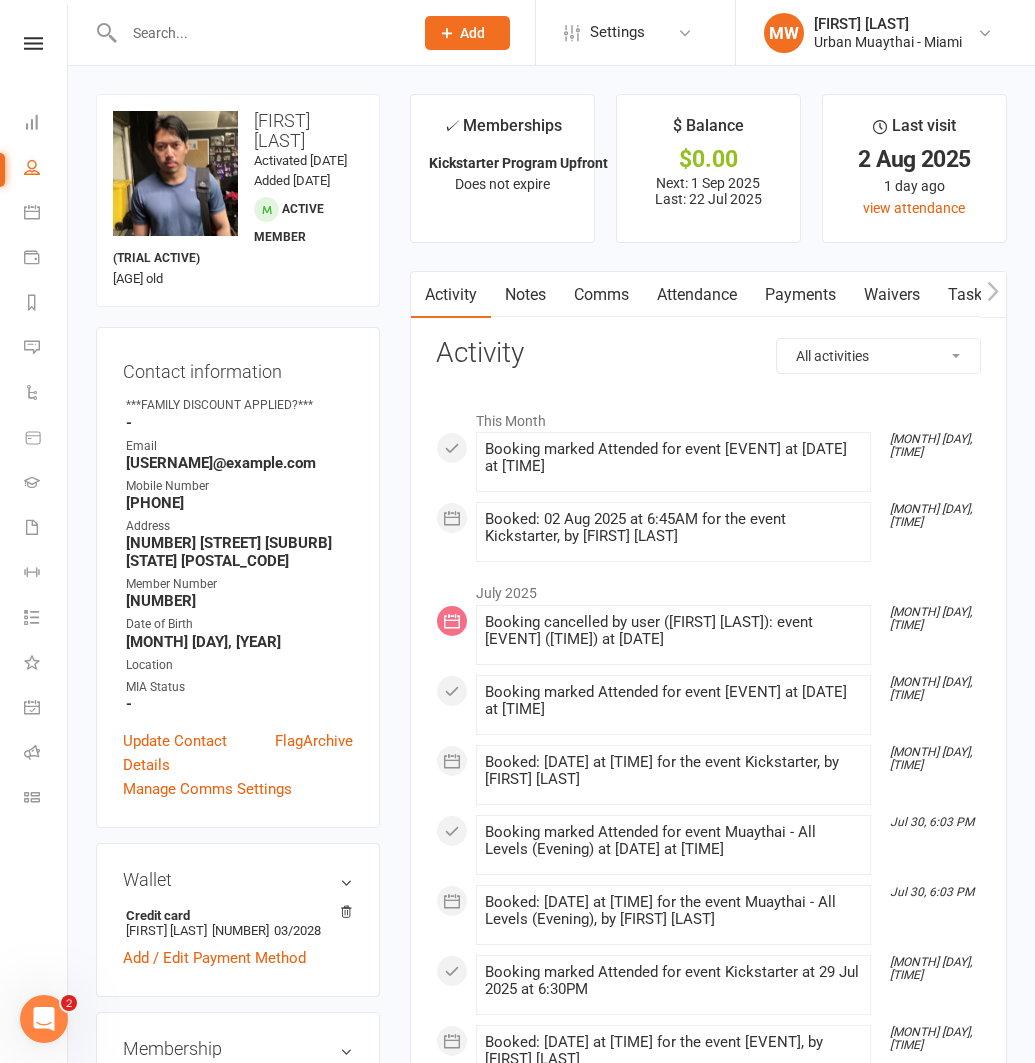 click on "Payments" at bounding box center [800, 295] 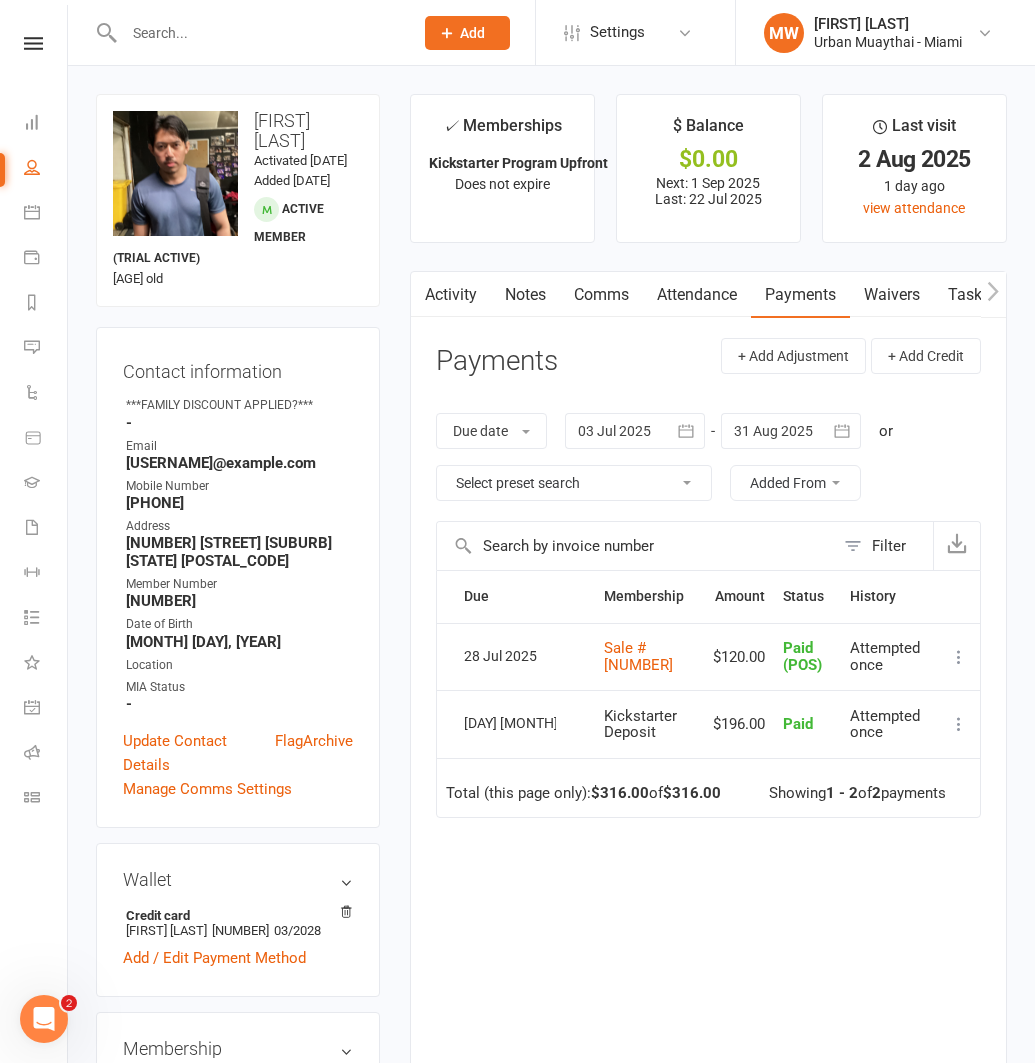 click at bounding box center (258, 33) 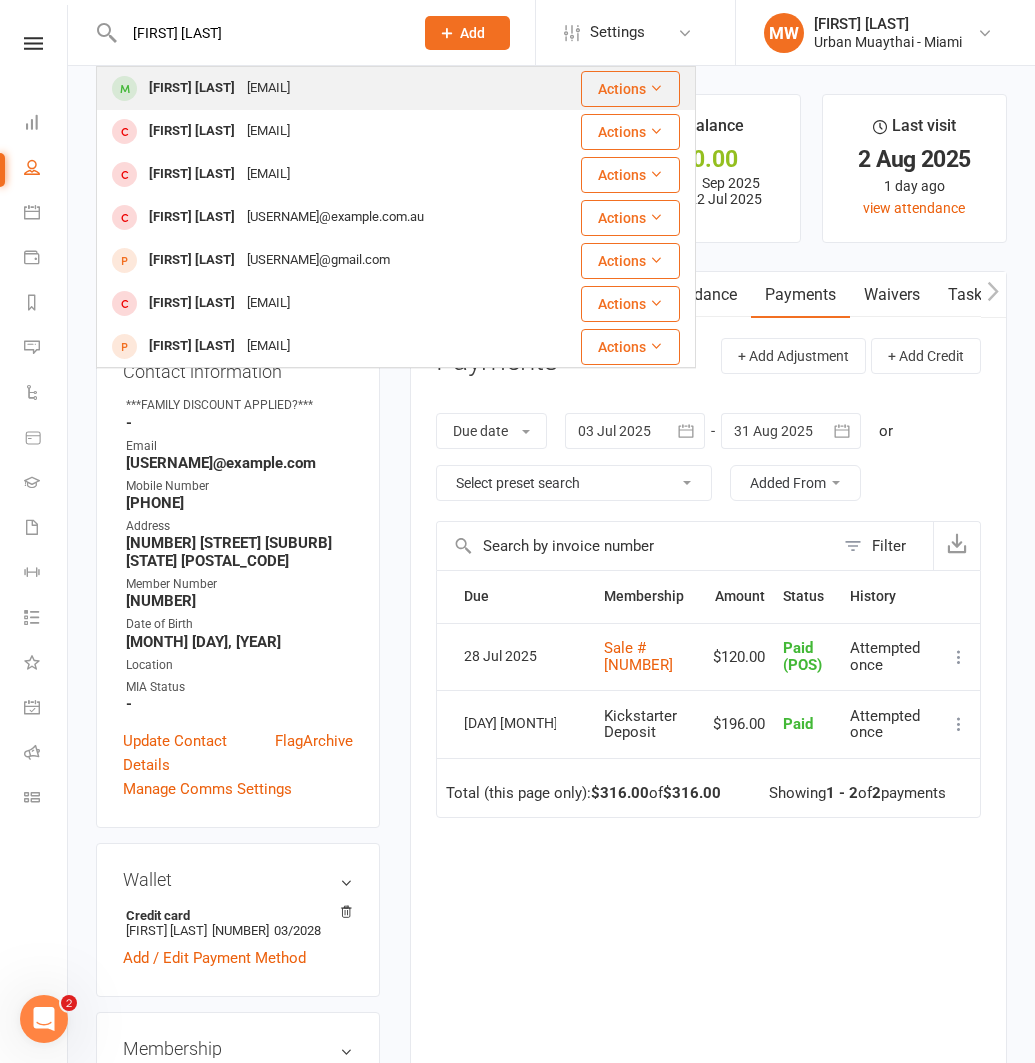 type on "[FIRST] [LAST]" 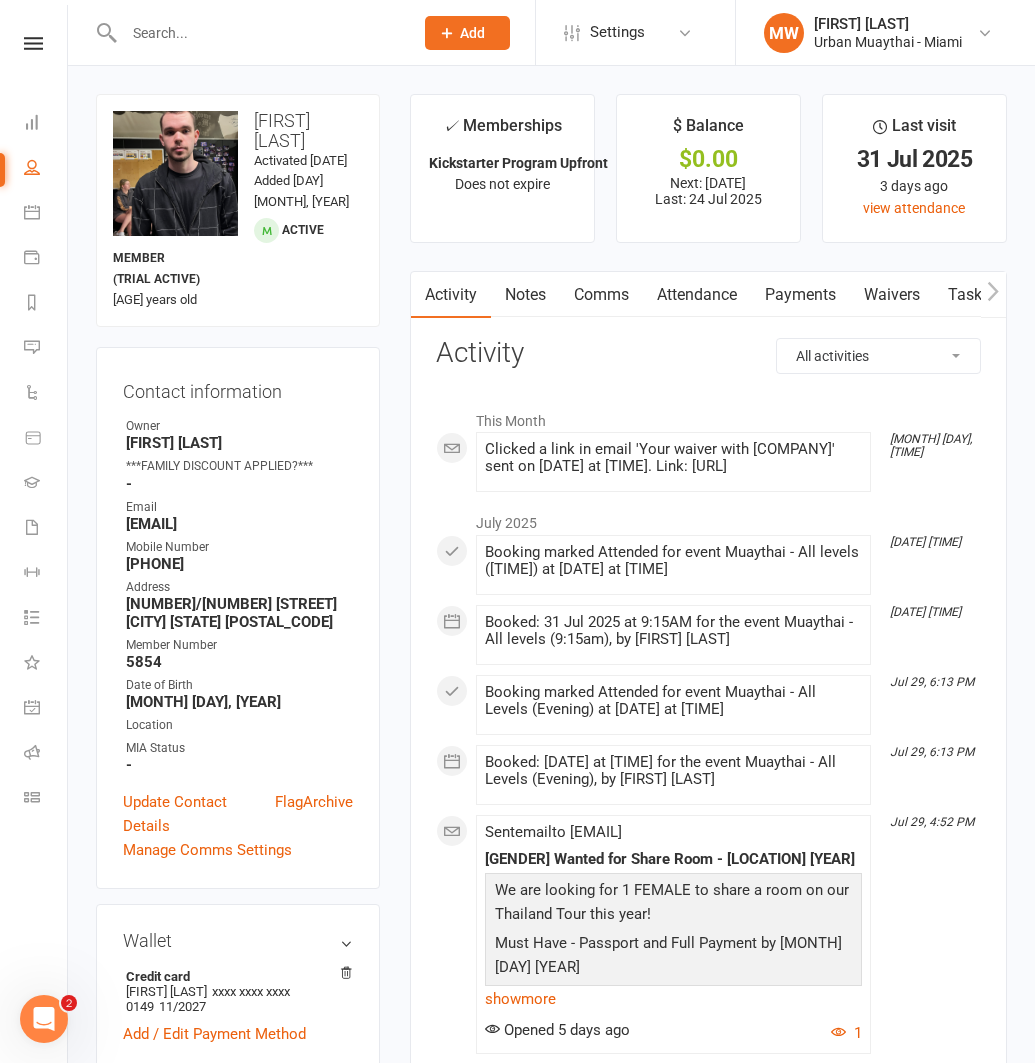 click on "Payments" at bounding box center (800, 295) 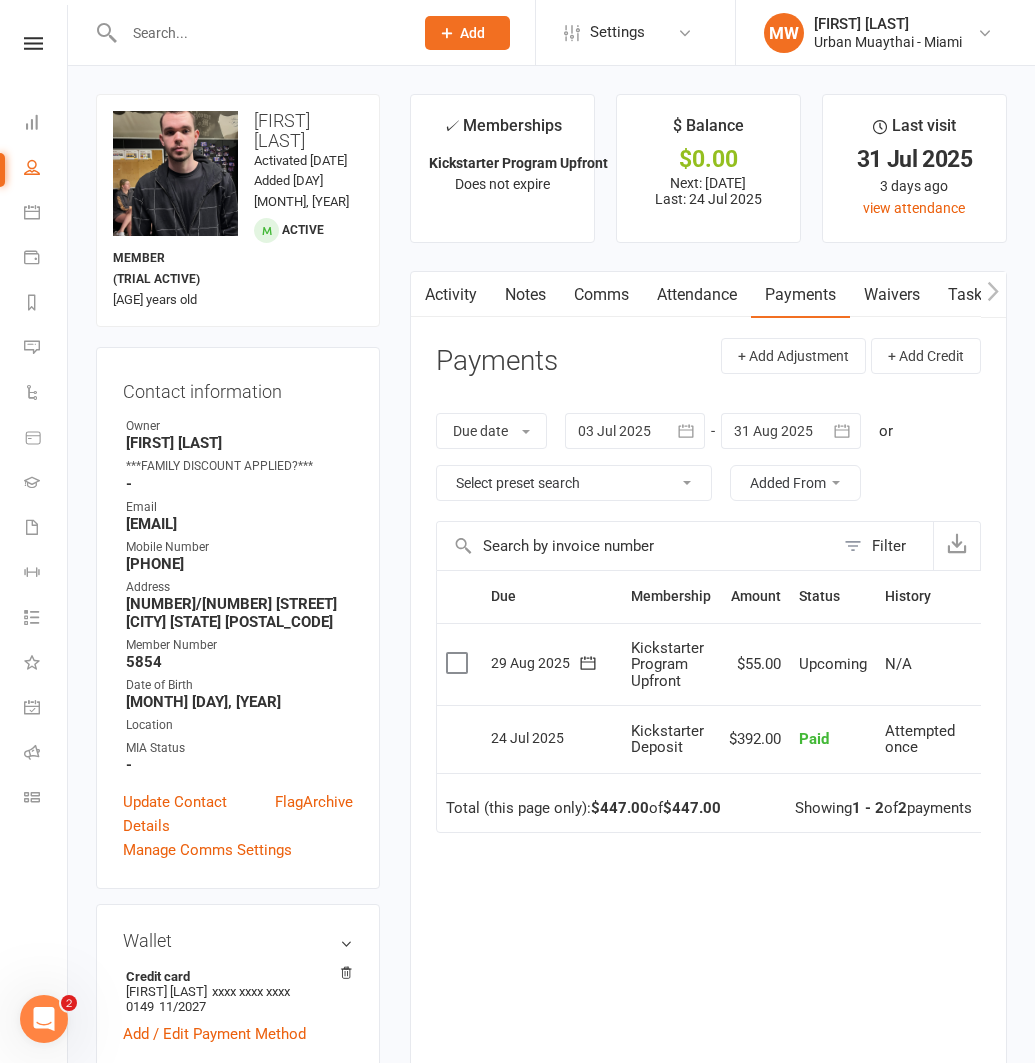 click at bounding box center (258, 33) 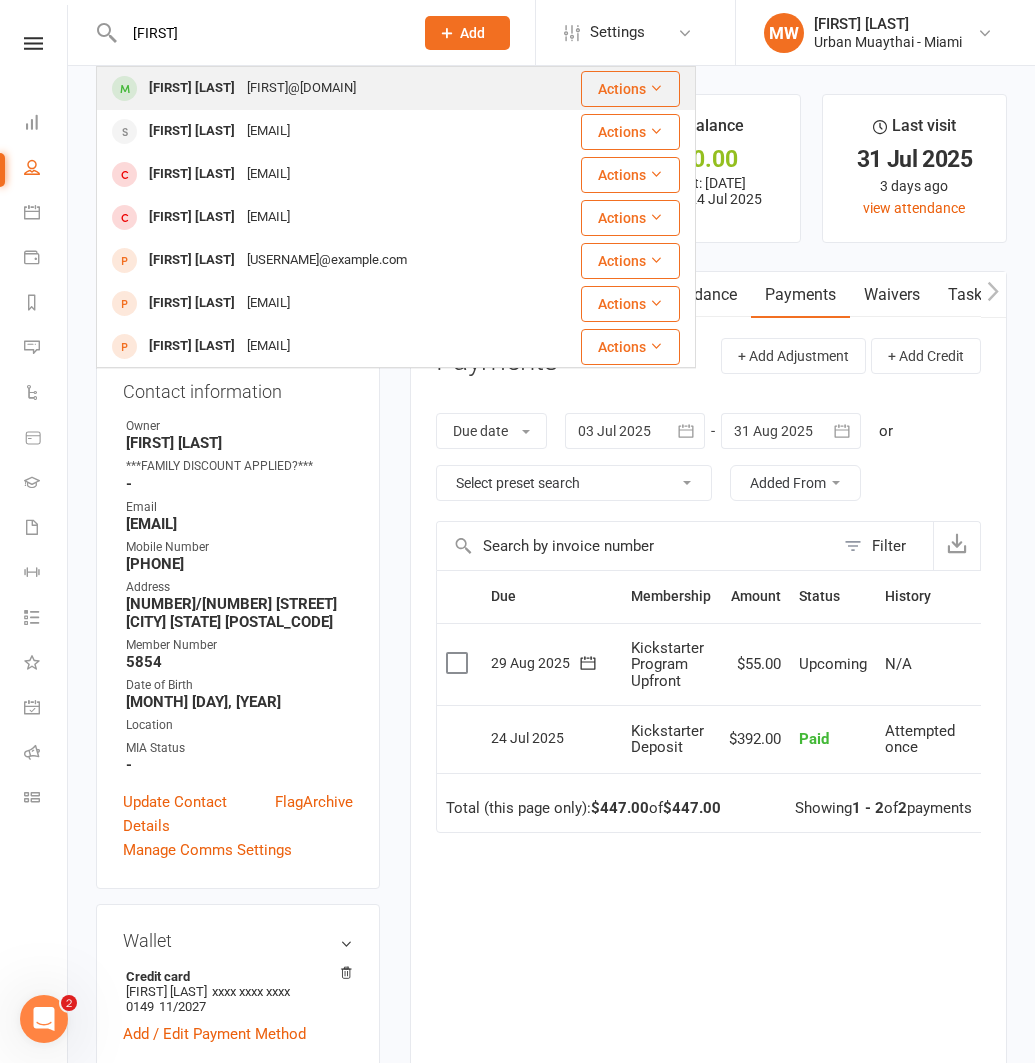 type on "[FIRST]" 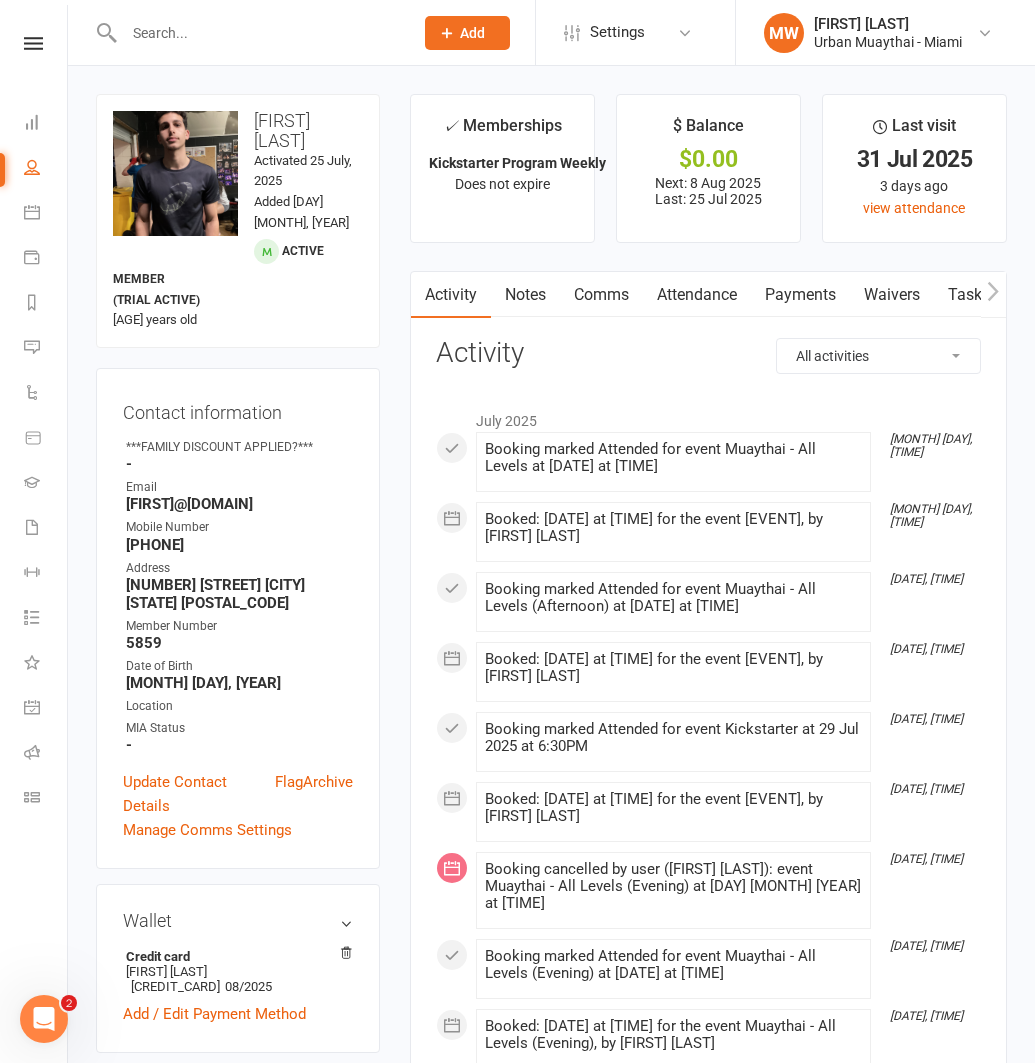 click on "Payments" at bounding box center [800, 295] 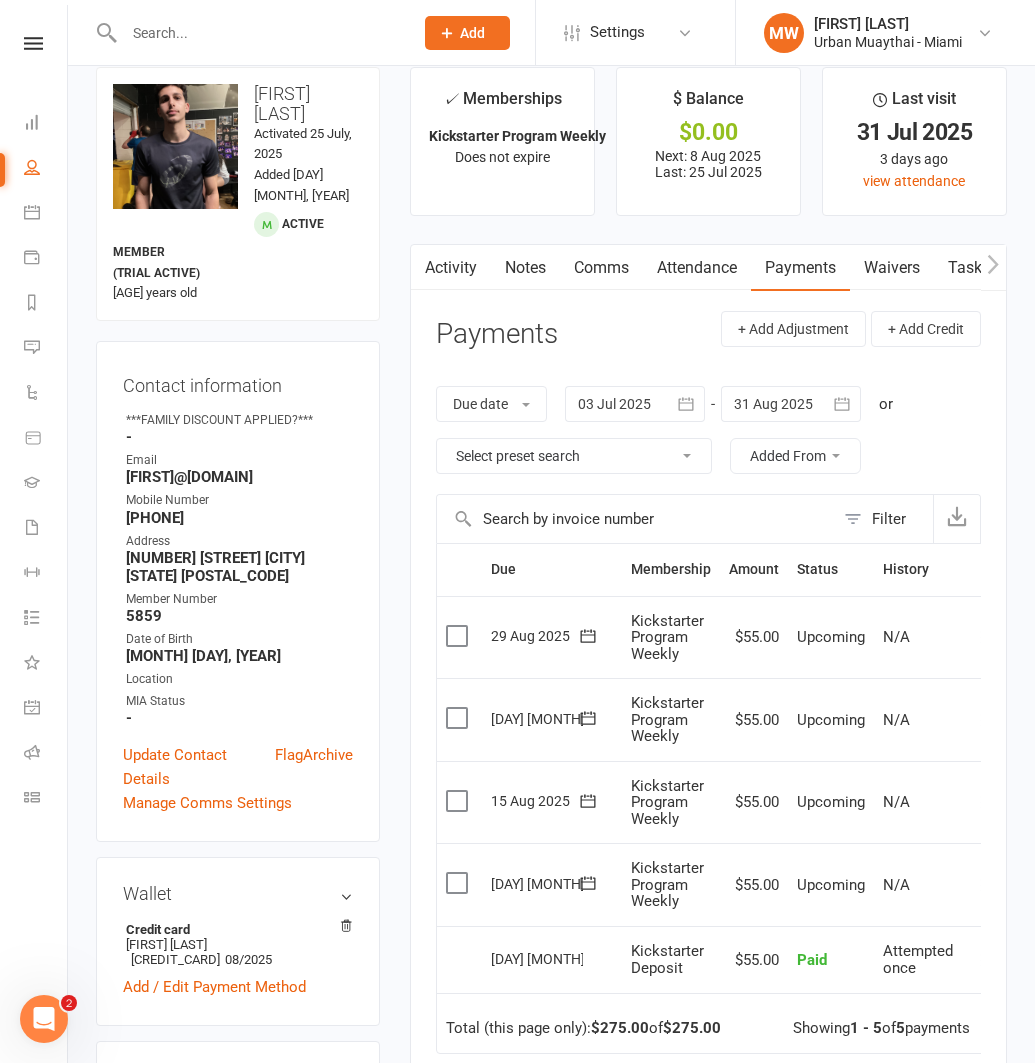 scroll, scrollTop: 0, scrollLeft: 0, axis: both 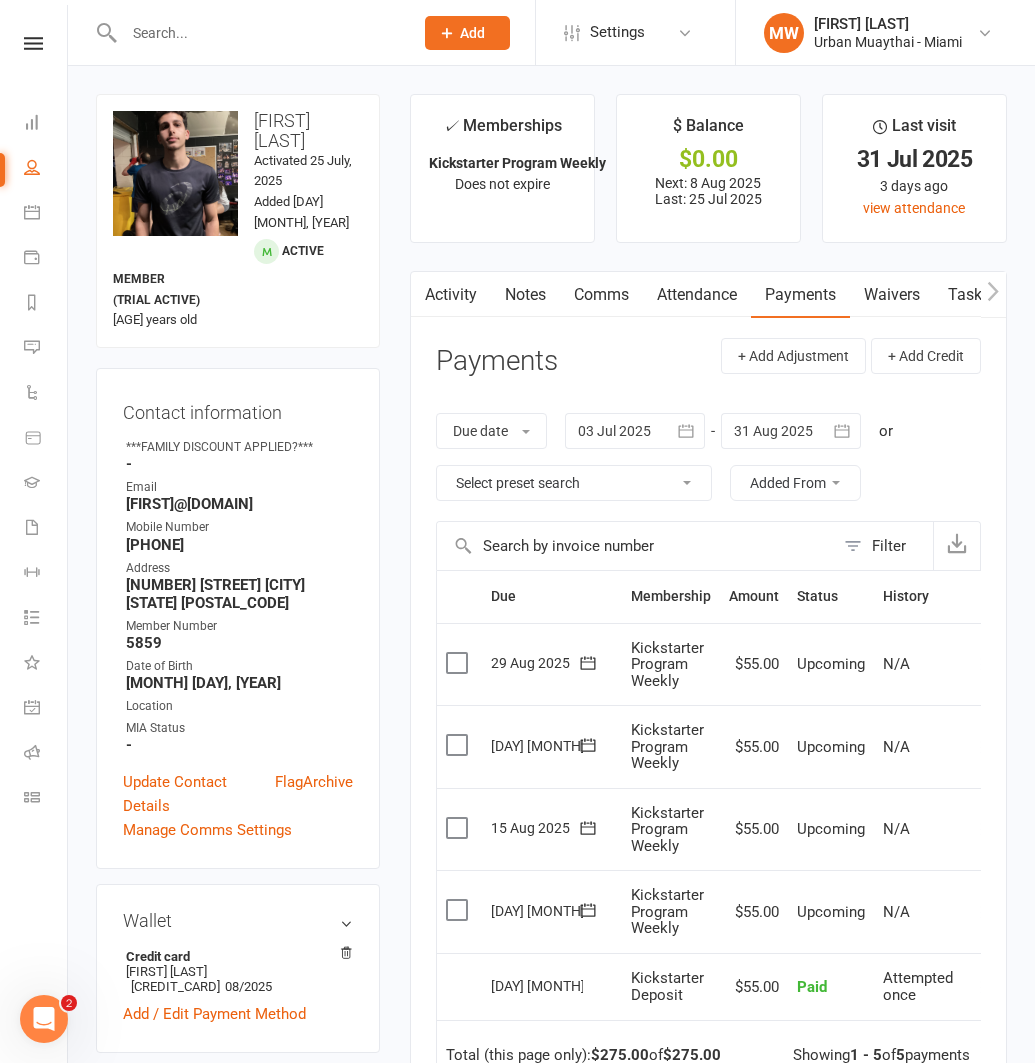 click at bounding box center (258, 33) 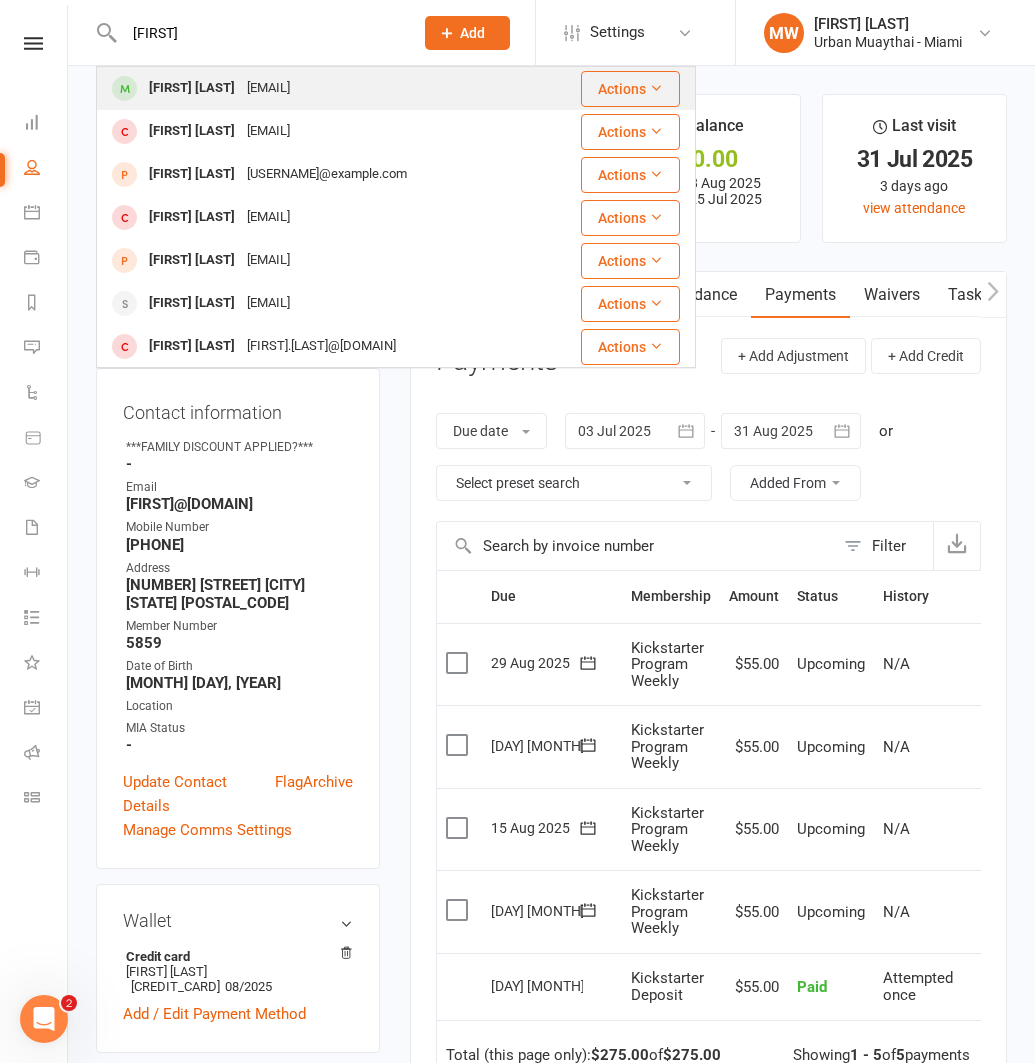 type on "[FIRST]" 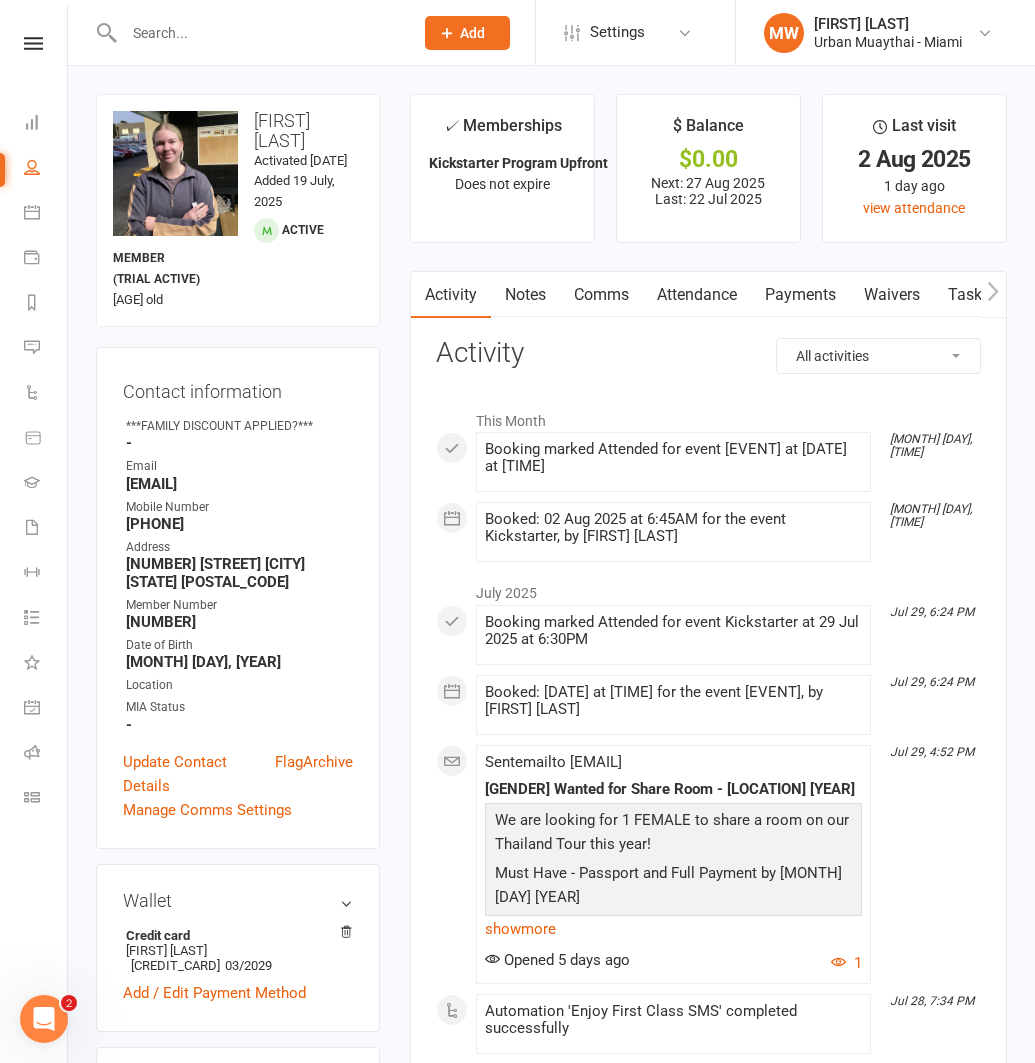 click on "Payments" at bounding box center [800, 295] 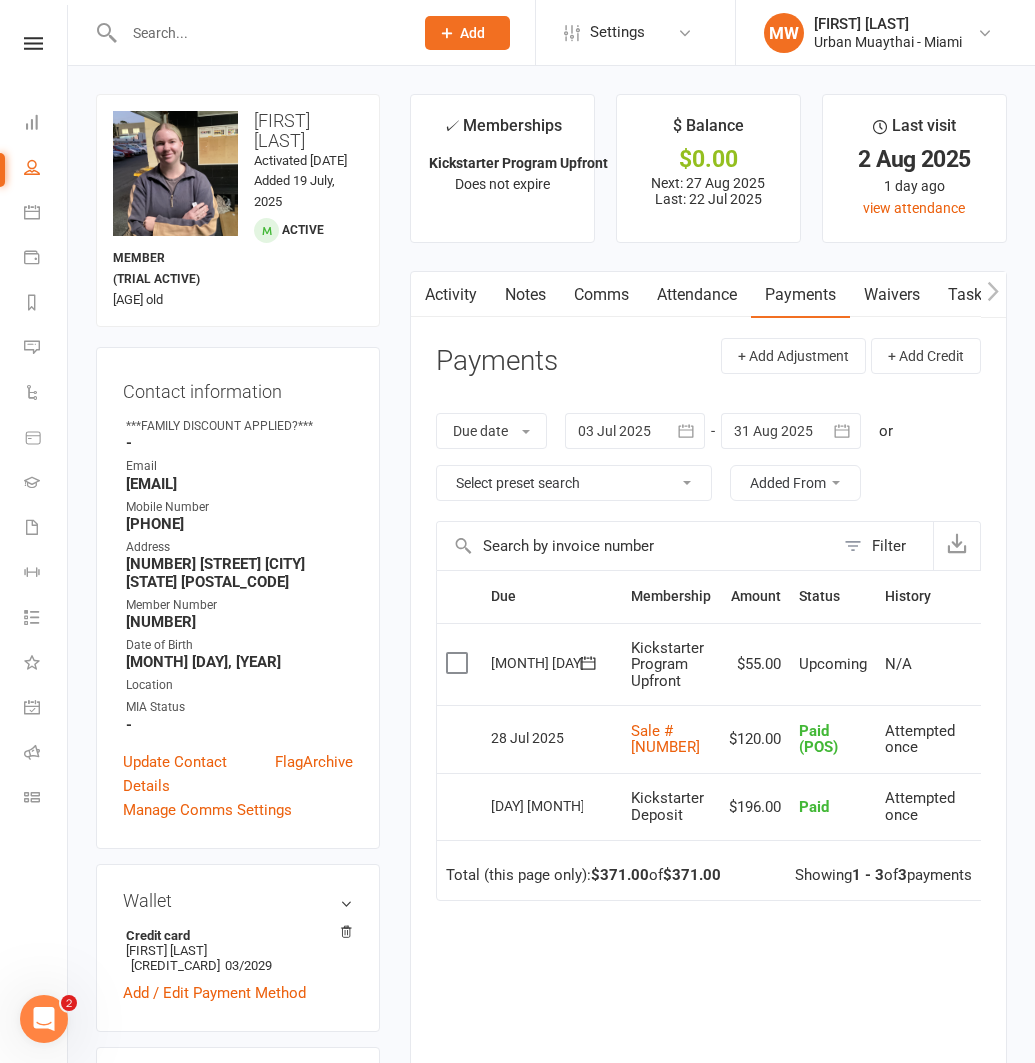 click at bounding box center [258, 33] 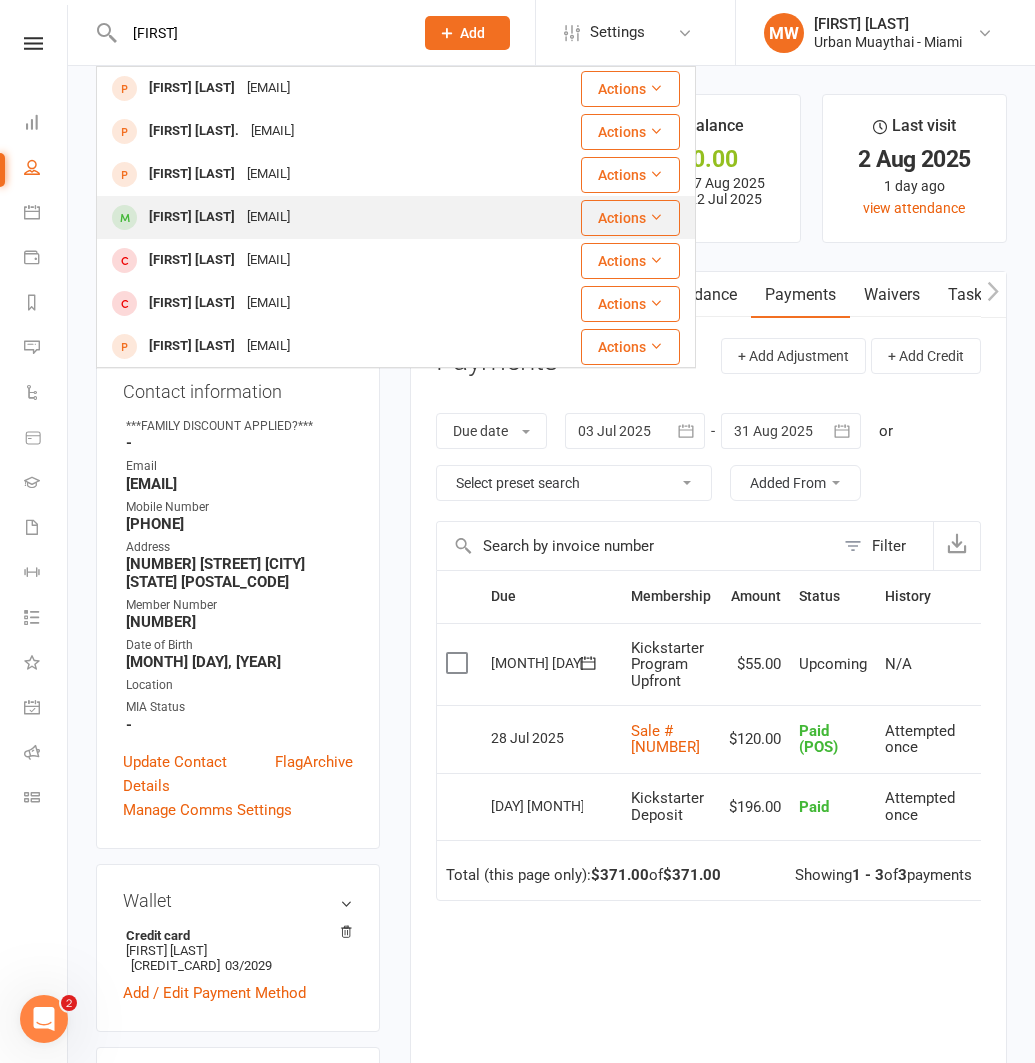 type on "[FIRST]" 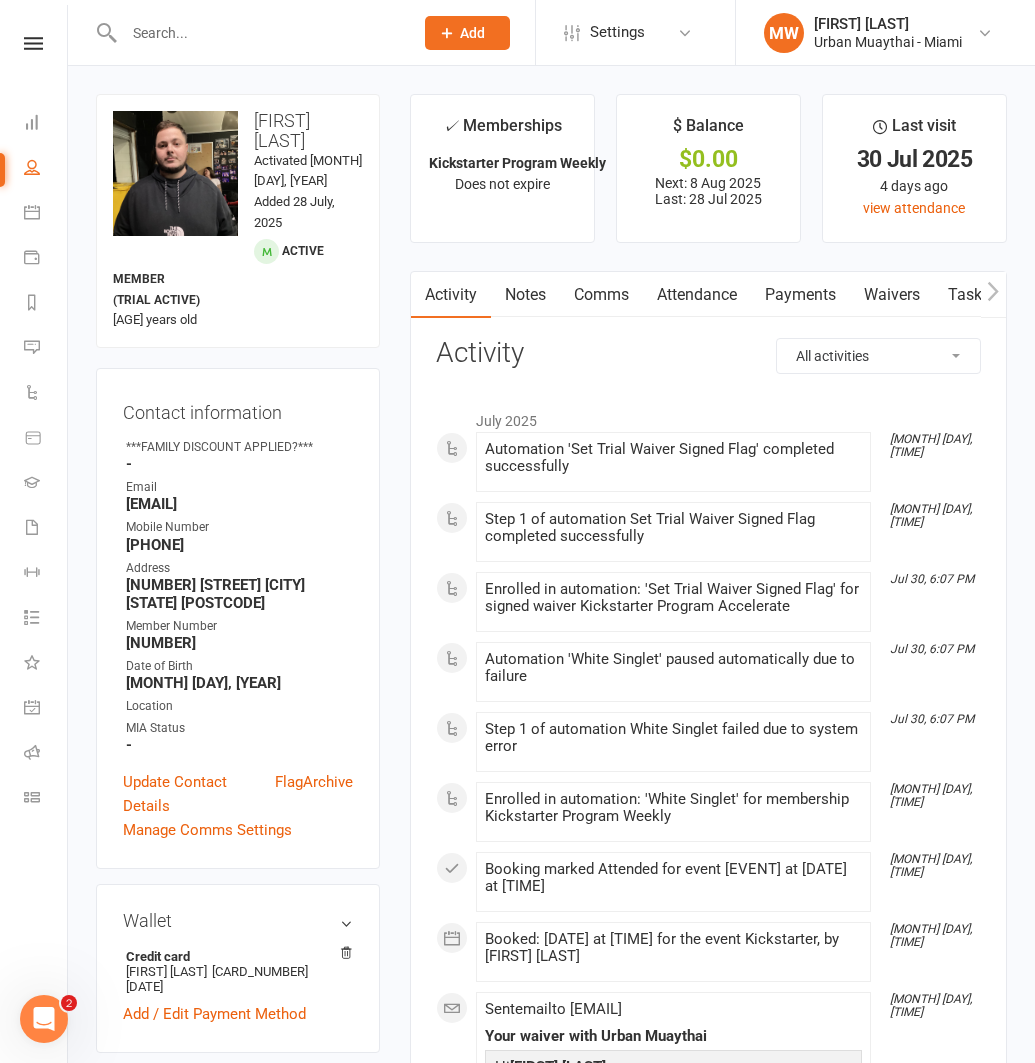 click on "Payments" at bounding box center [800, 295] 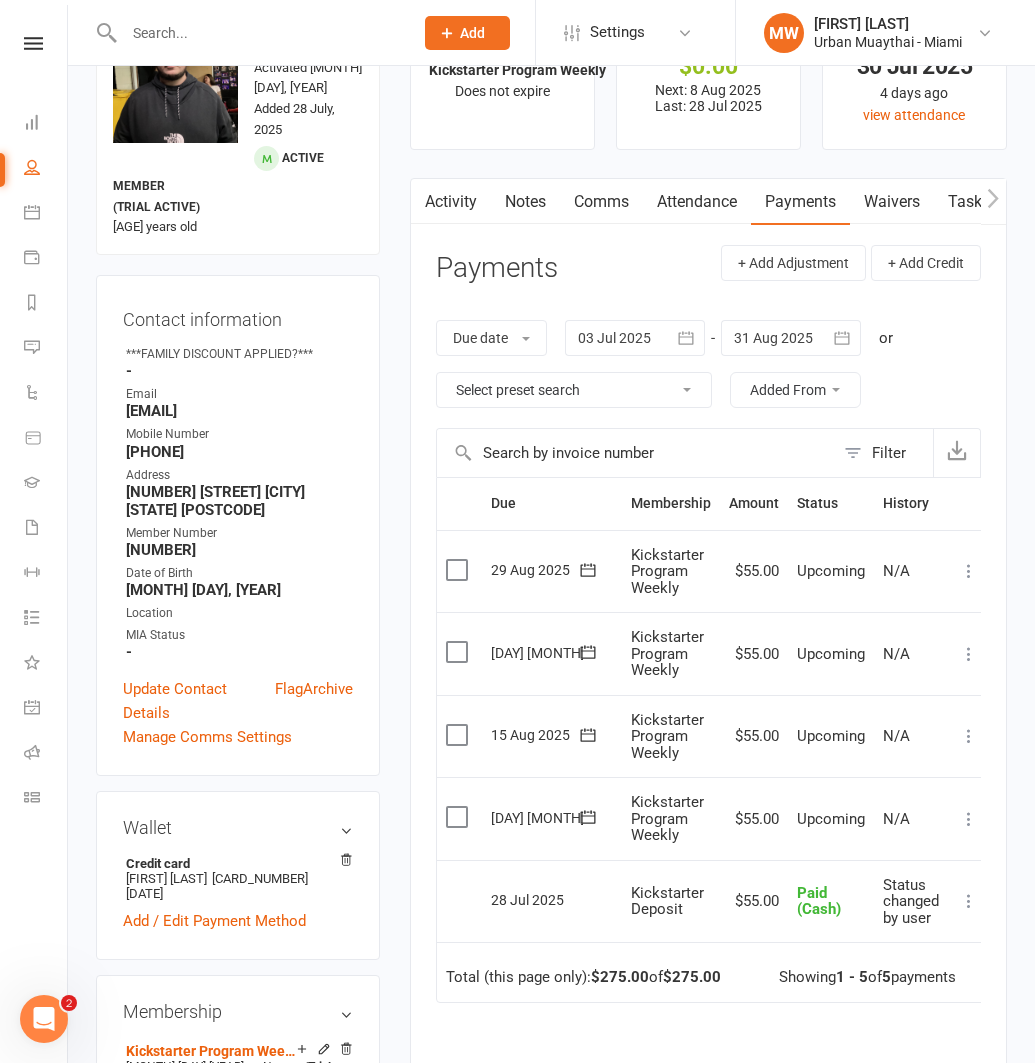 scroll, scrollTop: 94, scrollLeft: 0, axis: vertical 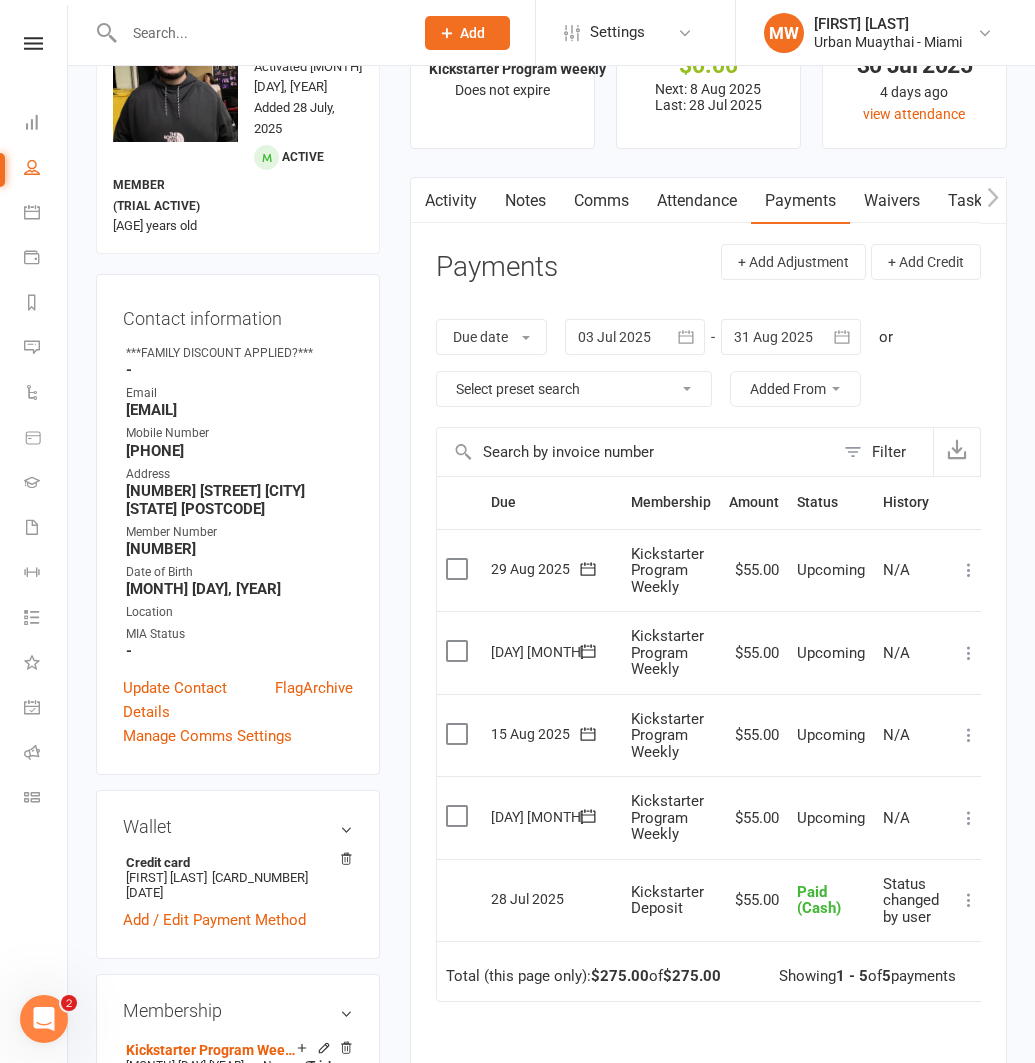 click at bounding box center [258, 33] 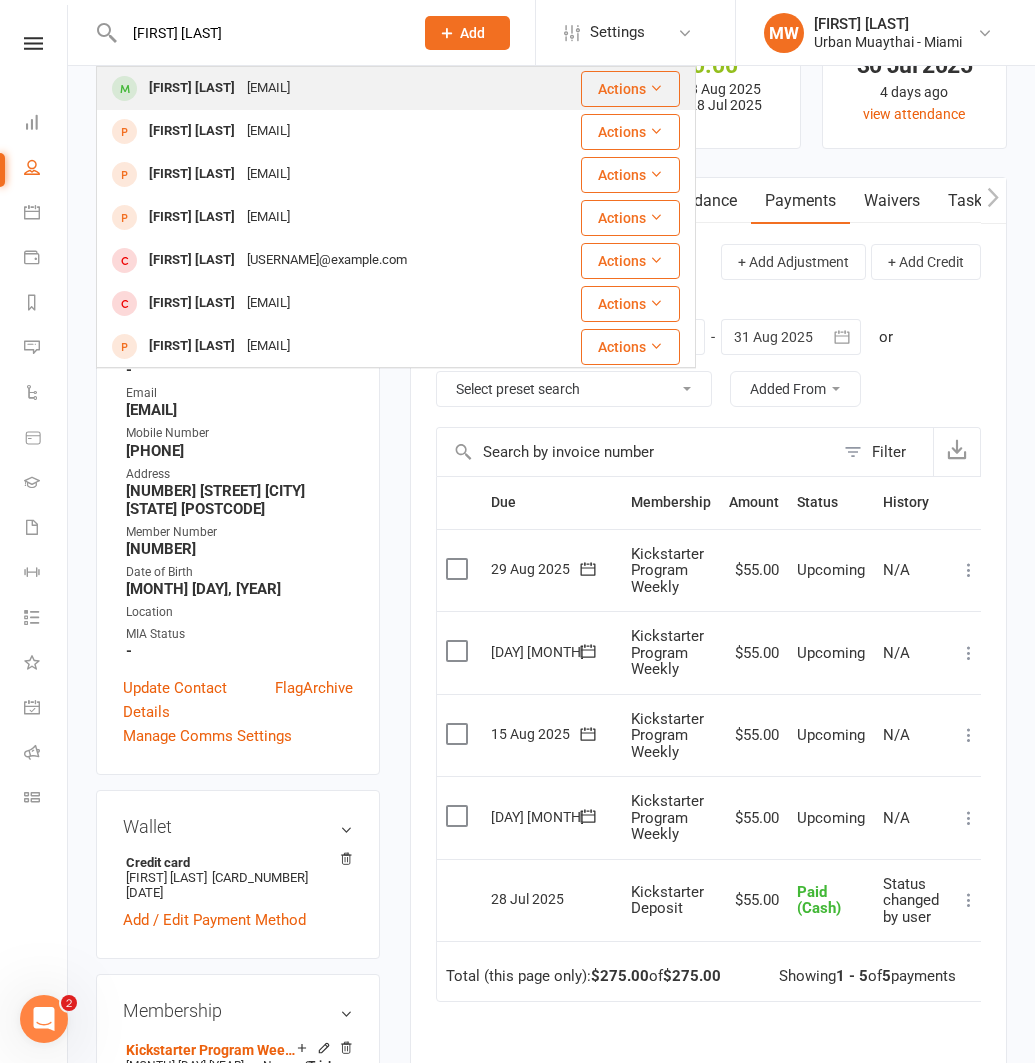 type on "[FIRST] [LAST]" 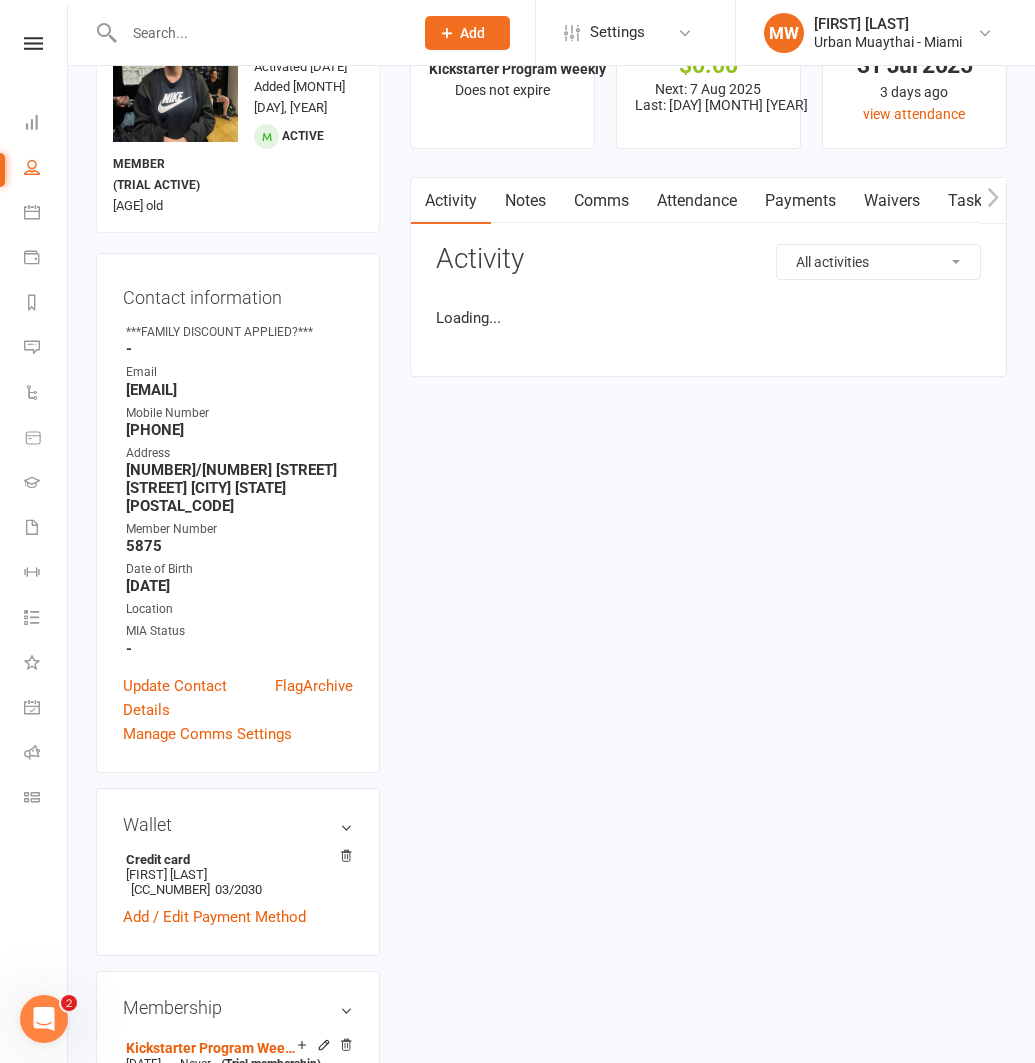 scroll, scrollTop: 0, scrollLeft: 0, axis: both 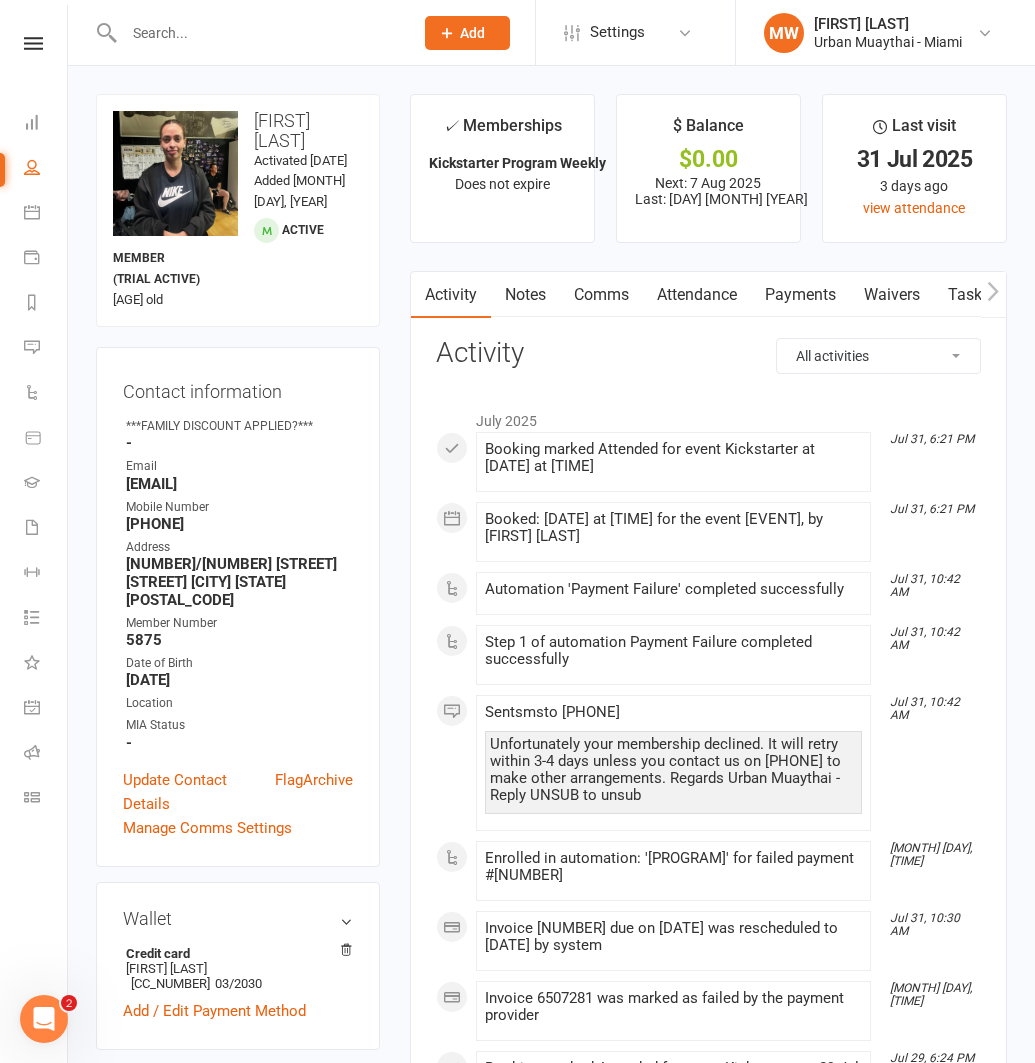 click on "Payments" at bounding box center [800, 295] 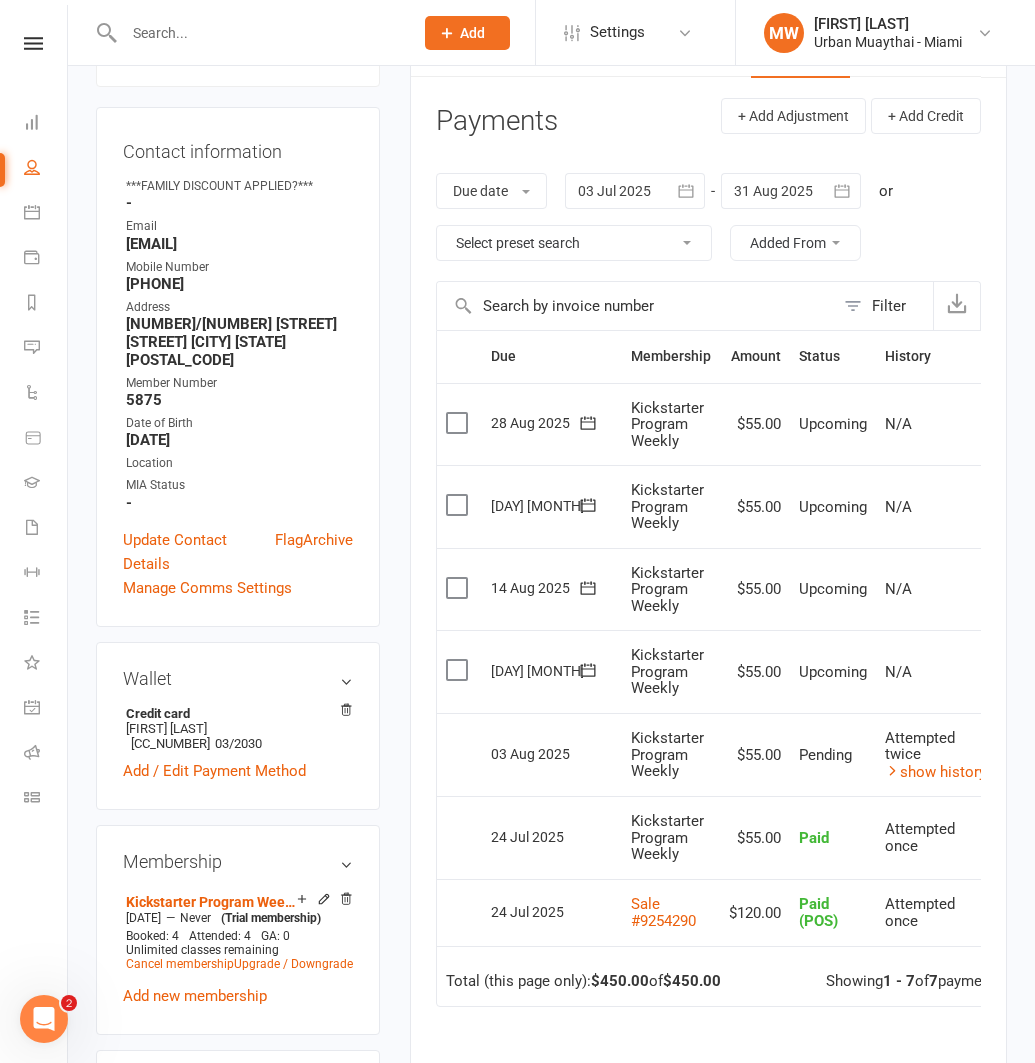scroll, scrollTop: 241, scrollLeft: 0, axis: vertical 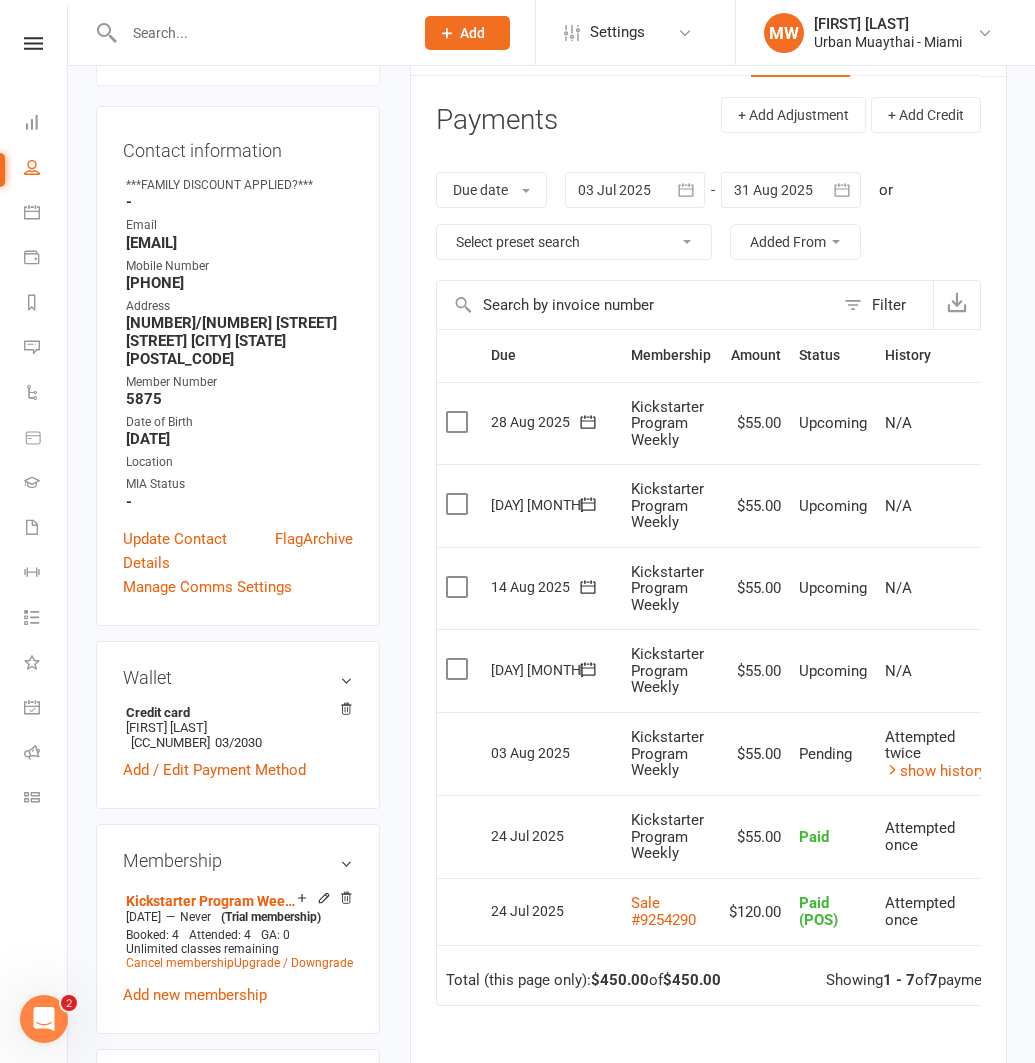 click at bounding box center [258, 33] 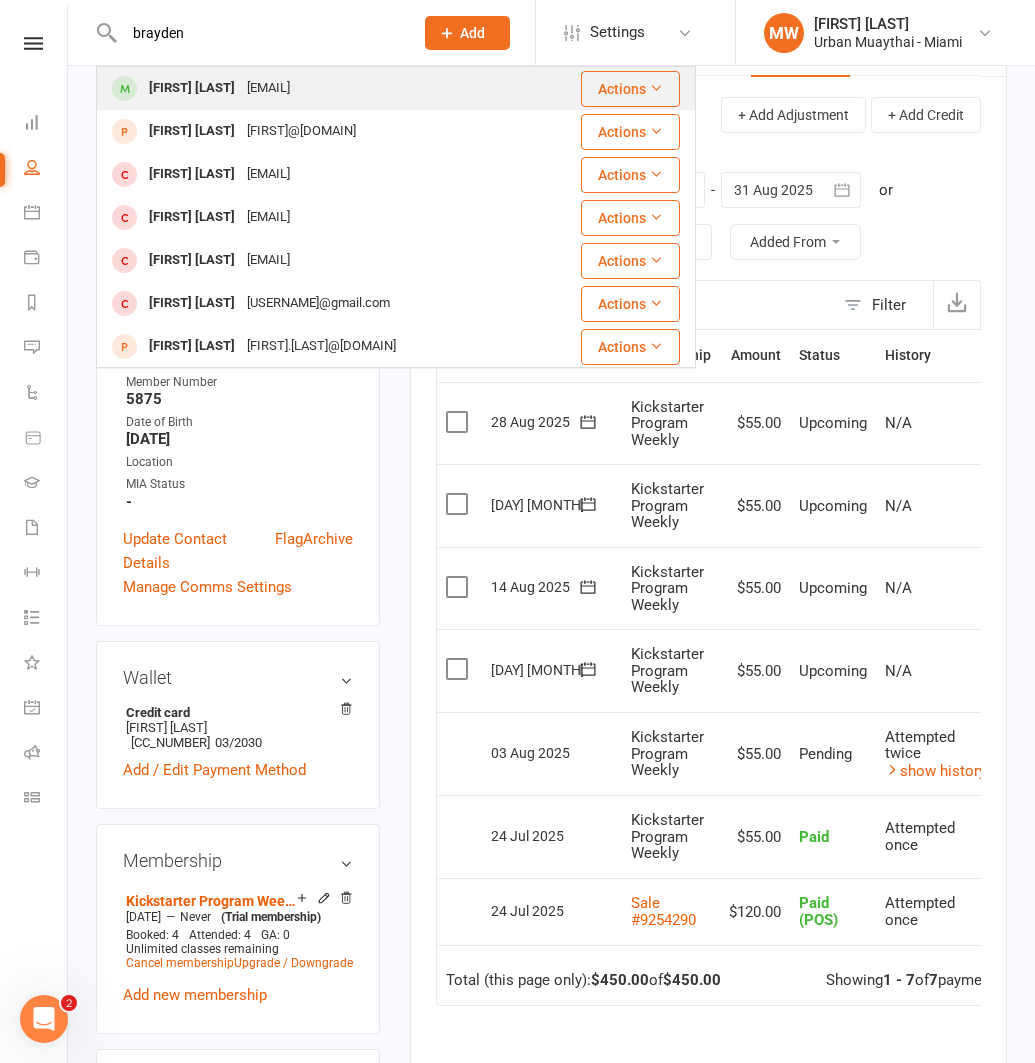 type on "brayden" 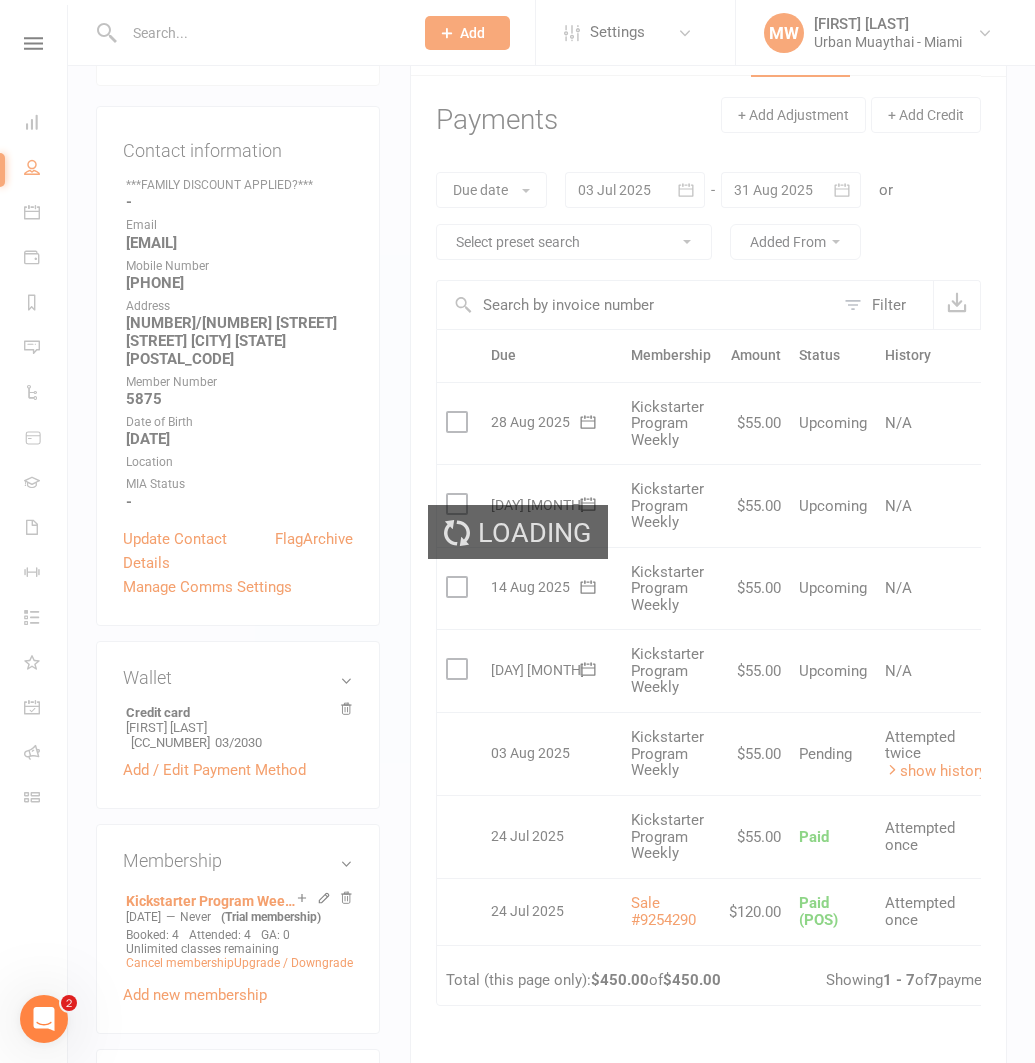 scroll, scrollTop: 0, scrollLeft: 0, axis: both 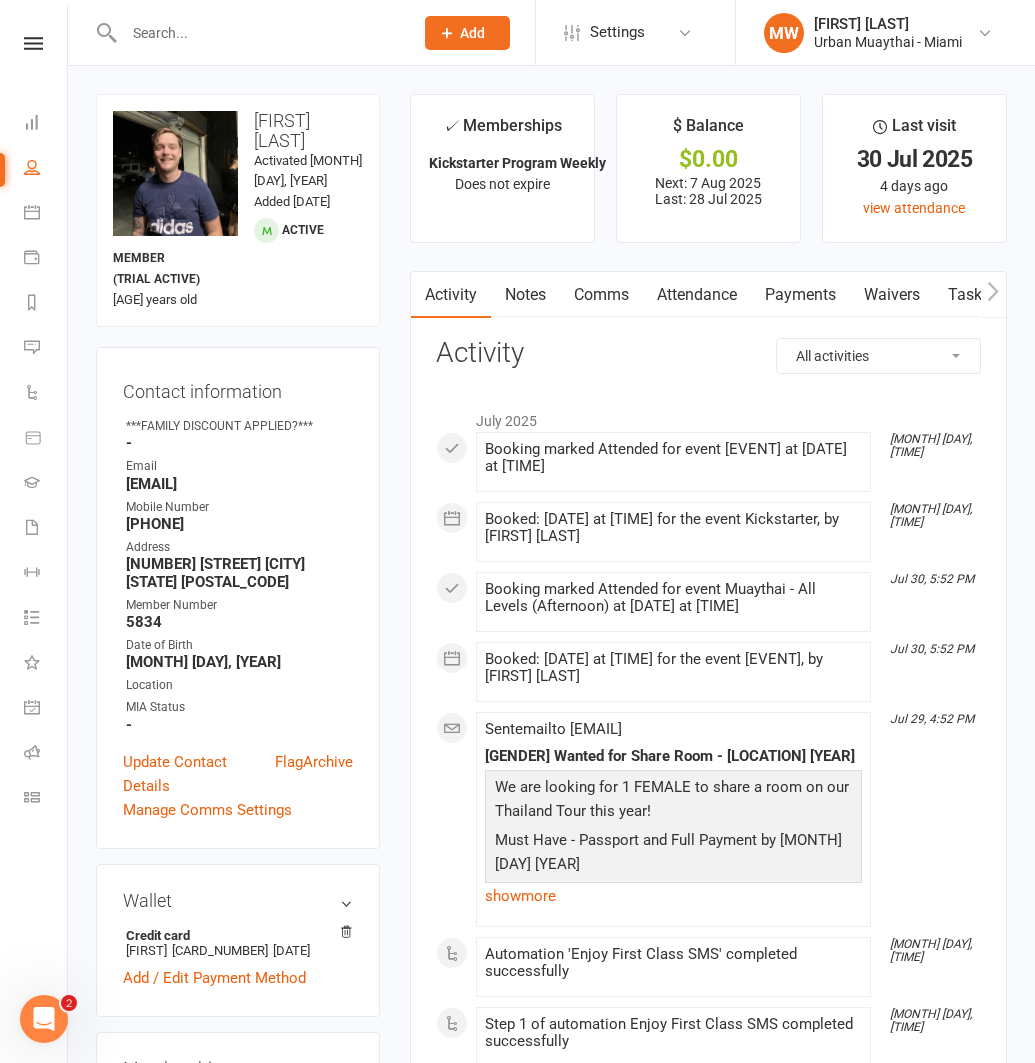 click on "Payments" at bounding box center (800, 295) 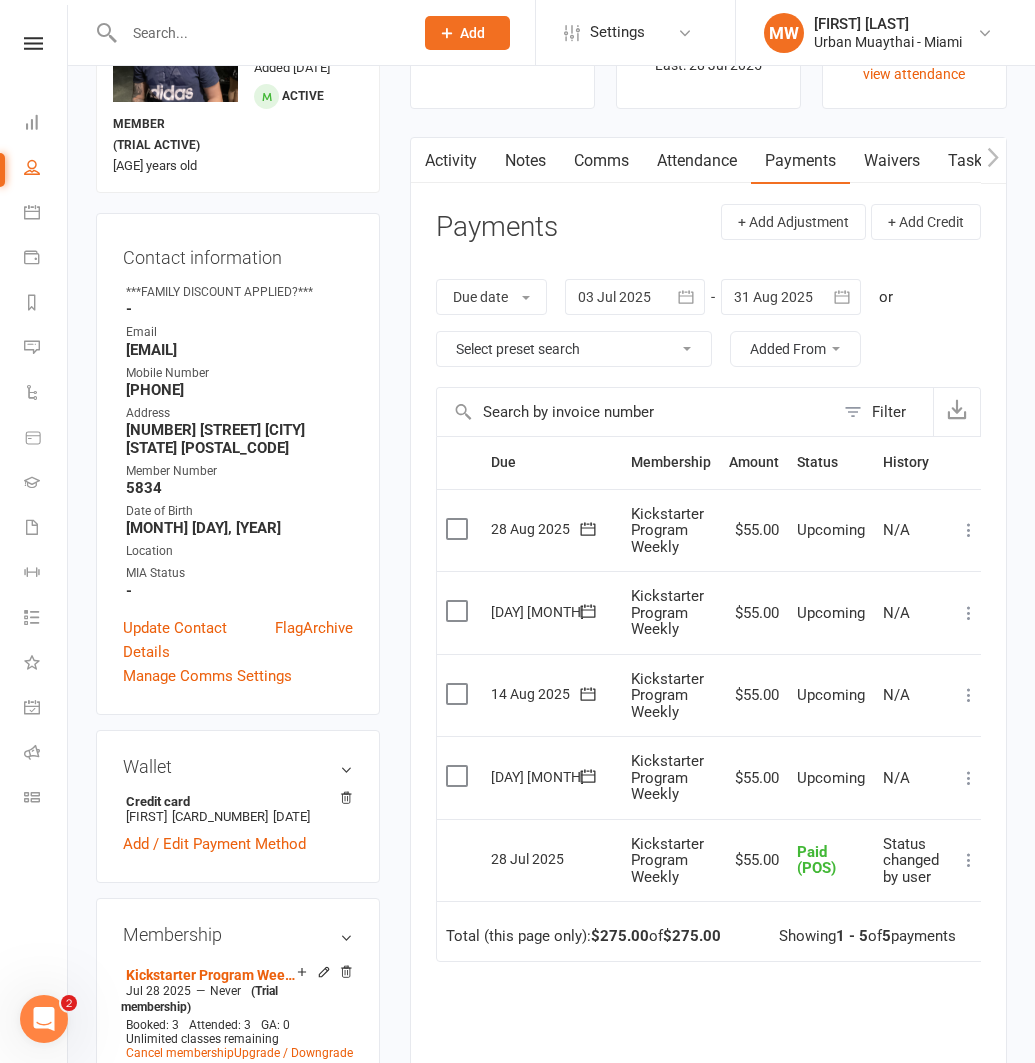 scroll, scrollTop: 136, scrollLeft: 0, axis: vertical 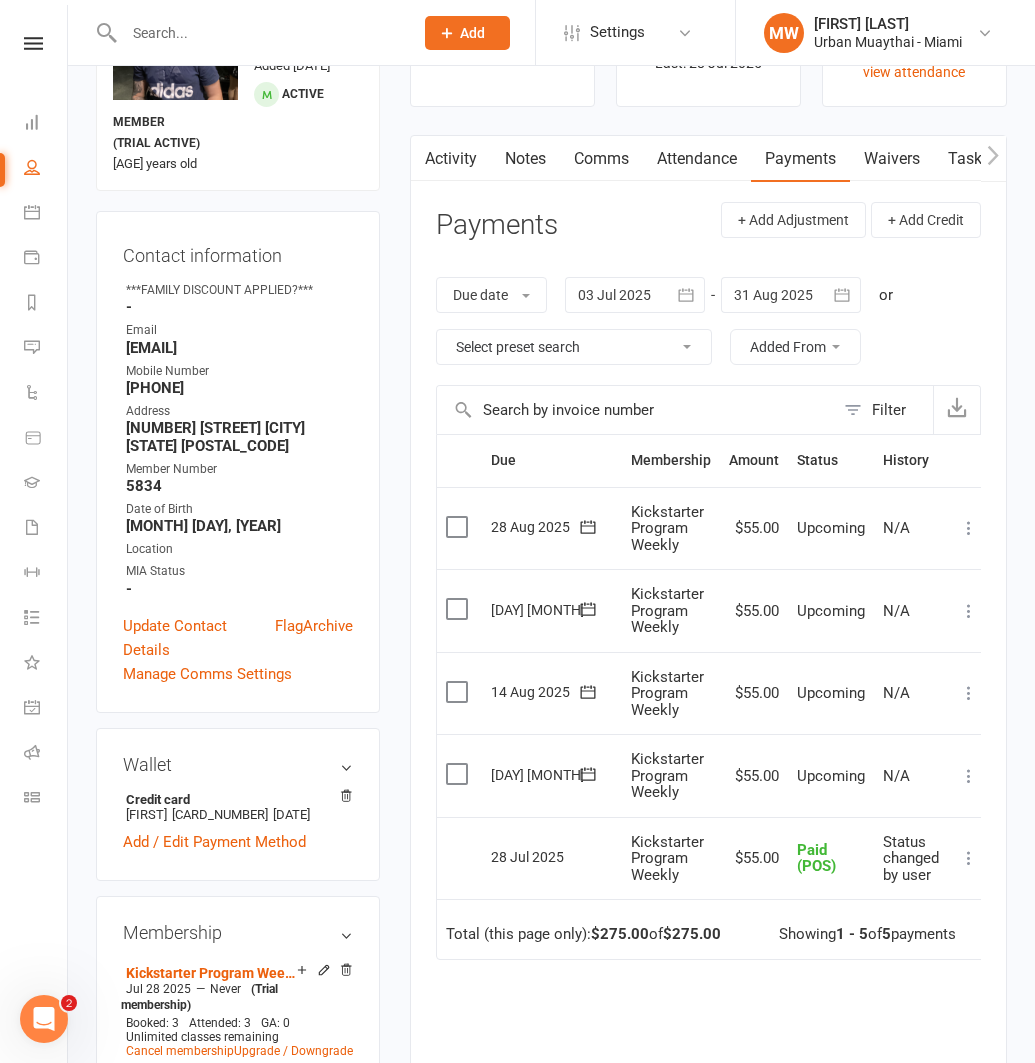 click at bounding box center (258, 33) 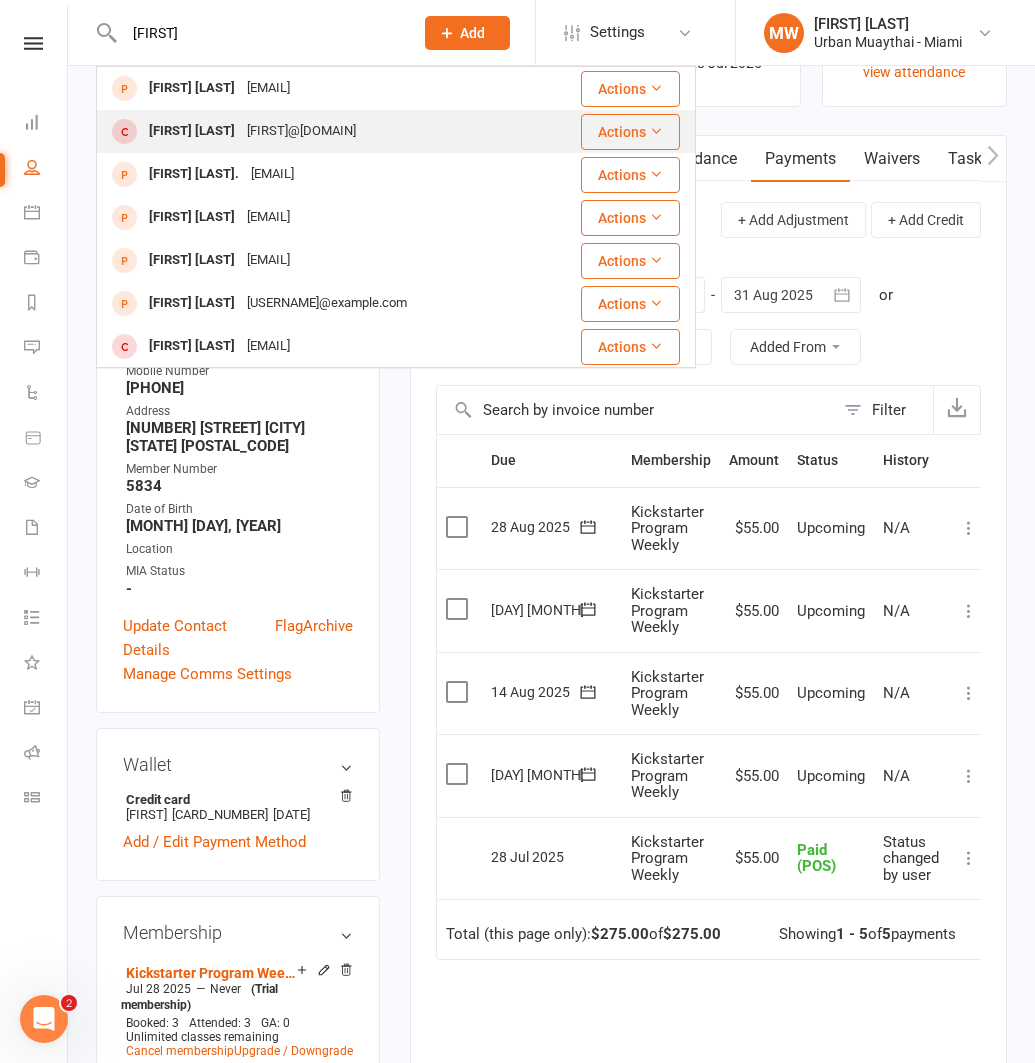 scroll, scrollTop: 0, scrollLeft: 0, axis: both 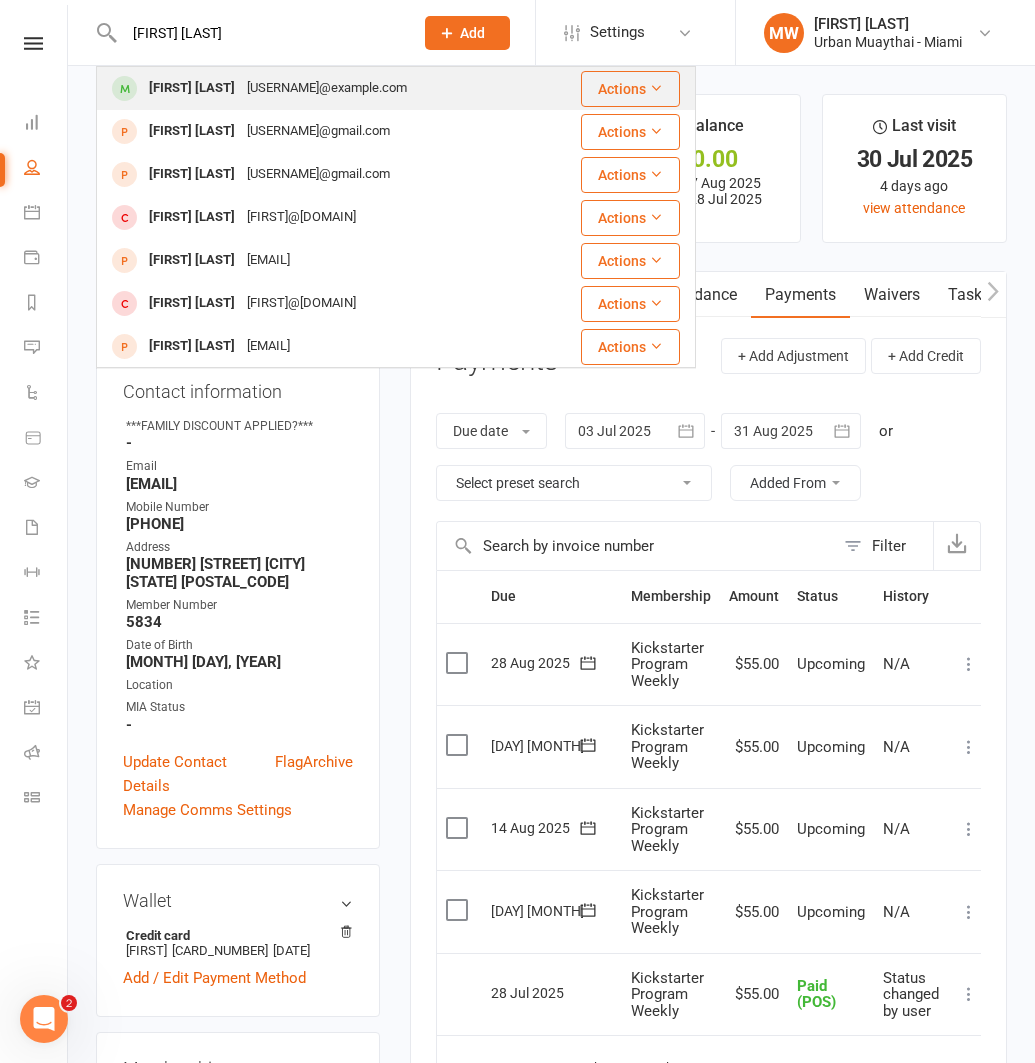 type on "[FIRST] [LAST]" 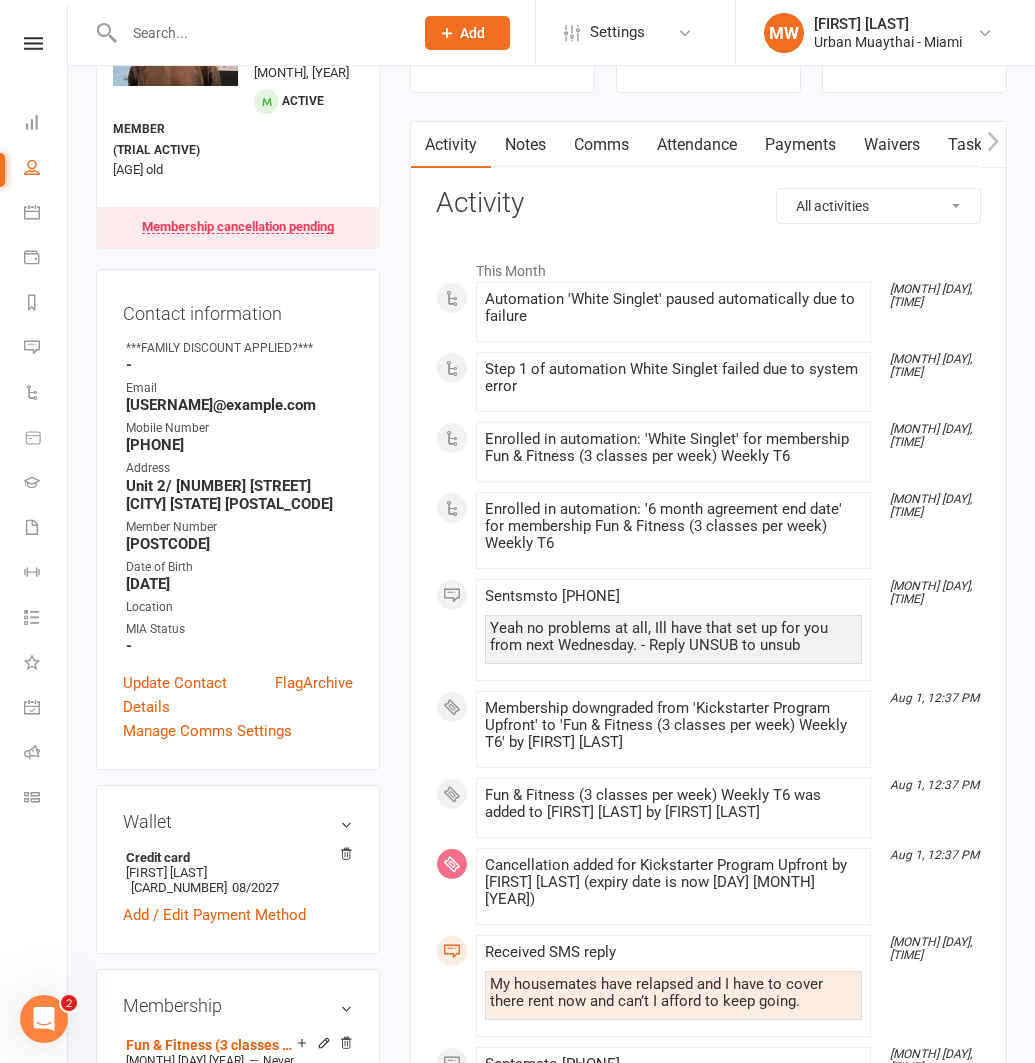scroll, scrollTop: 0, scrollLeft: 0, axis: both 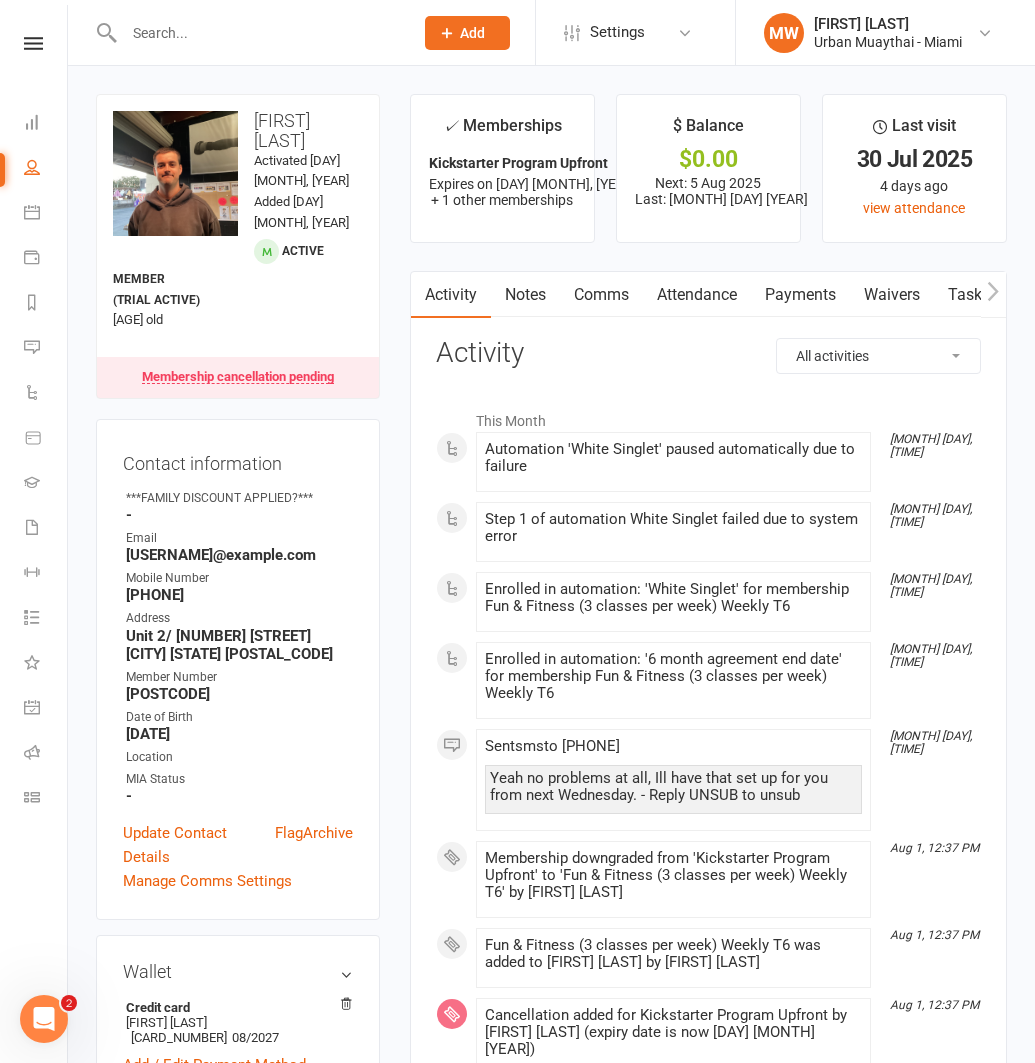 click at bounding box center [258, 33] 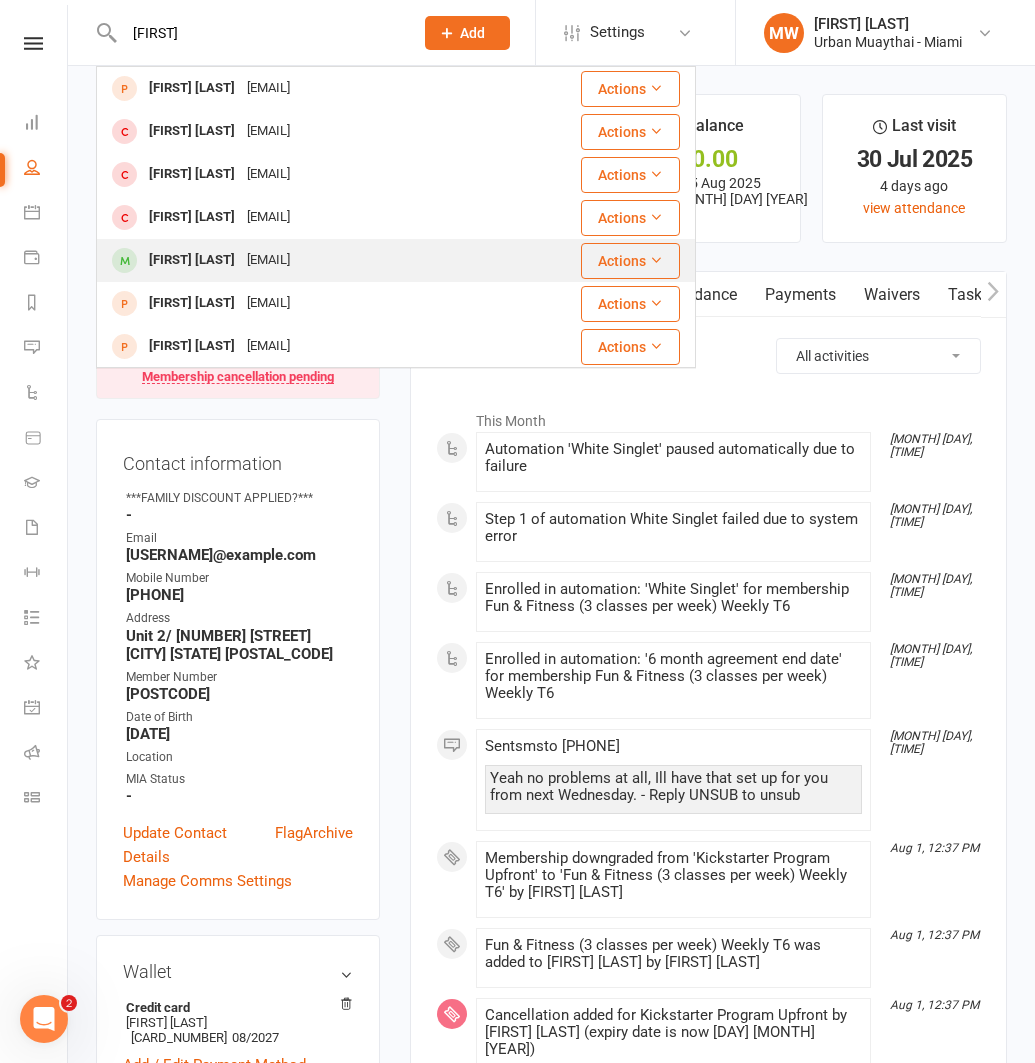 type on "[FIRST]" 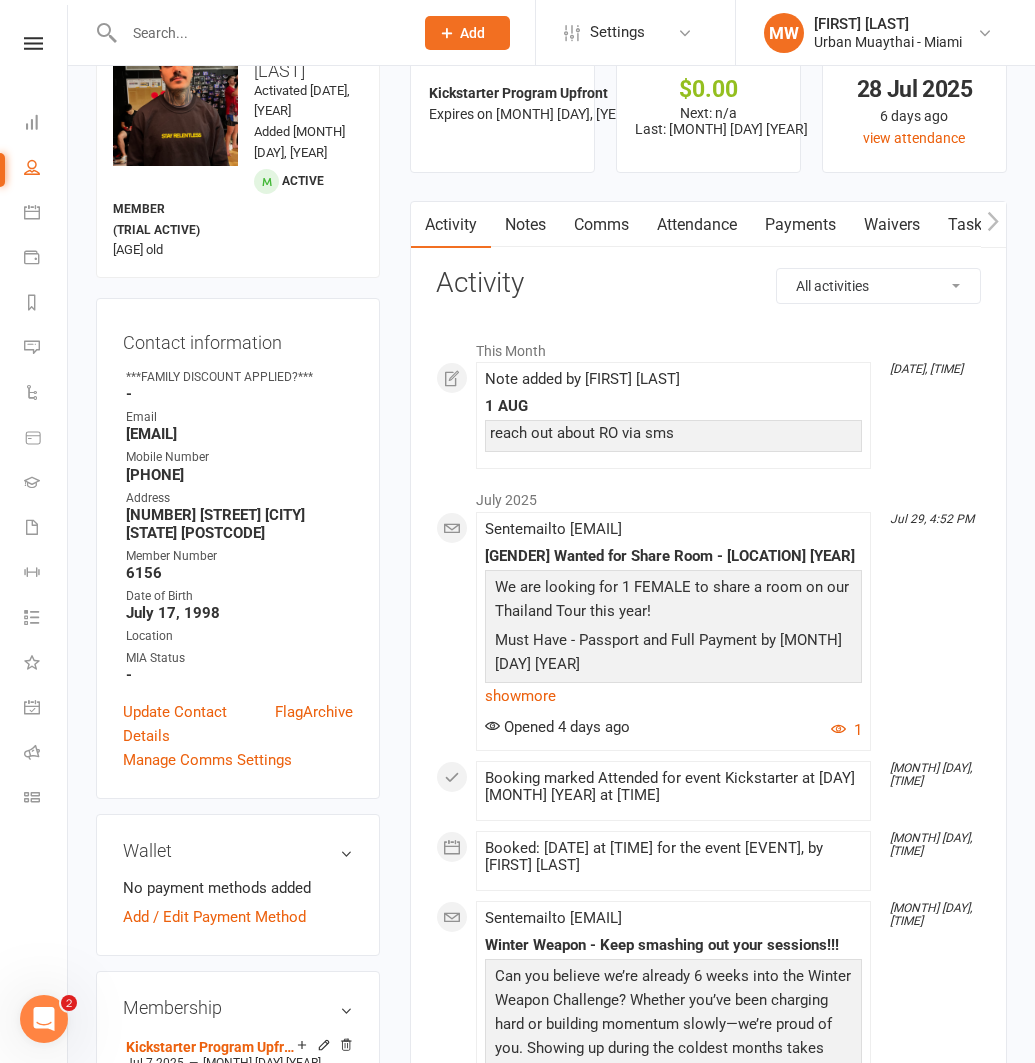 scroll, scrollTop: 0, scrollLeft: 0, axis: both 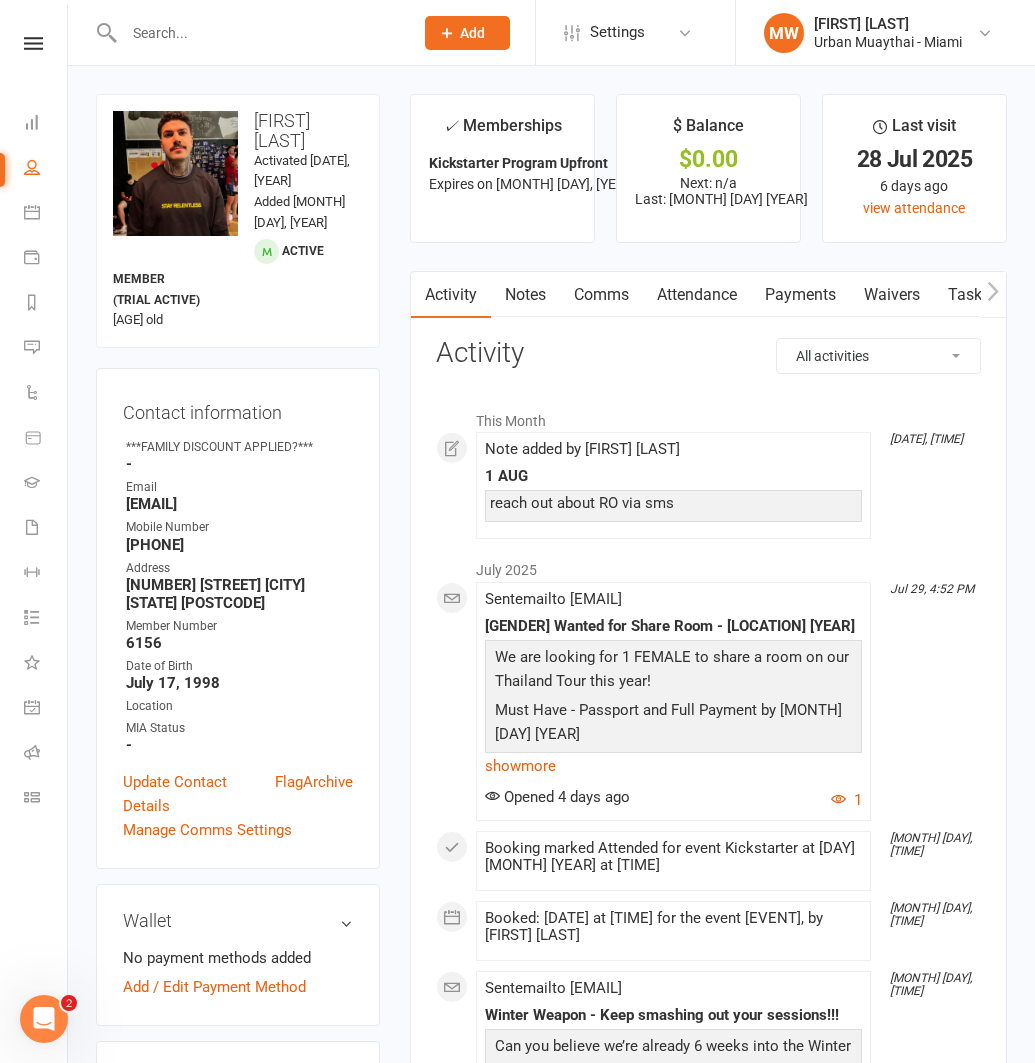 click at bounding box center (258, 33) 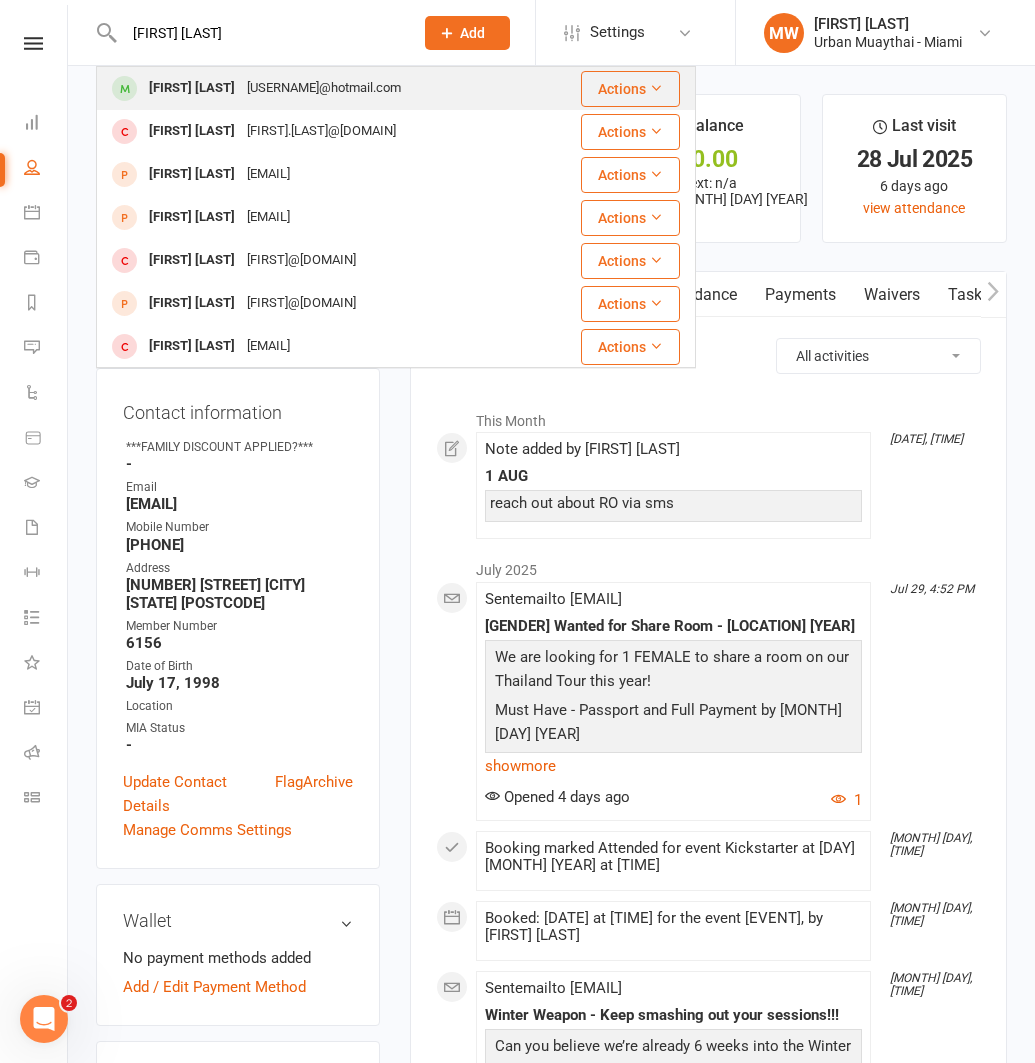 type on "[FIRST] [LAST]" 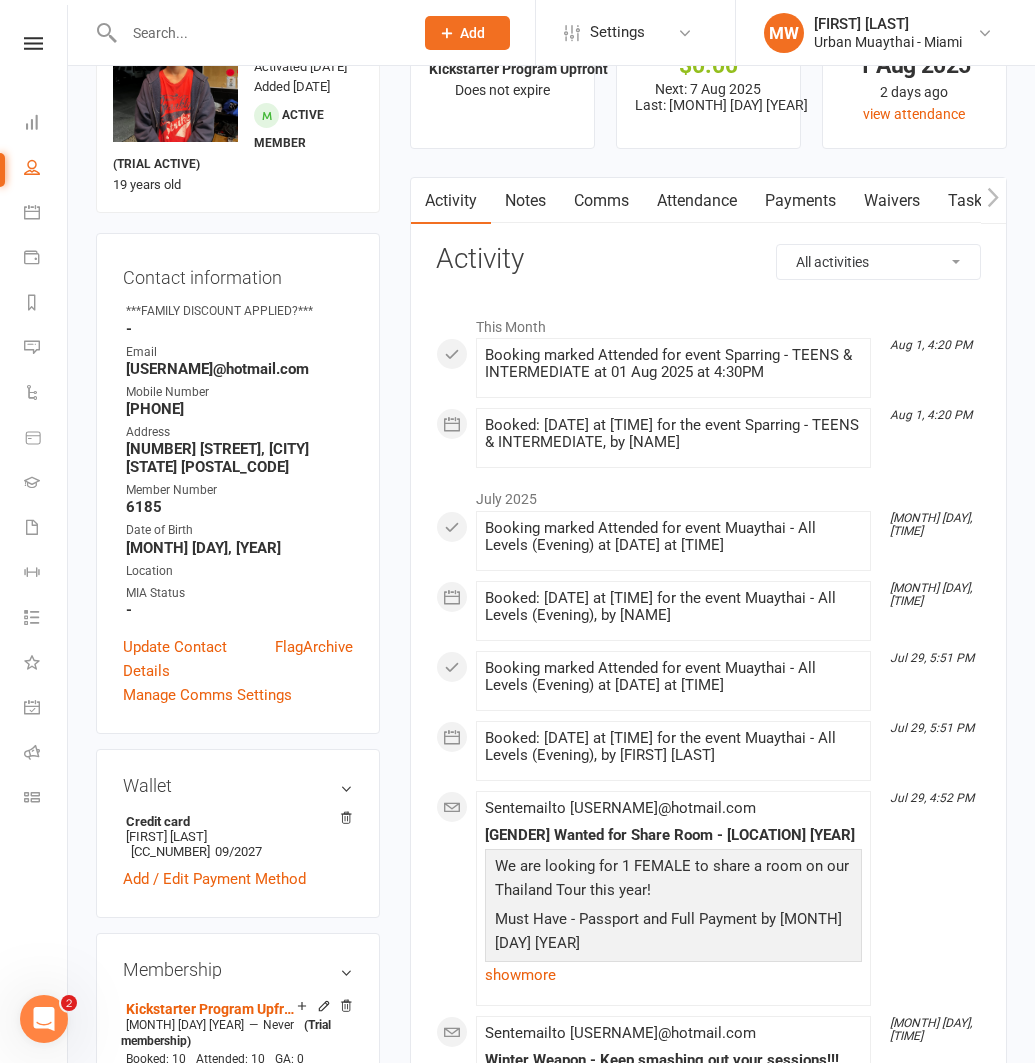 scroll, scrollTop: 0, scrollLeft: 0, axis: both 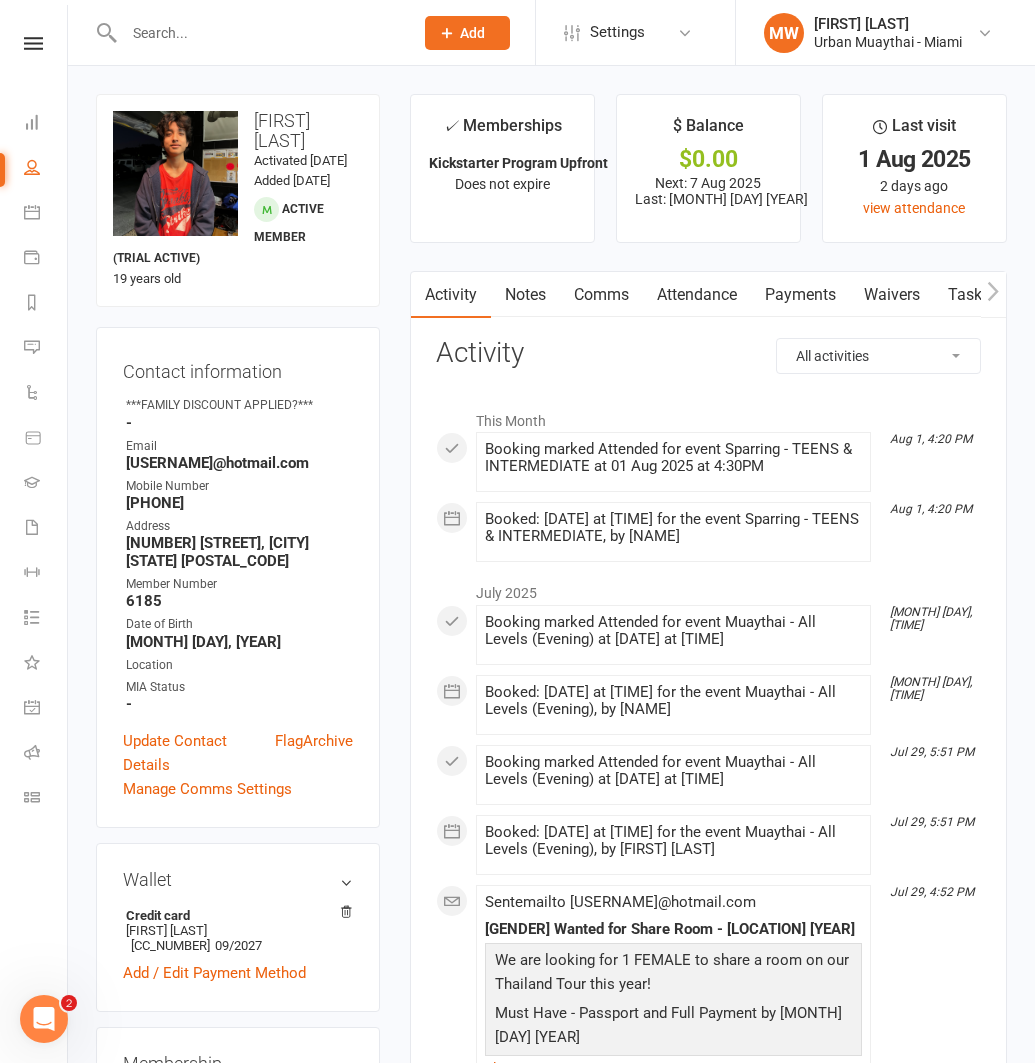 click on "Payments" at bounding box center [800, 295] 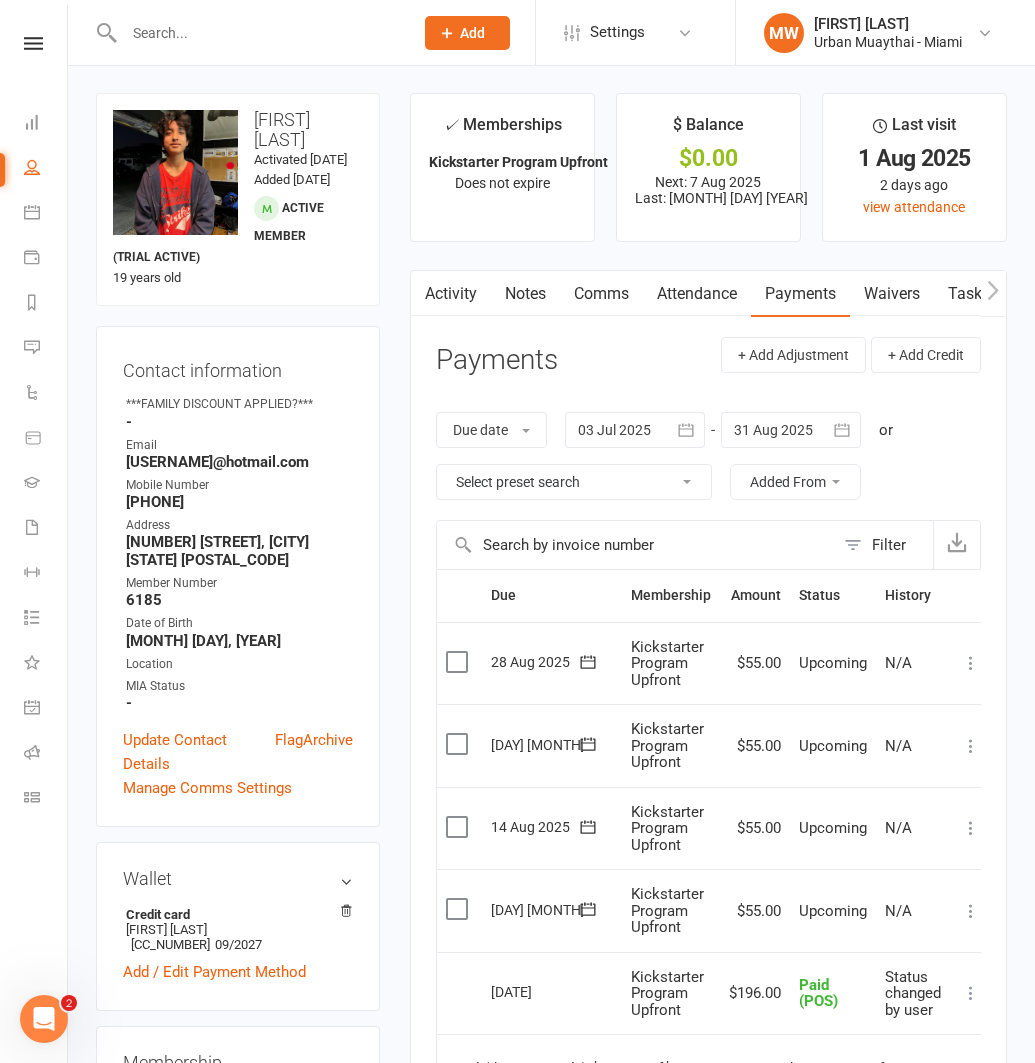 scroll, scrollTop: 0, scrollLeft: 0, axis: both 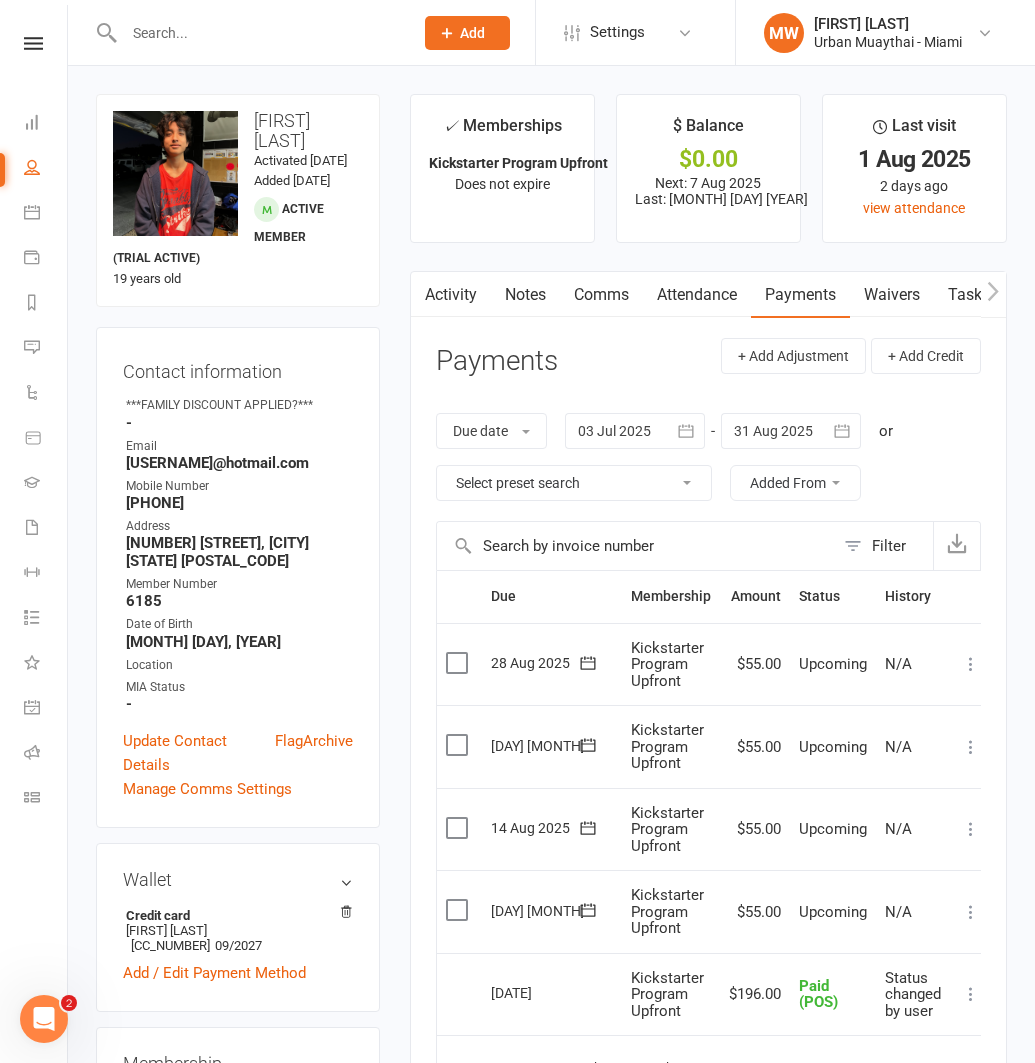 click at bounding box center (258, 33) 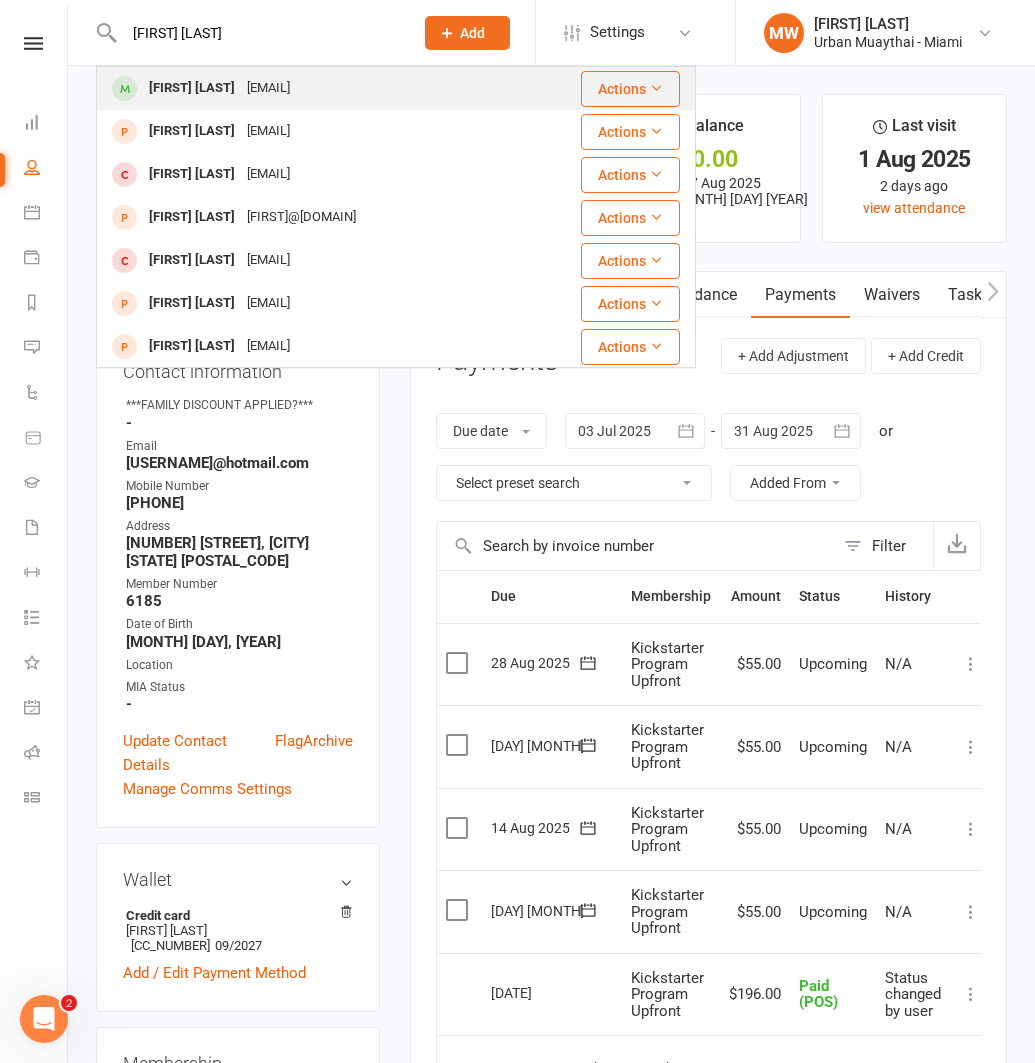 type on "[FIRST] [LAST]" 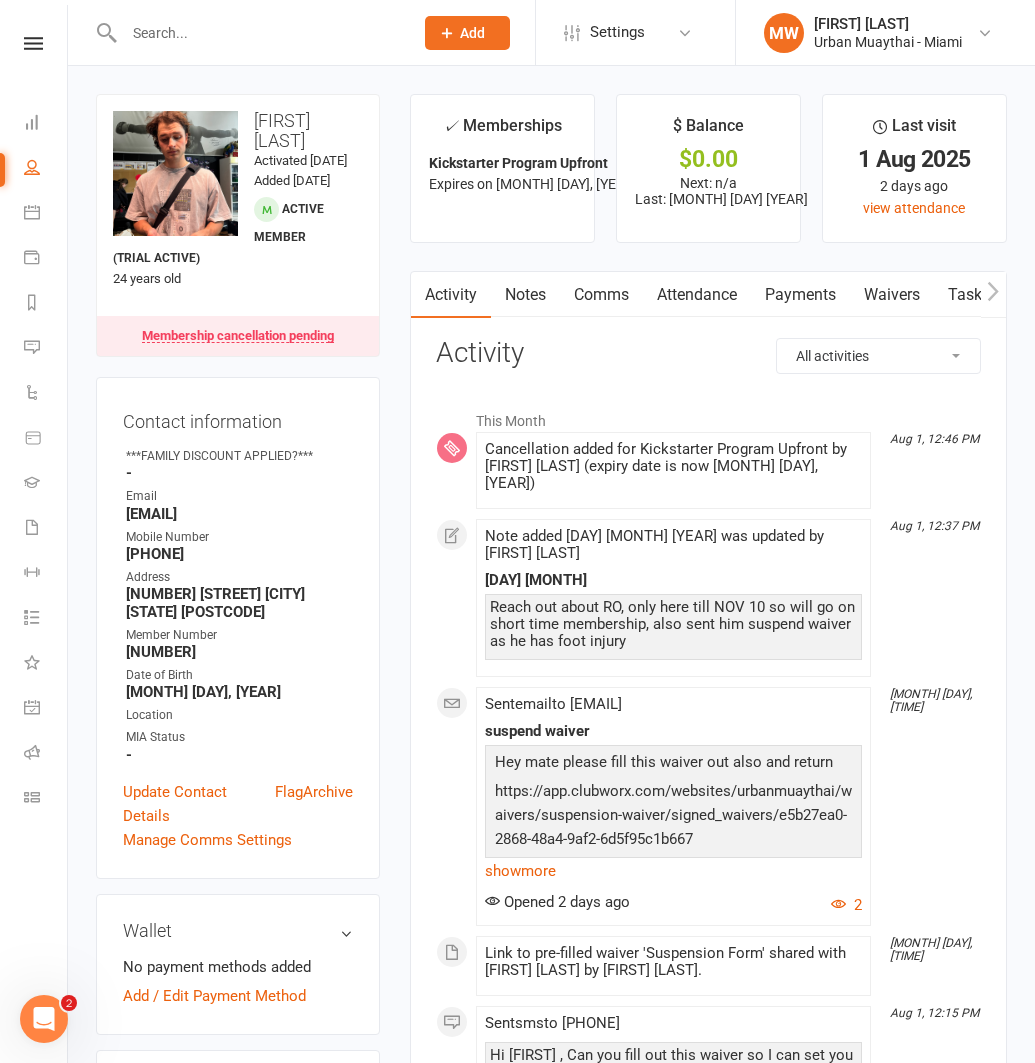 click at bounding box center (258, 33) 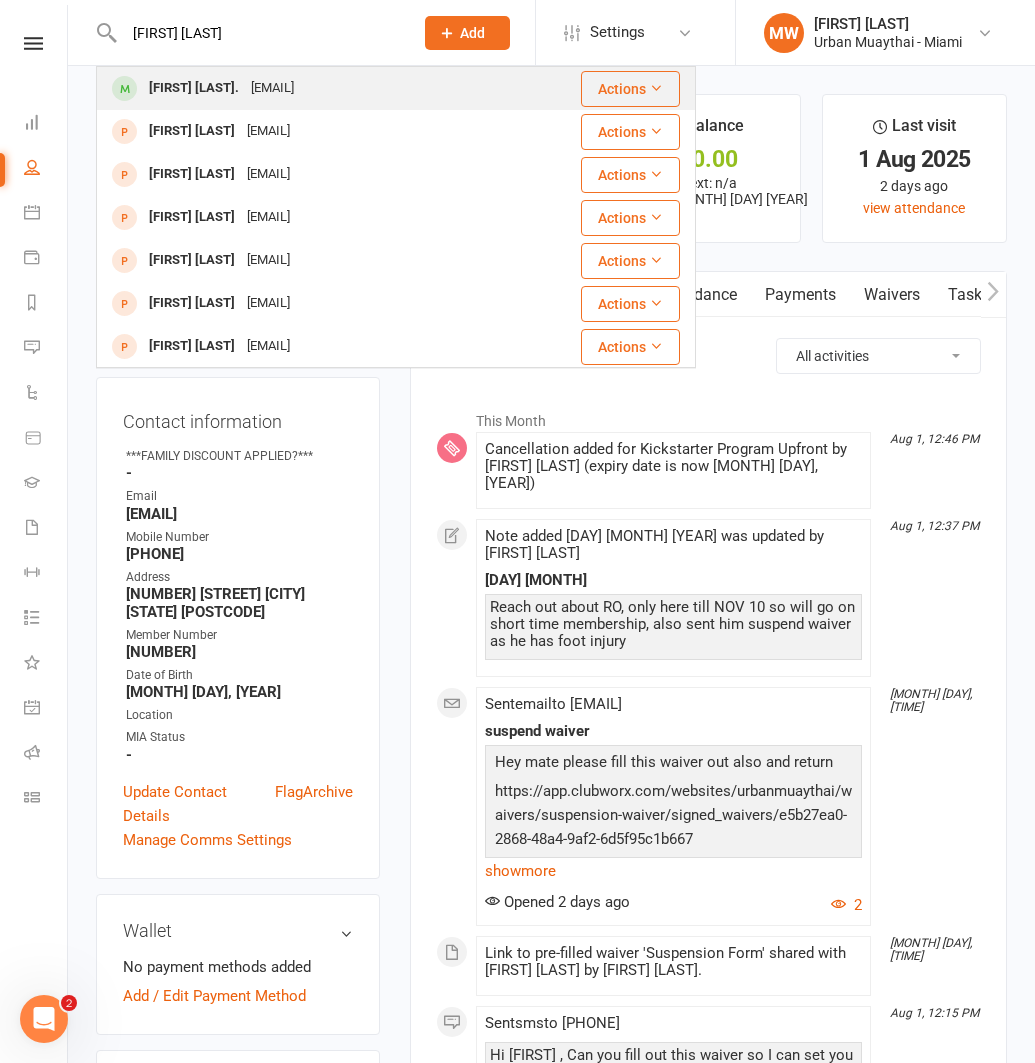 type on "[FIRST] [LAST]" 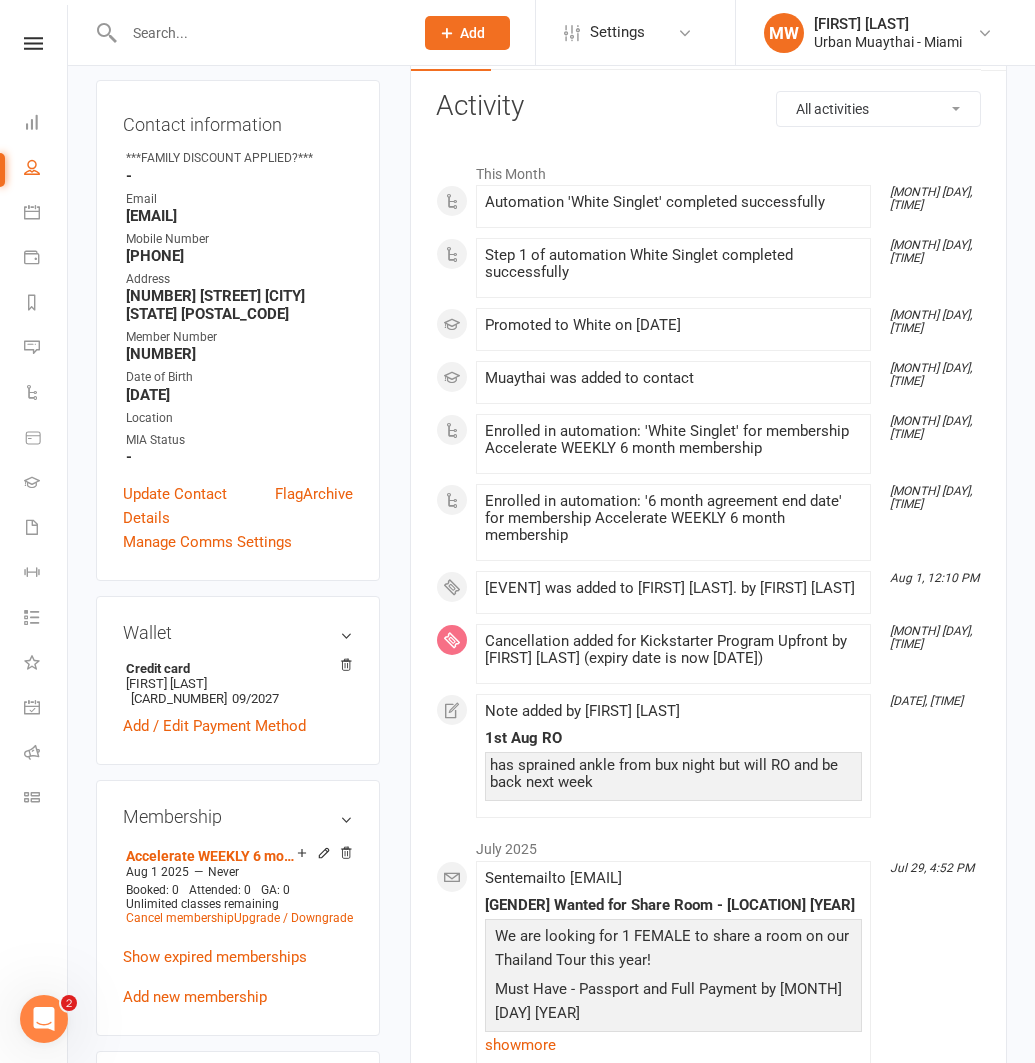 scroll, scrollTop: 0, scrollLeft: 0, axis: both 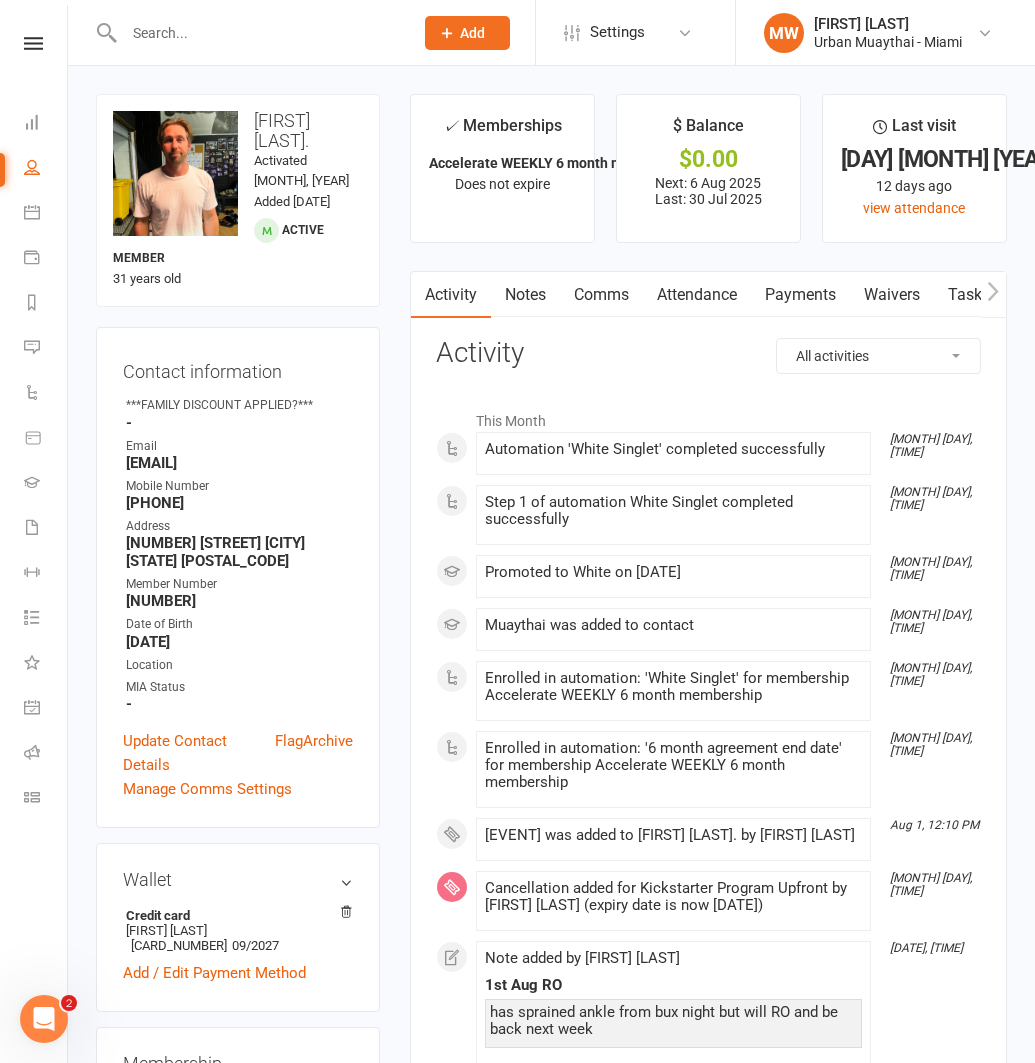 click at bounding box center (258, 33) 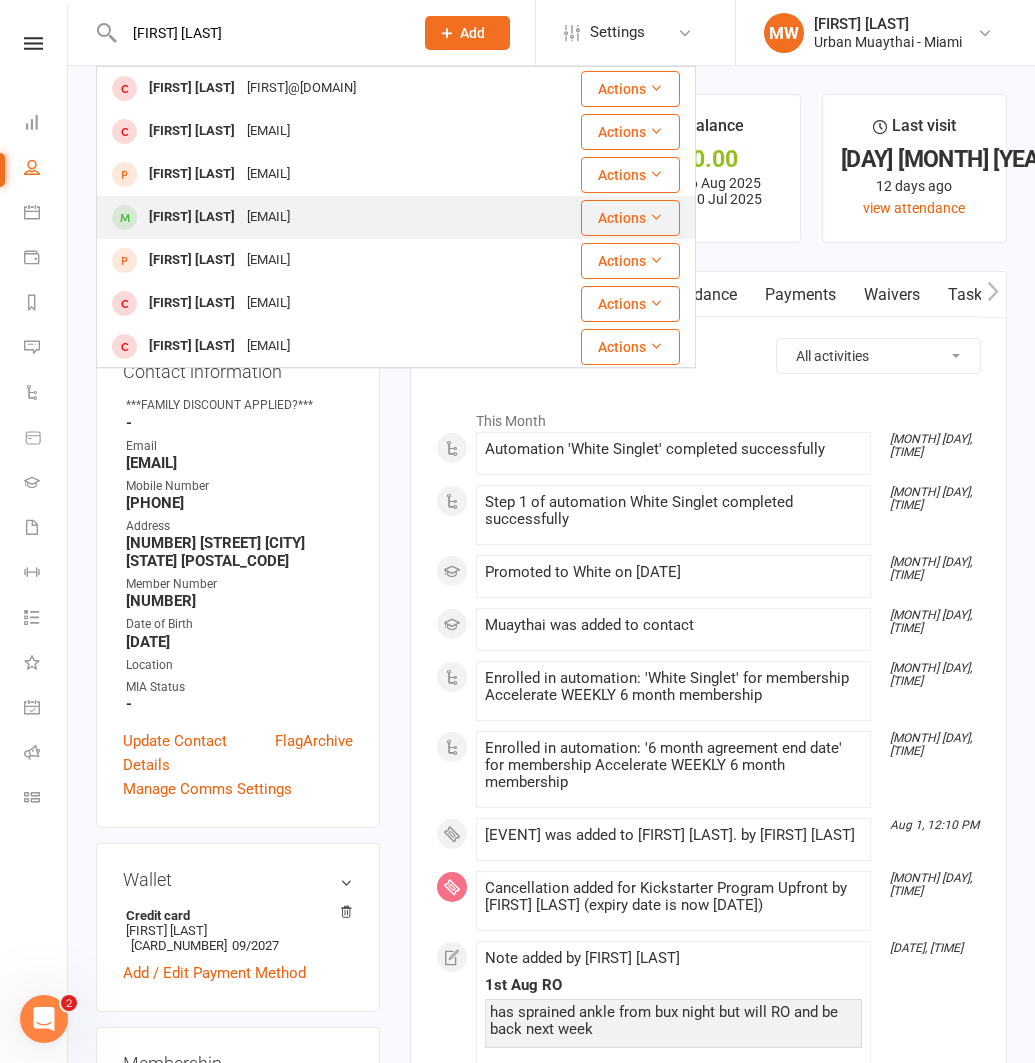 type on "[FIRST] [LAST]" 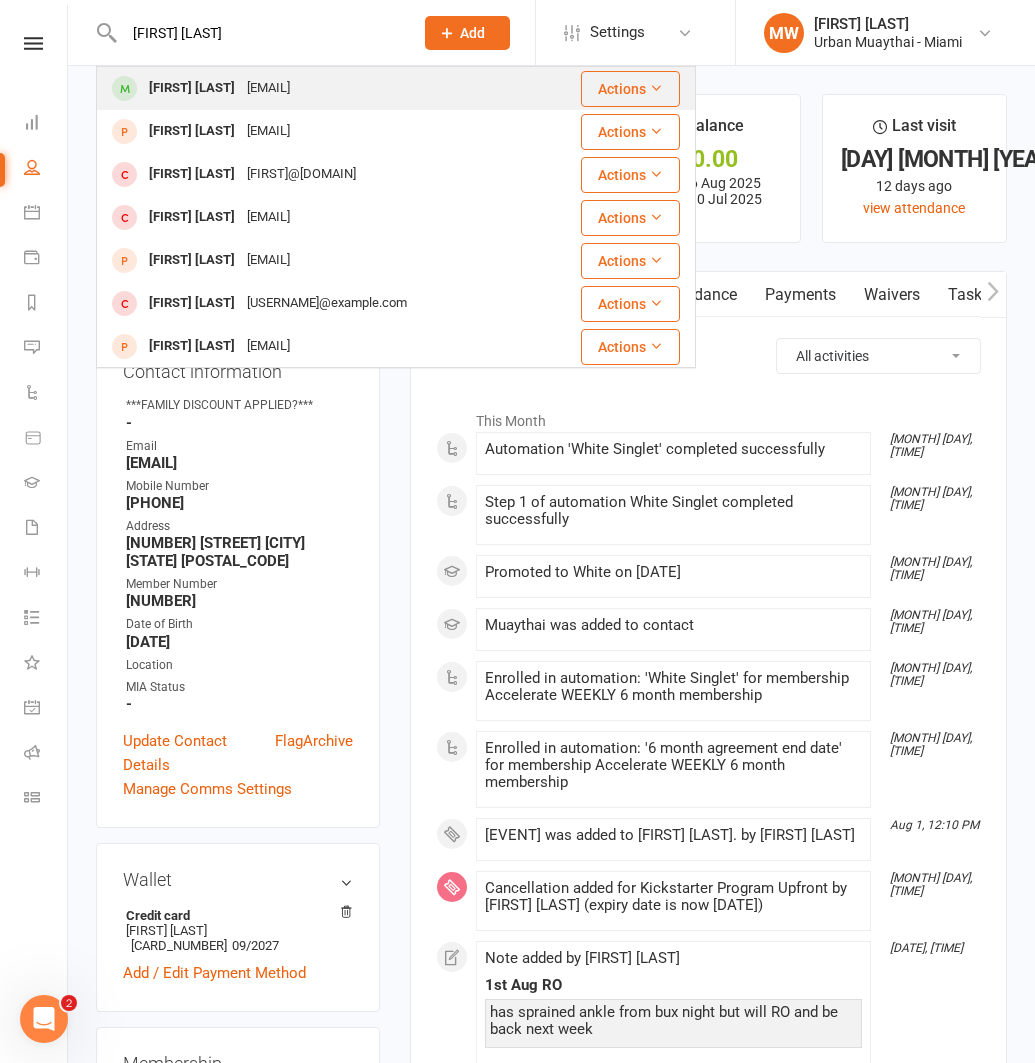 click on "[EMAIL]" at bounding box center [268, 88] 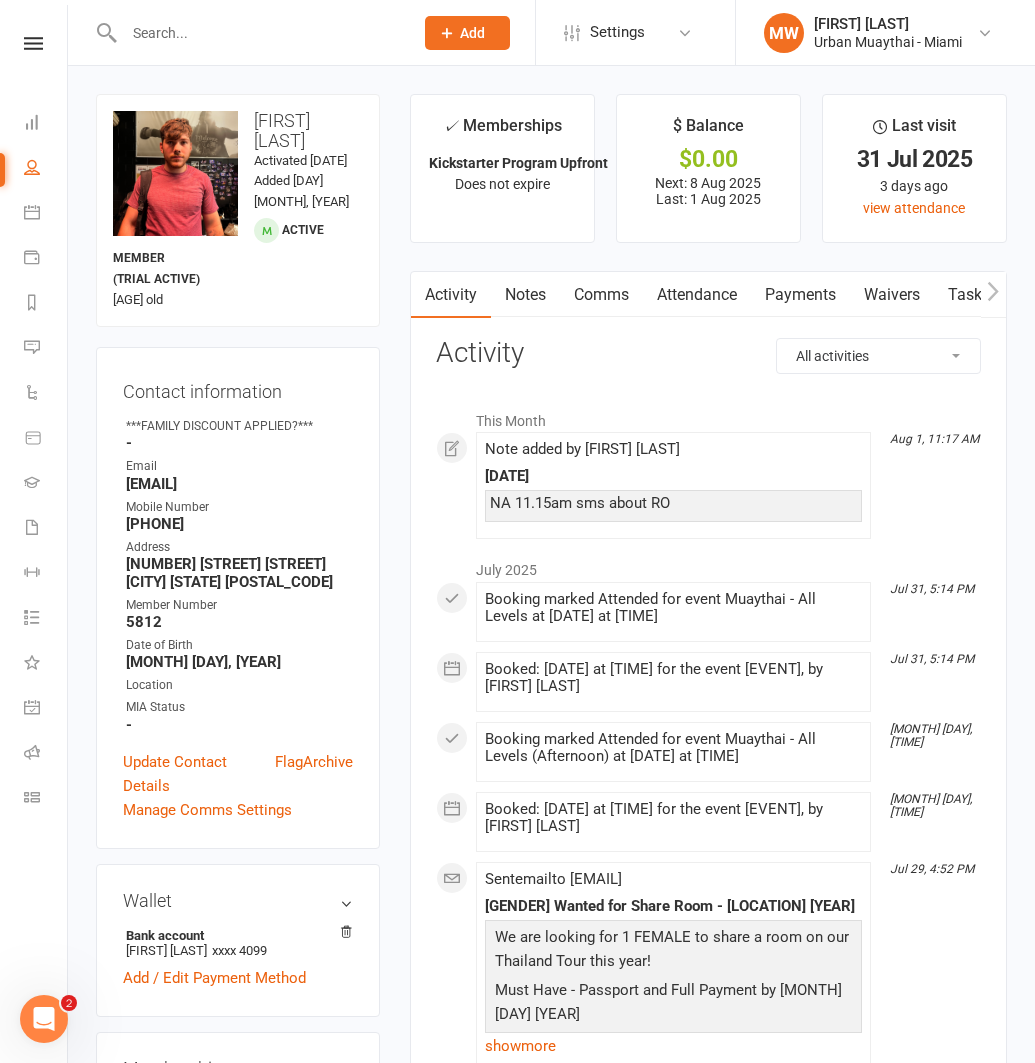 click on "Attendance" at bounding box center [697, 295] 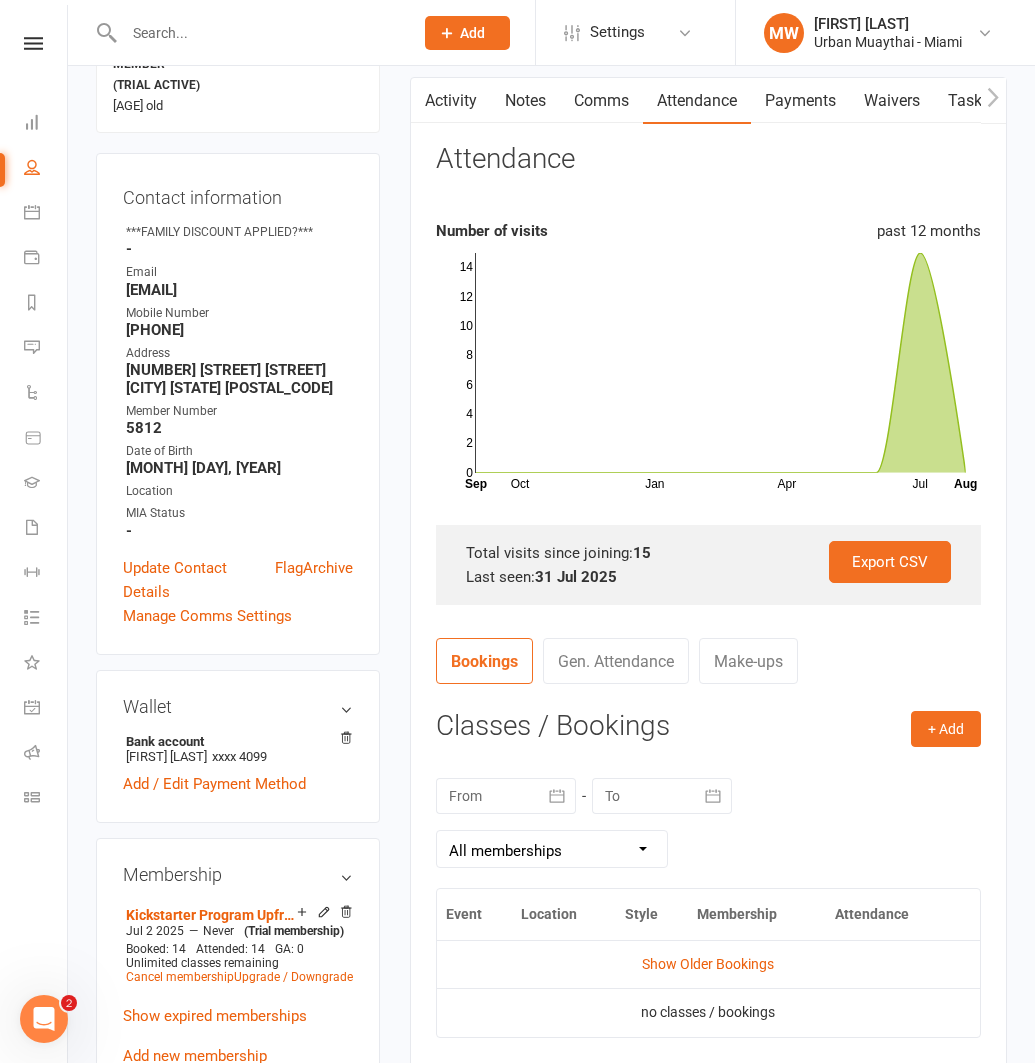 scroll, scrollTop: 0, scrollLeft: 0, axis: both 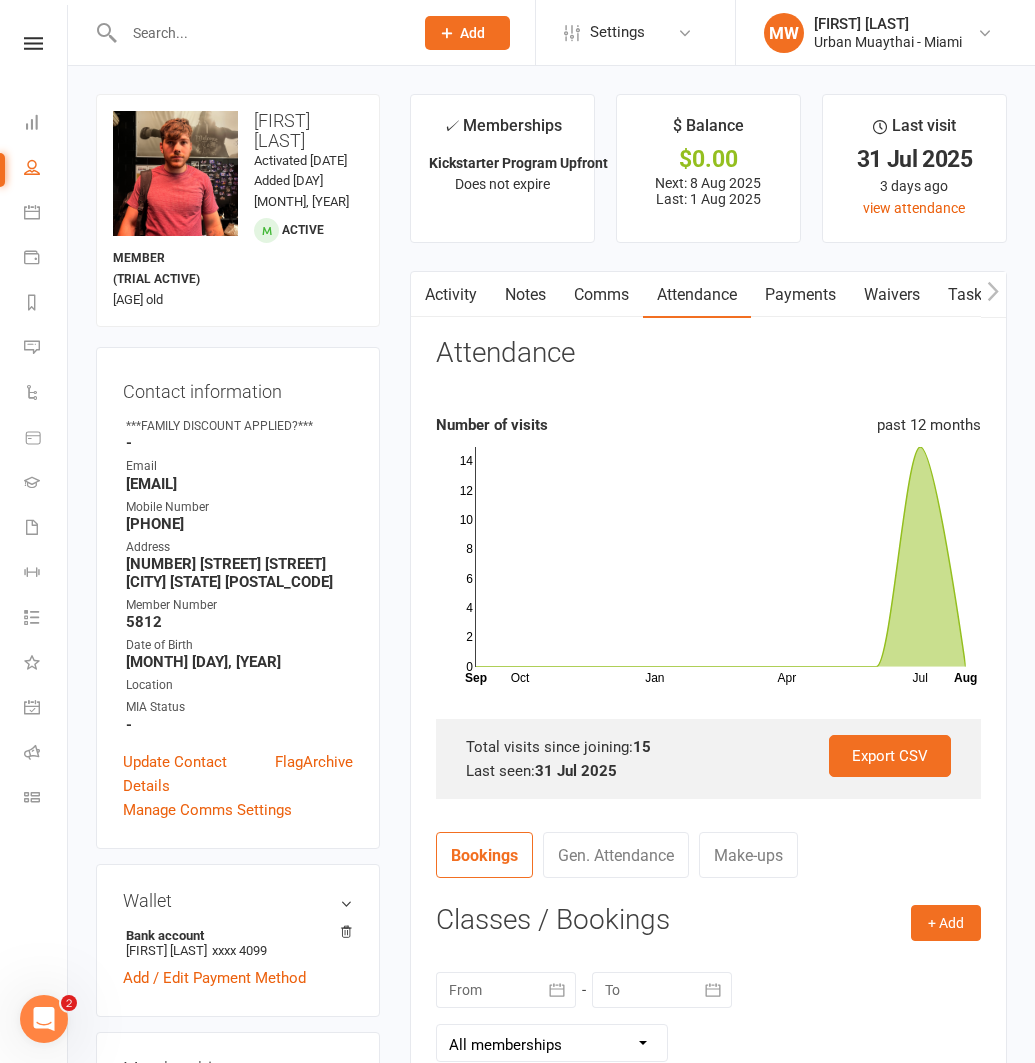click on "Payments" at bounding box center [800, 295] 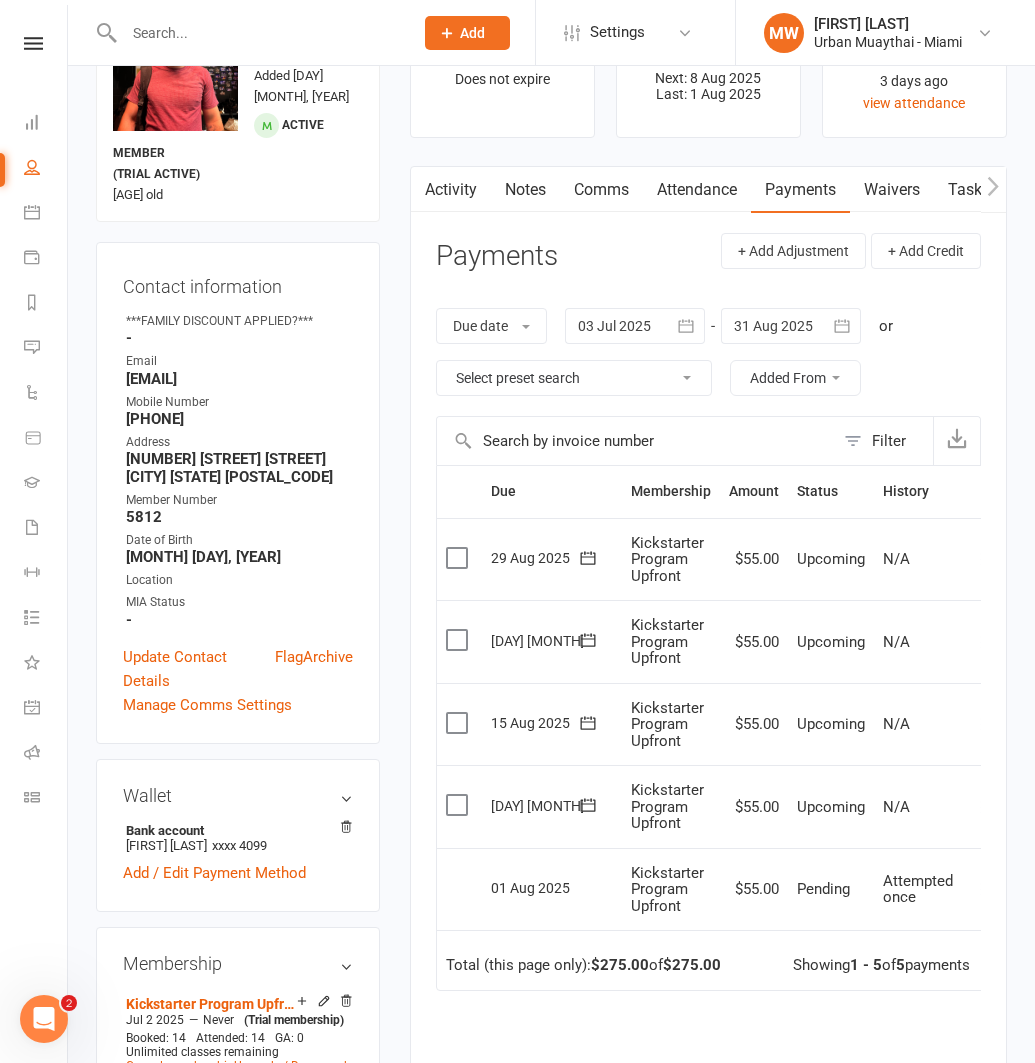 scroll, scrollTop: 0, scrollLeft: 0, axis: both 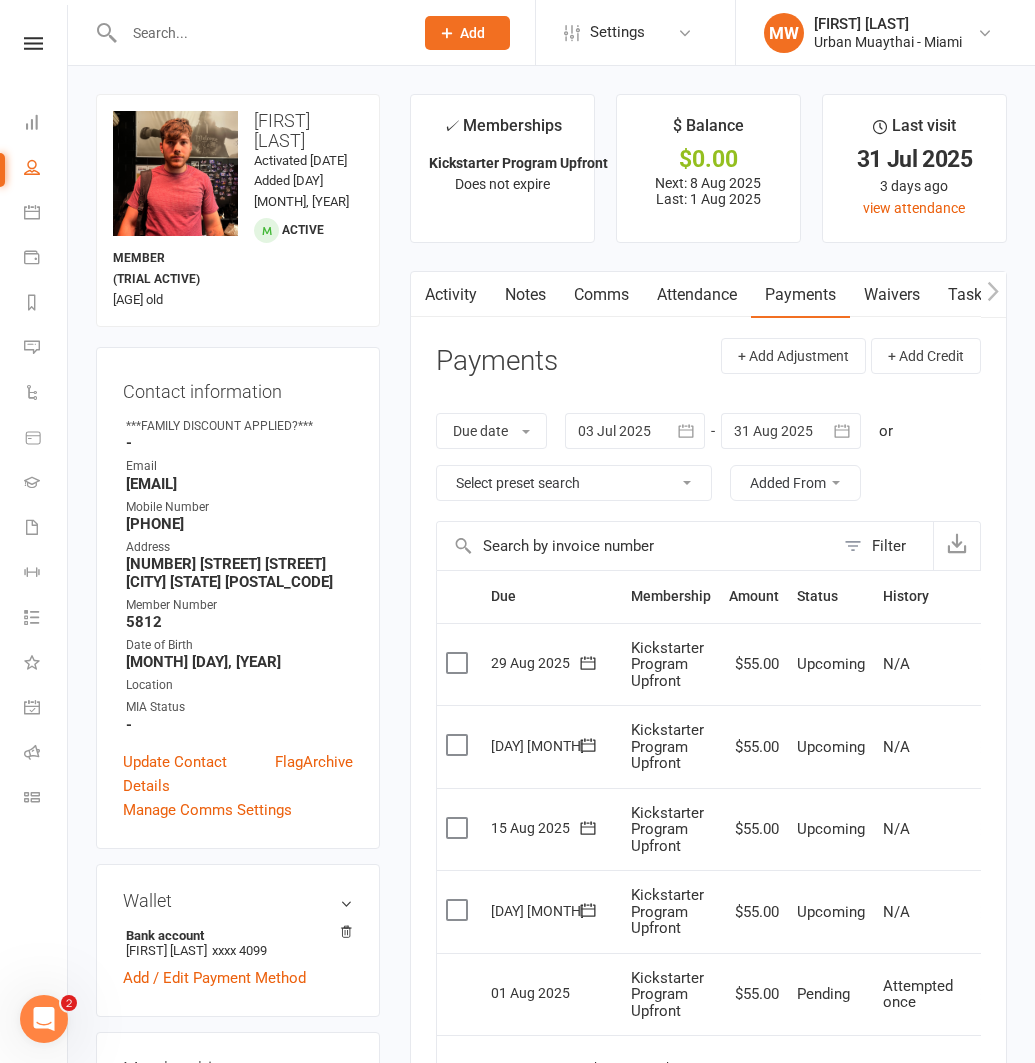 click at bounding box center (258, 33) 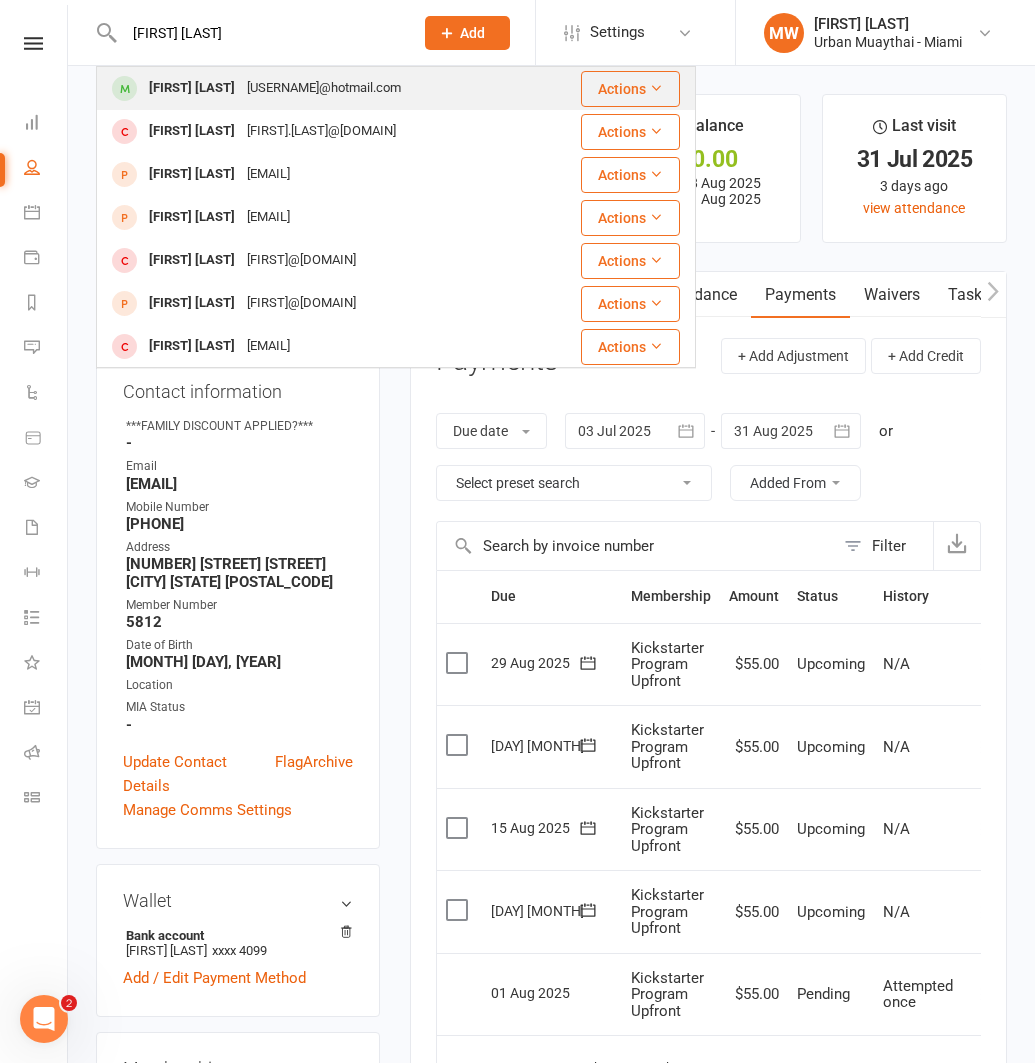 type on "[FIRST] [LAST]" 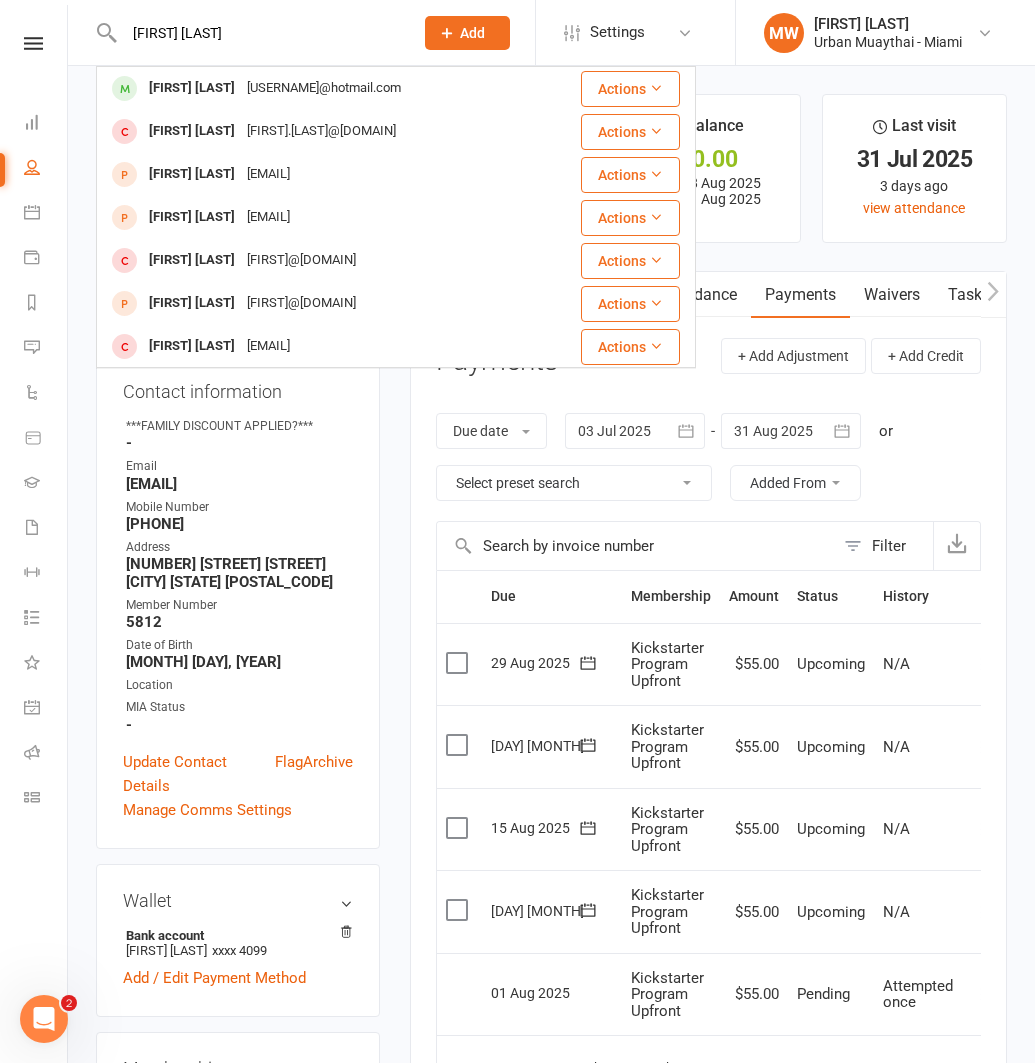 click on "[FIRST] [LAST]" at bounding box center [192, 88] 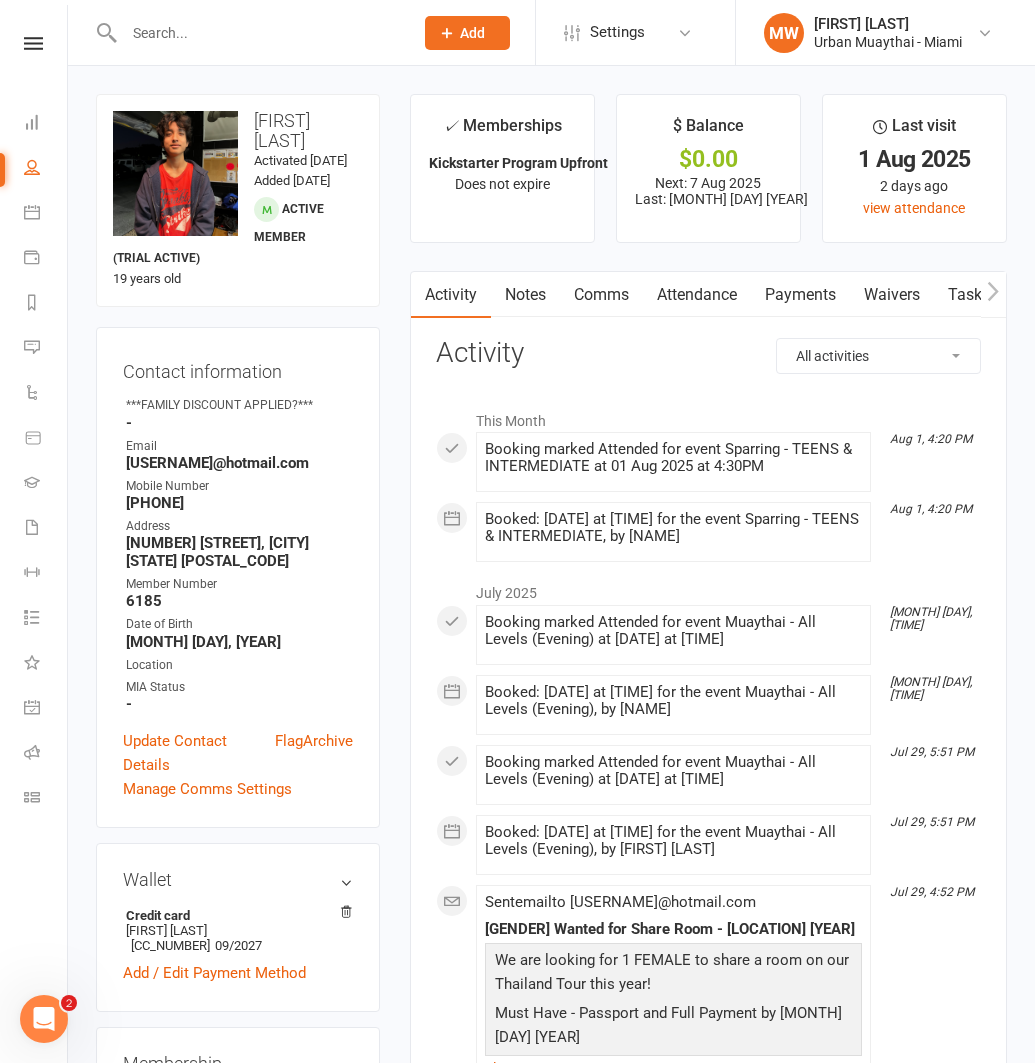 click on "Attendance" at bounding box center [697, 295] 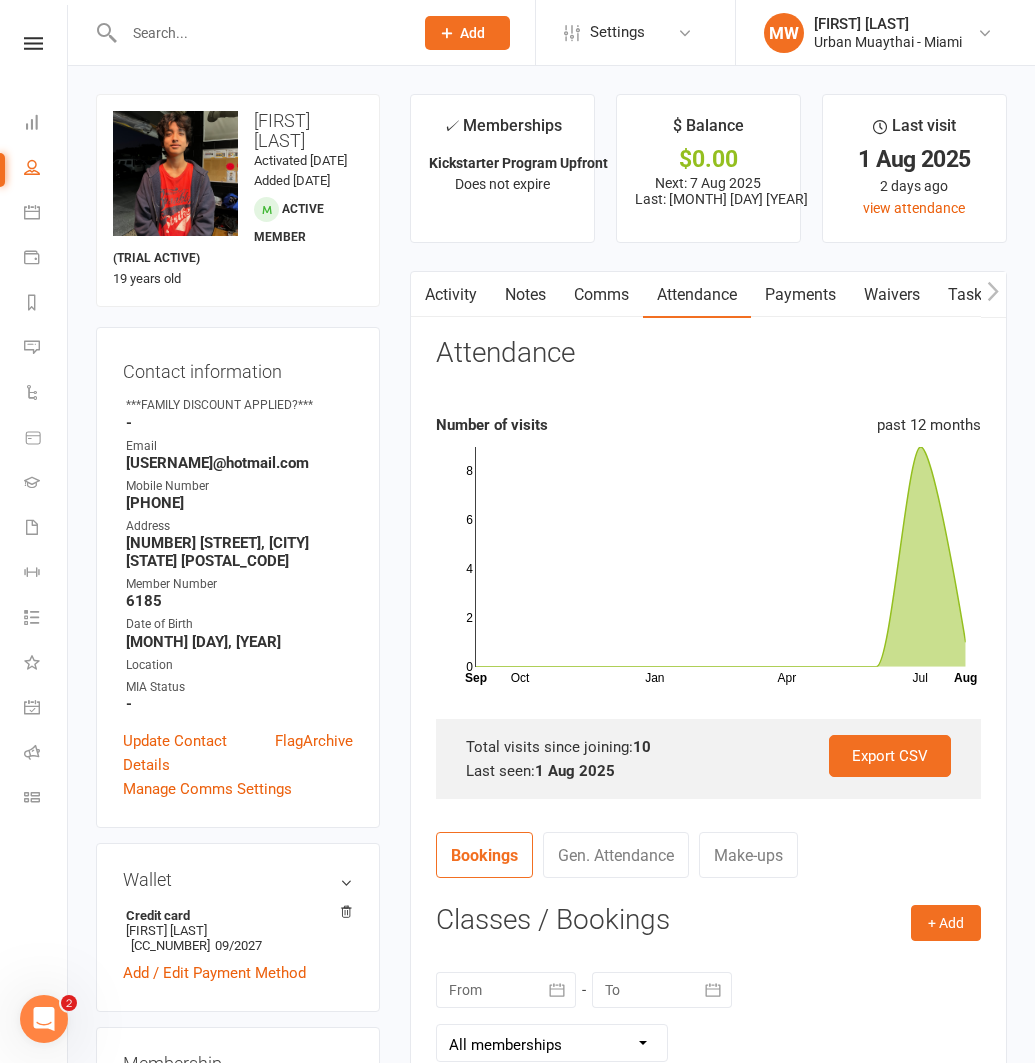 click at bounding box center [258, 33] 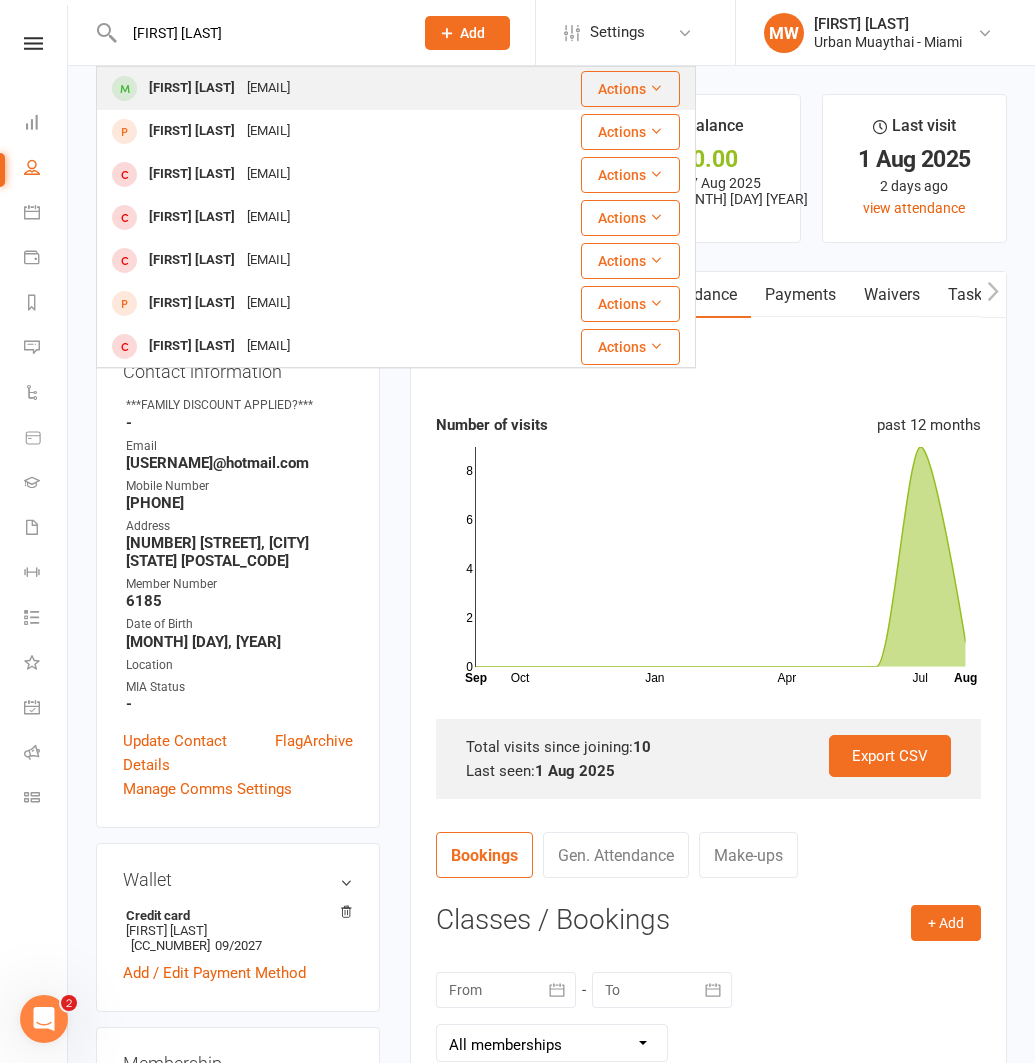 type on "[FIRST] [LAST]" 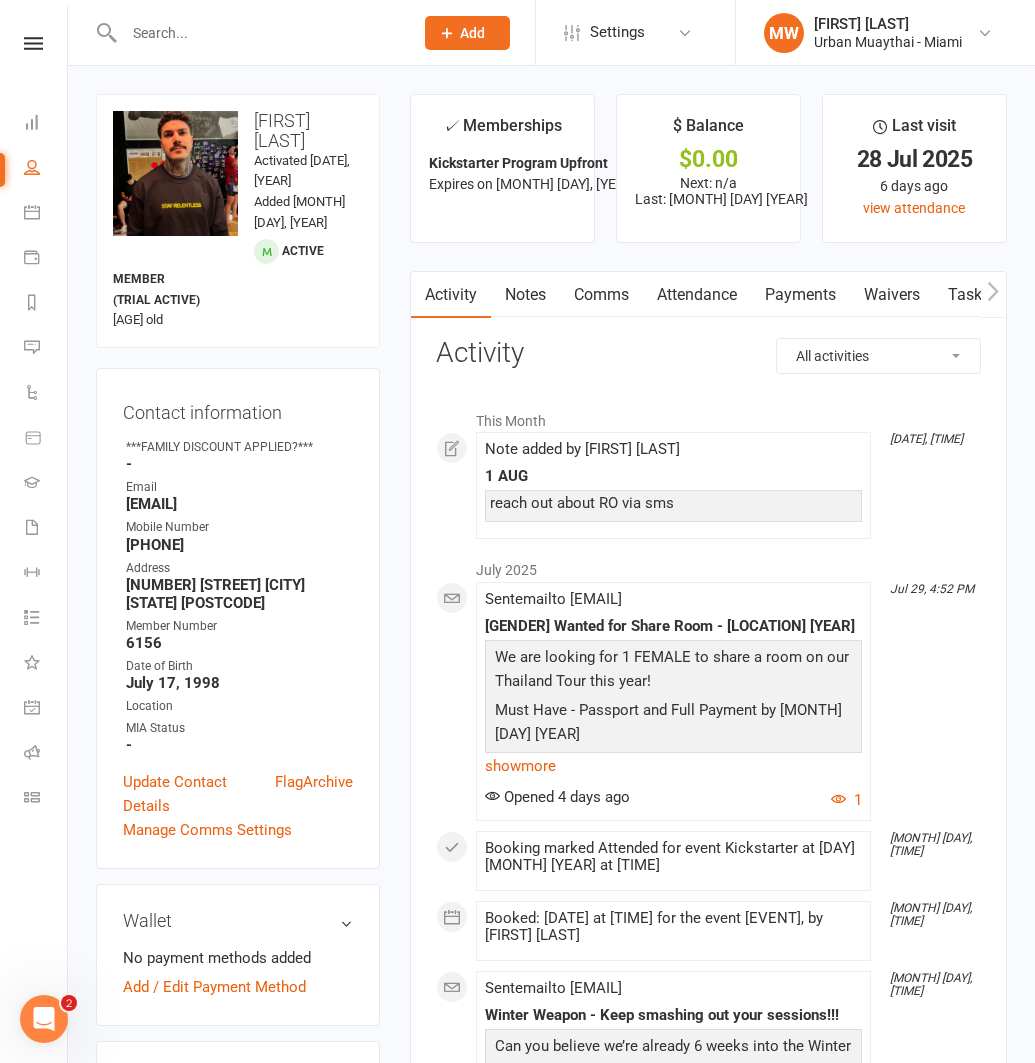 click on "Attendance" at bounding box center (697, 295) 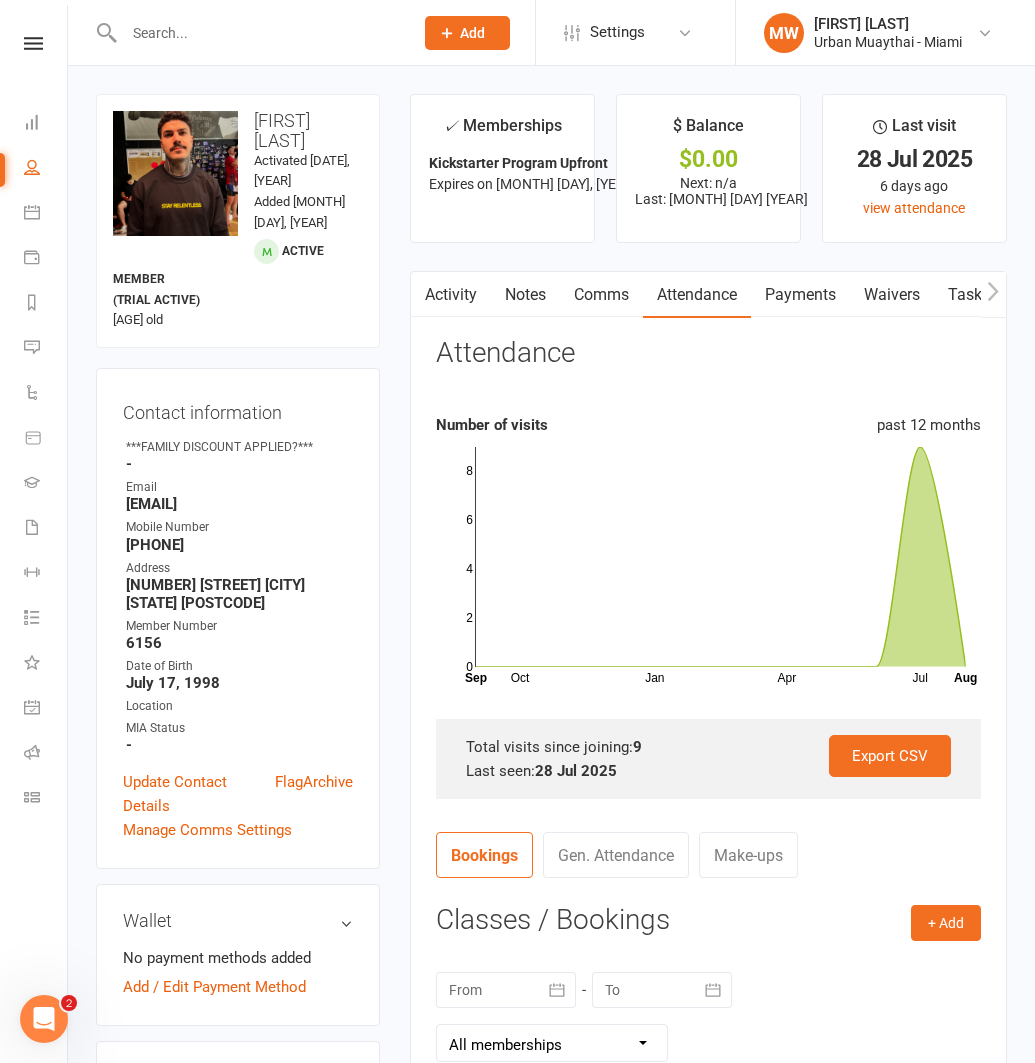 click at bounding box center [258, 33] 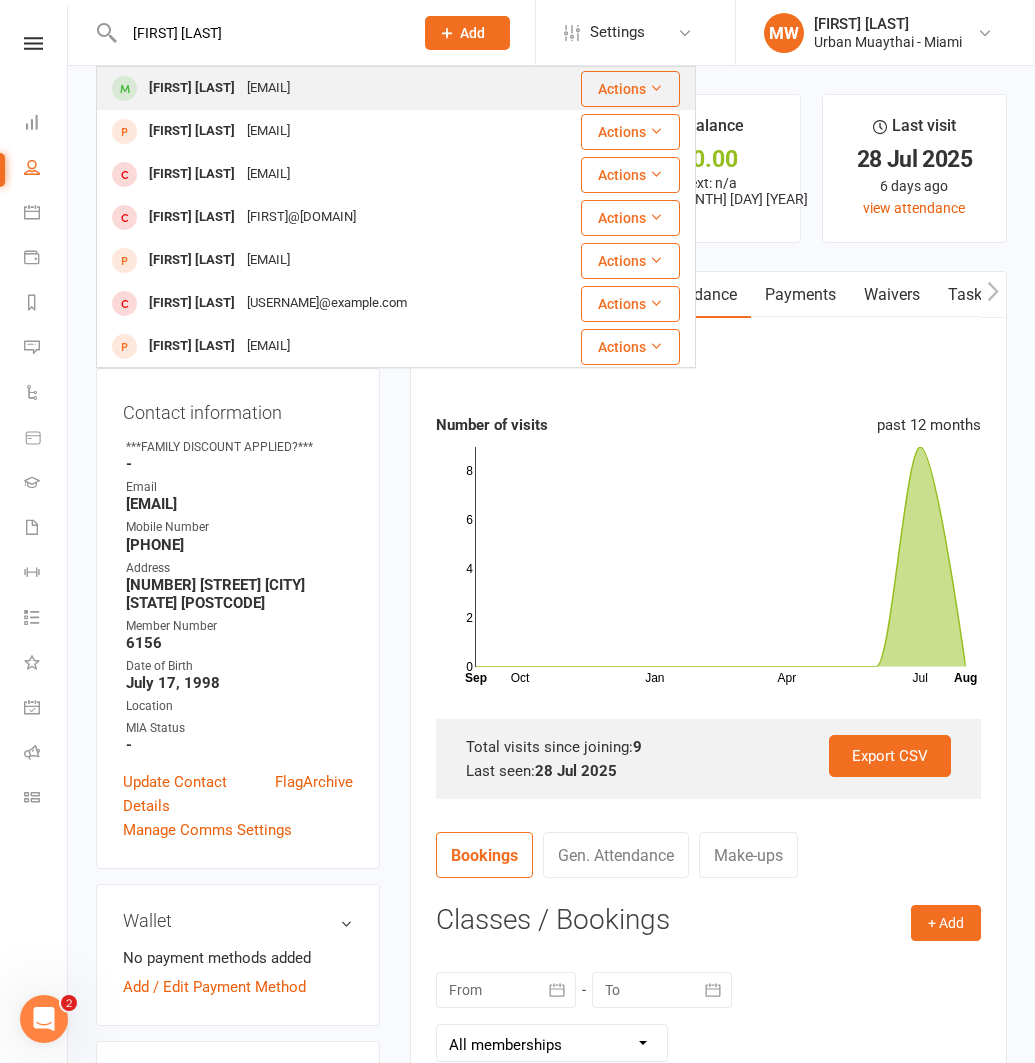 type on "[FIRST] [LAST]" 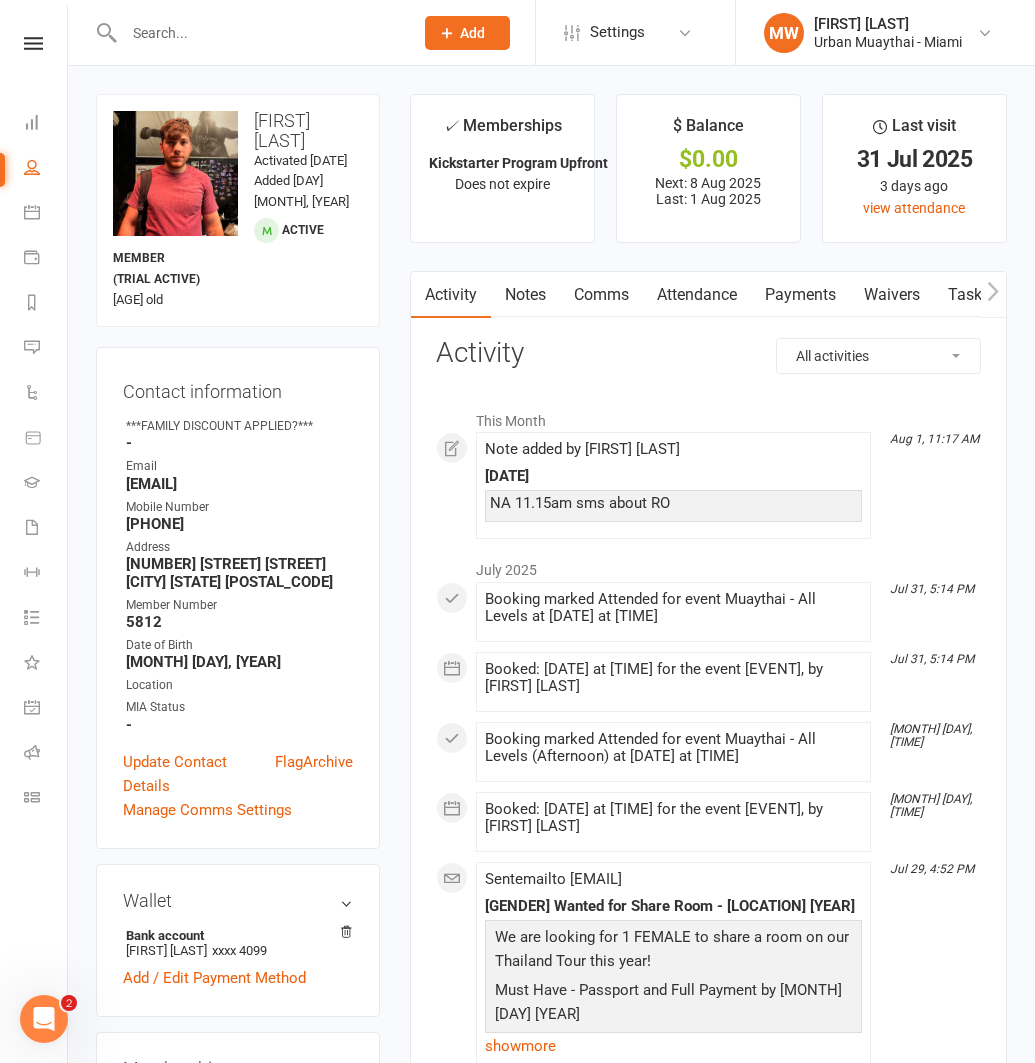 click on "Attendance" at bounding box center [697, 295] 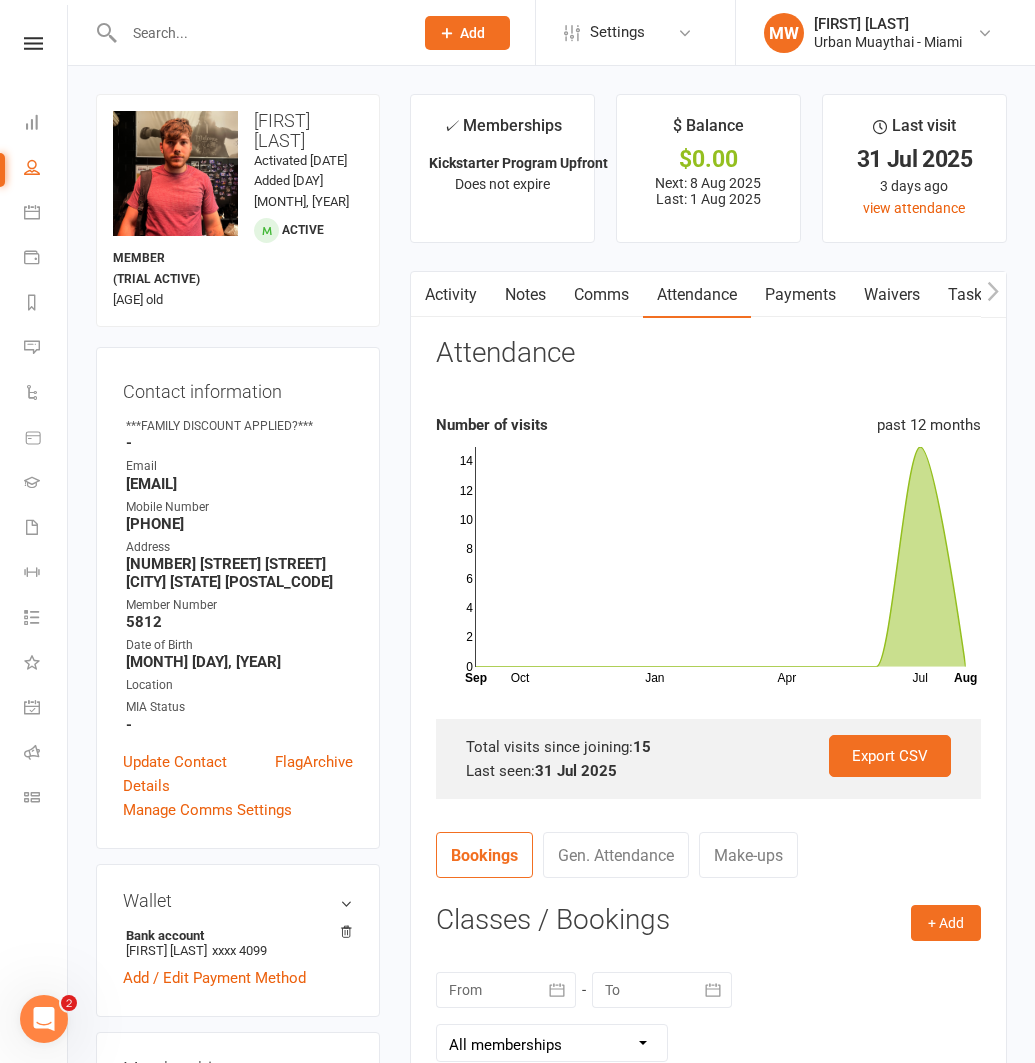 click at bounding box center (258, 33) 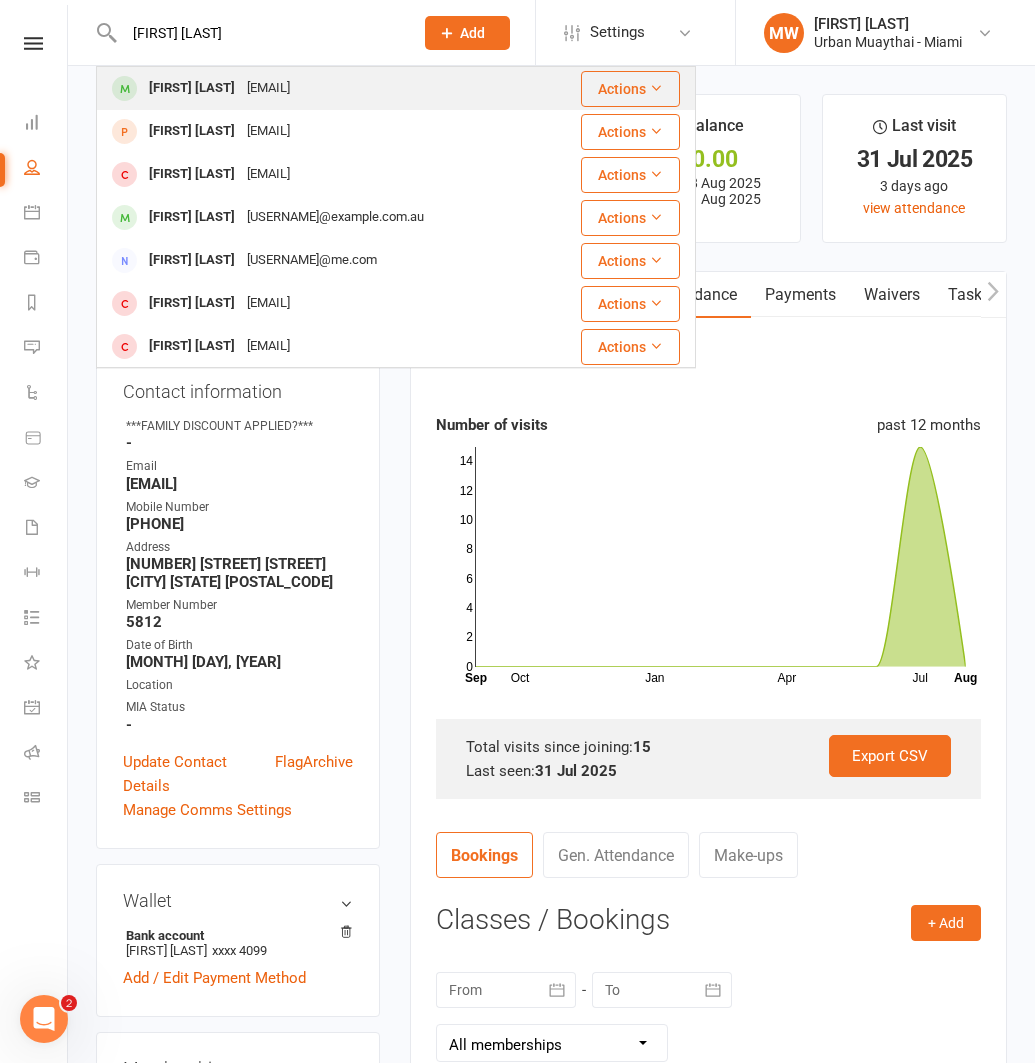 type on "[FIRST] [LAST]" 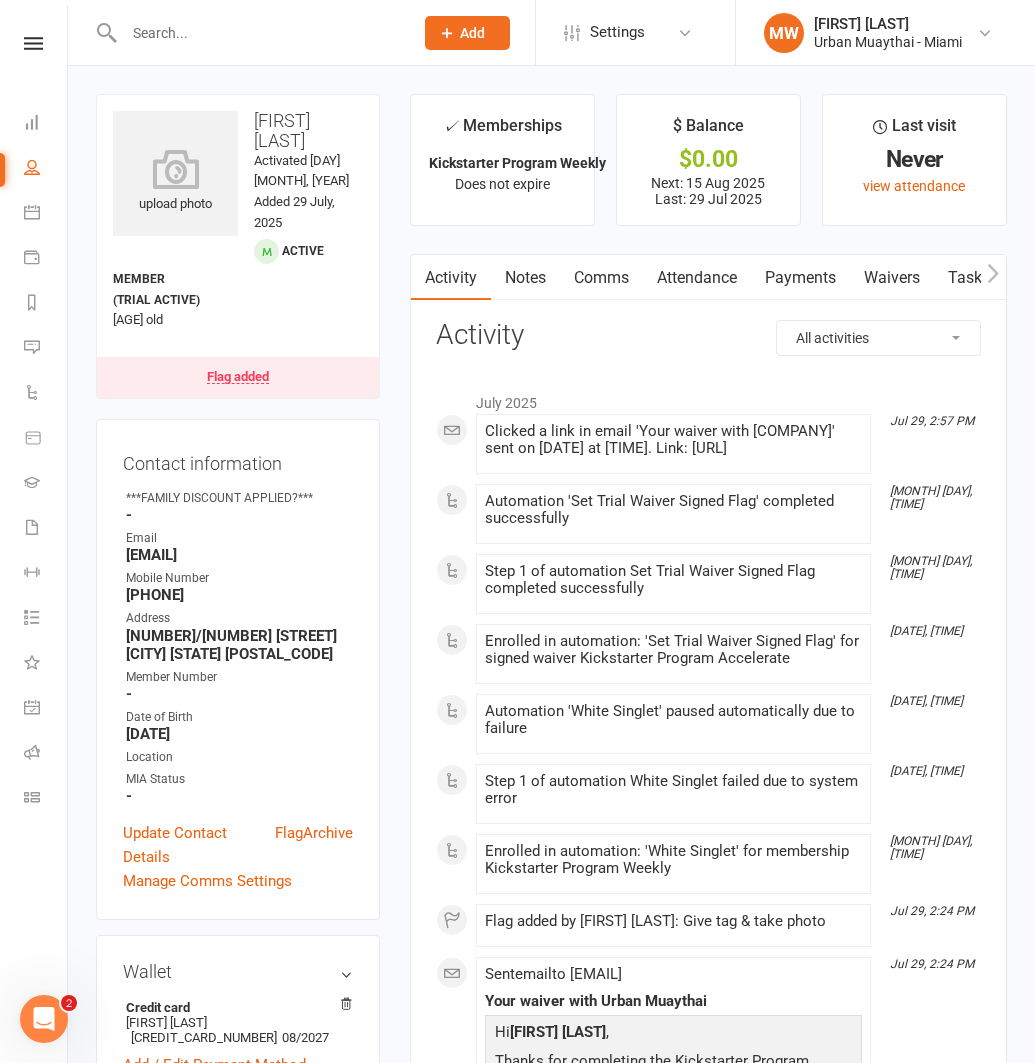 click on "Payments" at bounding box center [800, 278] 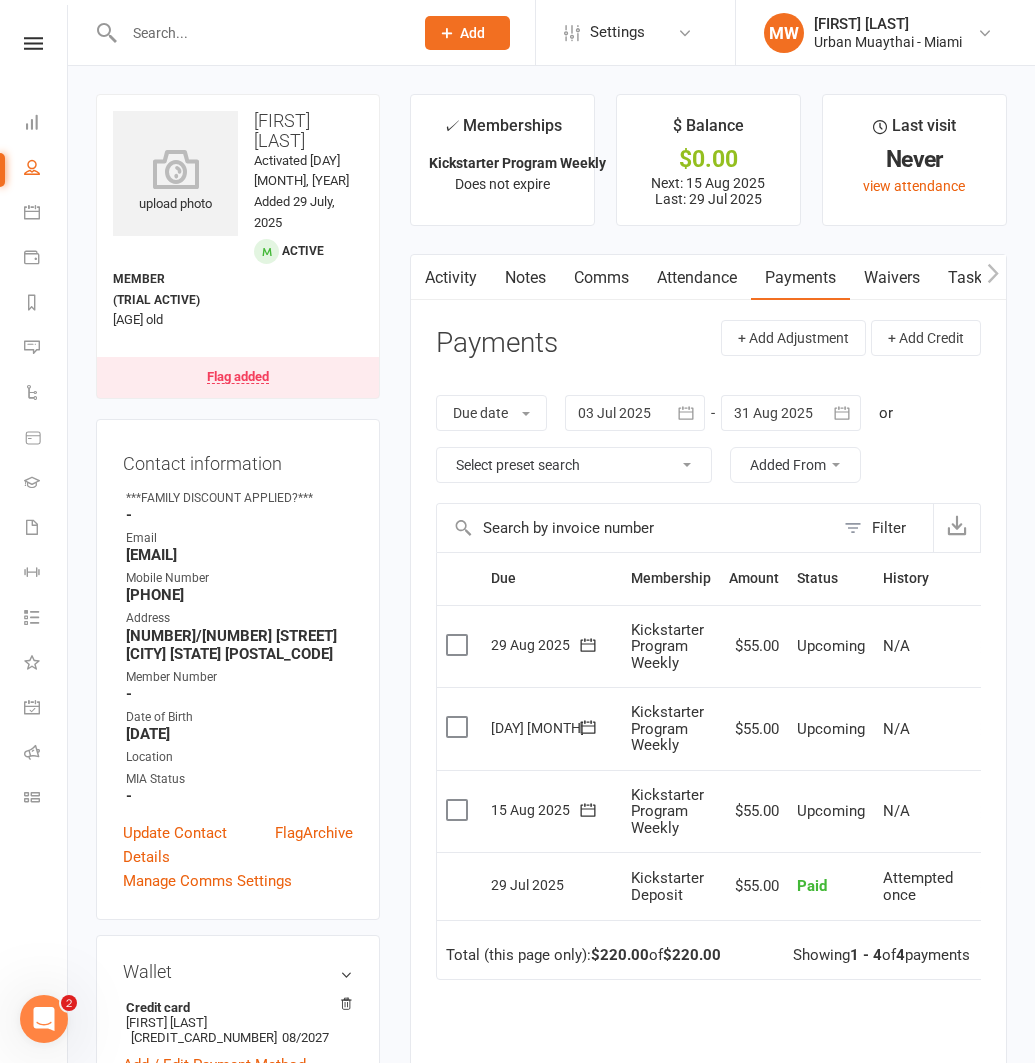 click at bounding box center [258, 33] 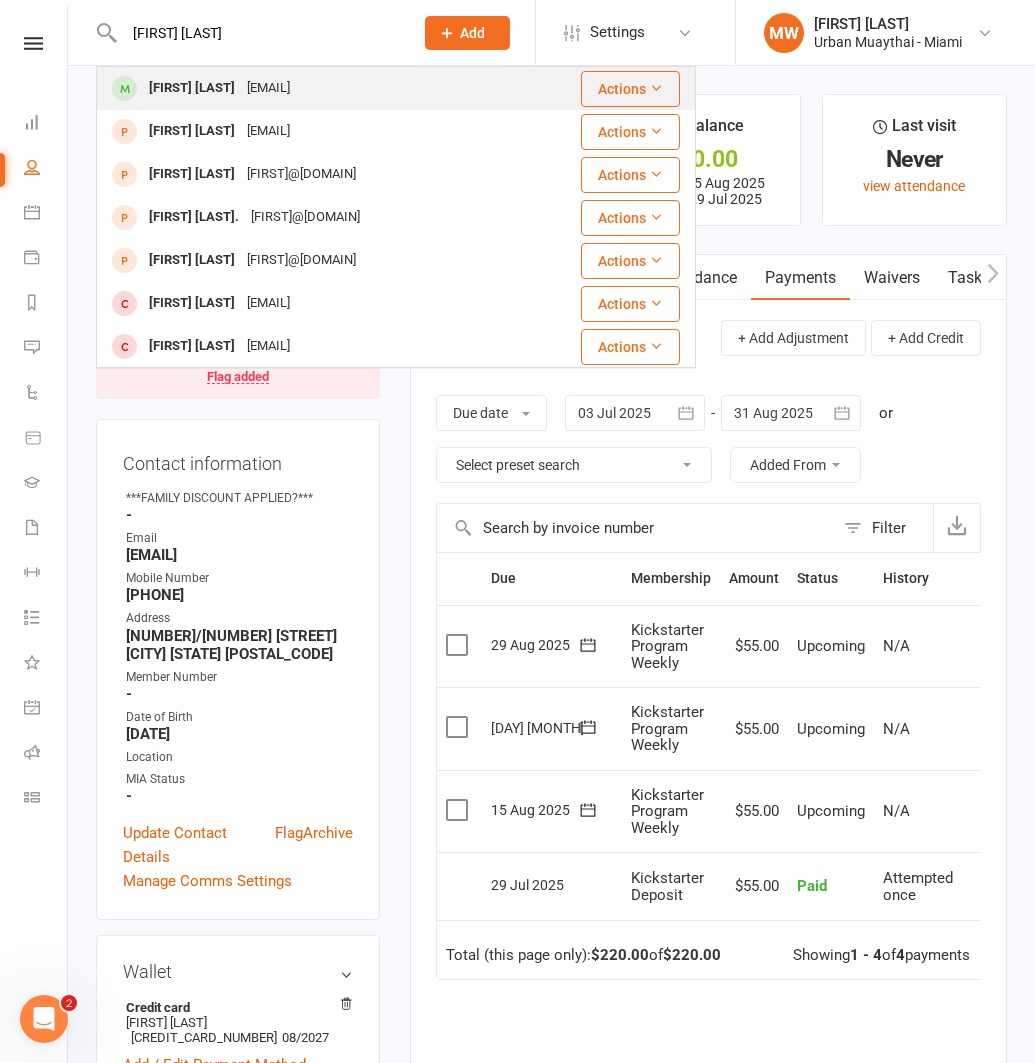 type on "[FIRST] [LAST]" 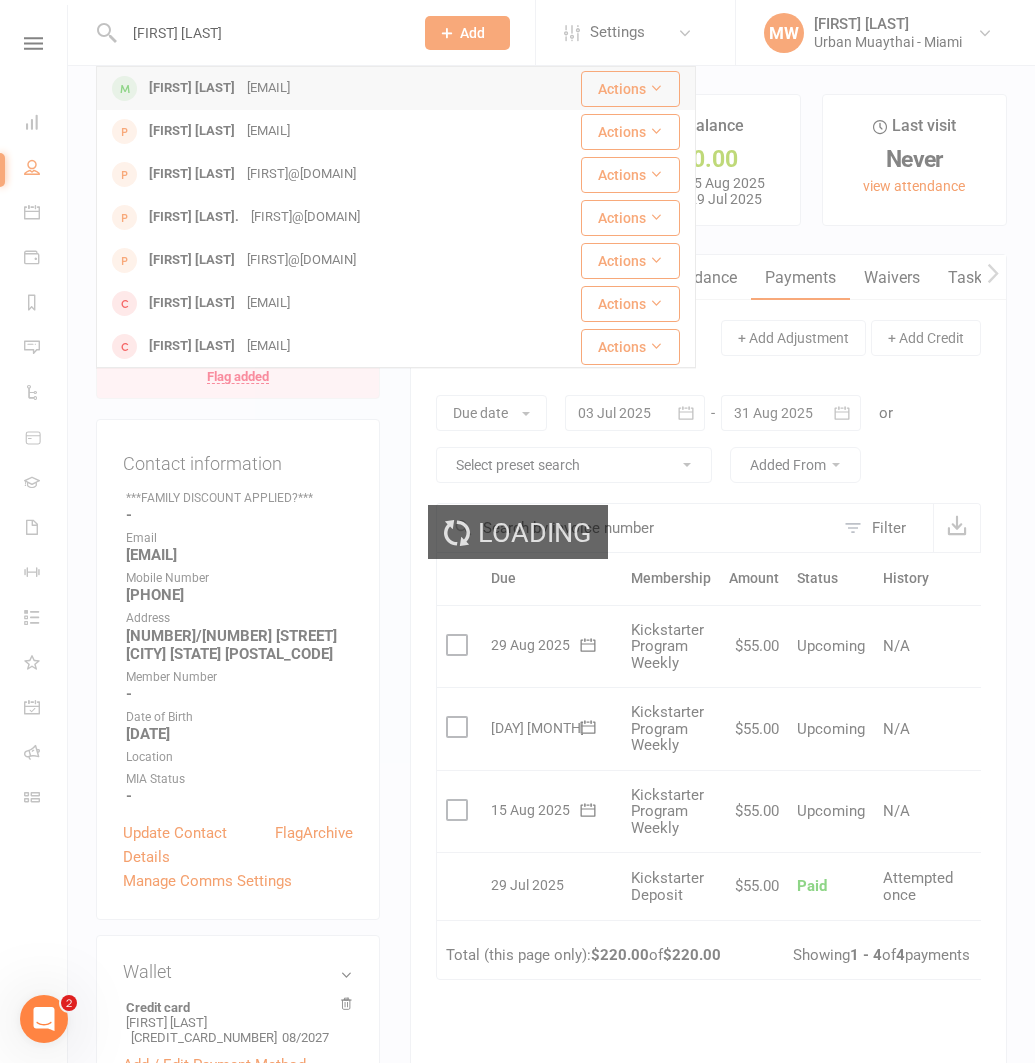 type 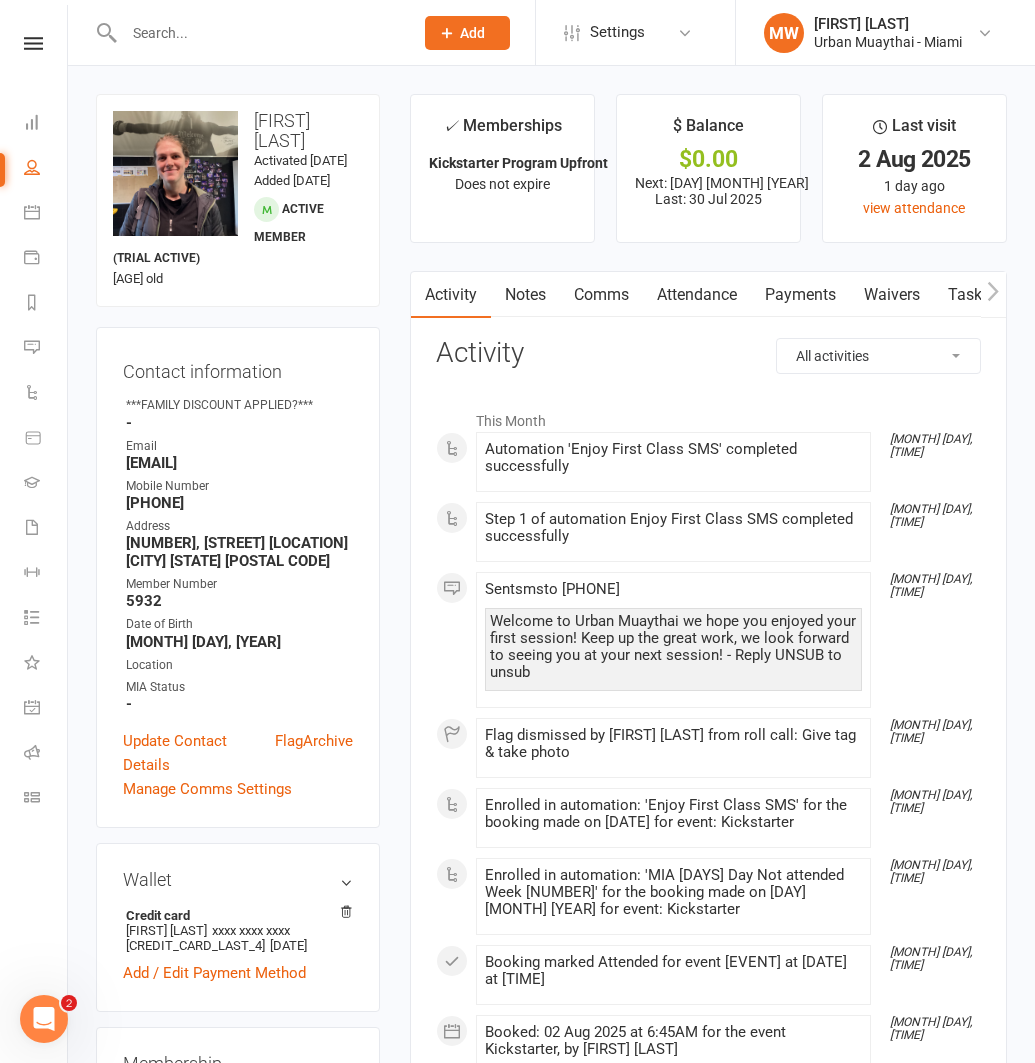 click on "Payments" at bounding box center (800, 295) 